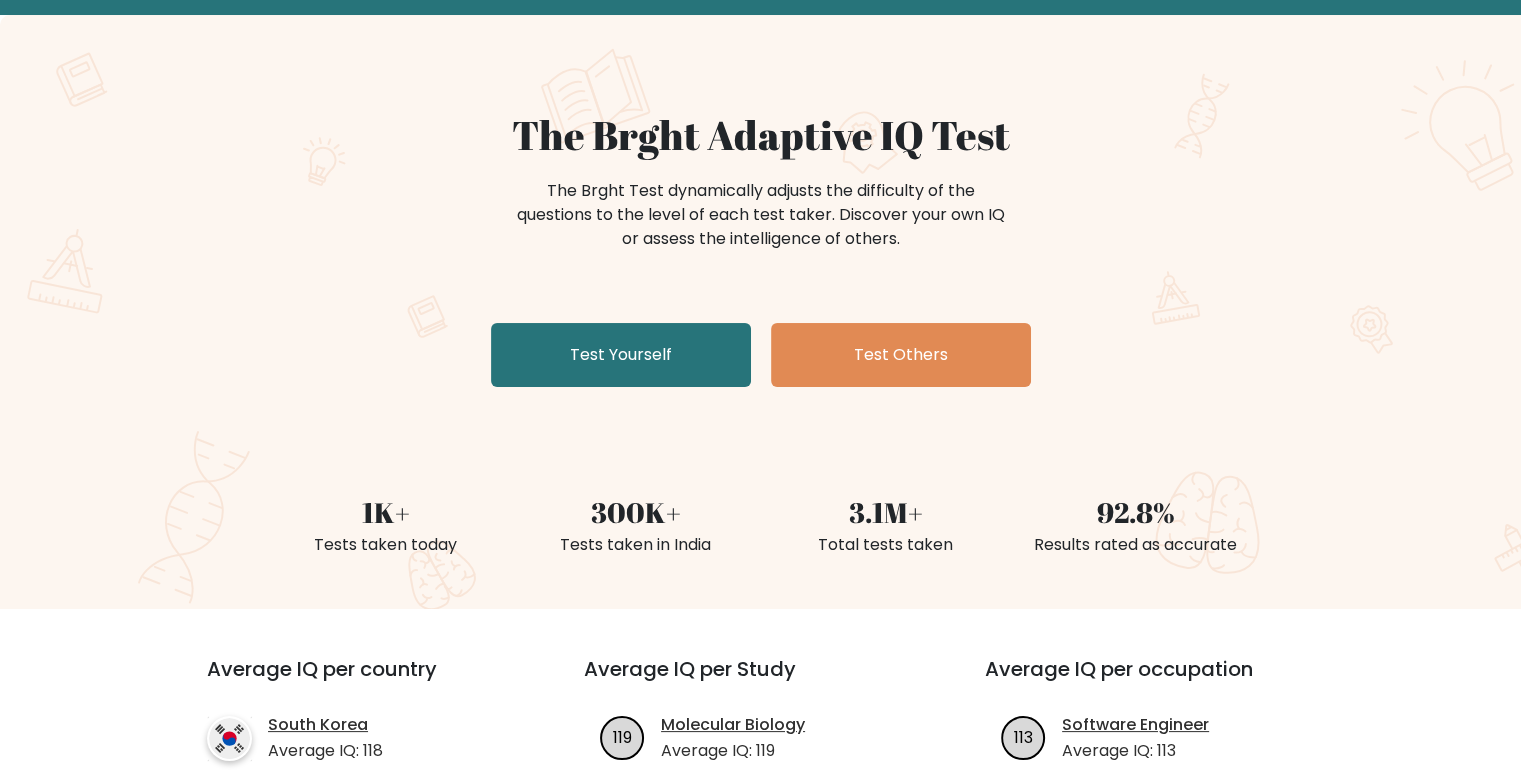 scroll, scrollTop: 100, scrollLeft: 0, axis: vertical 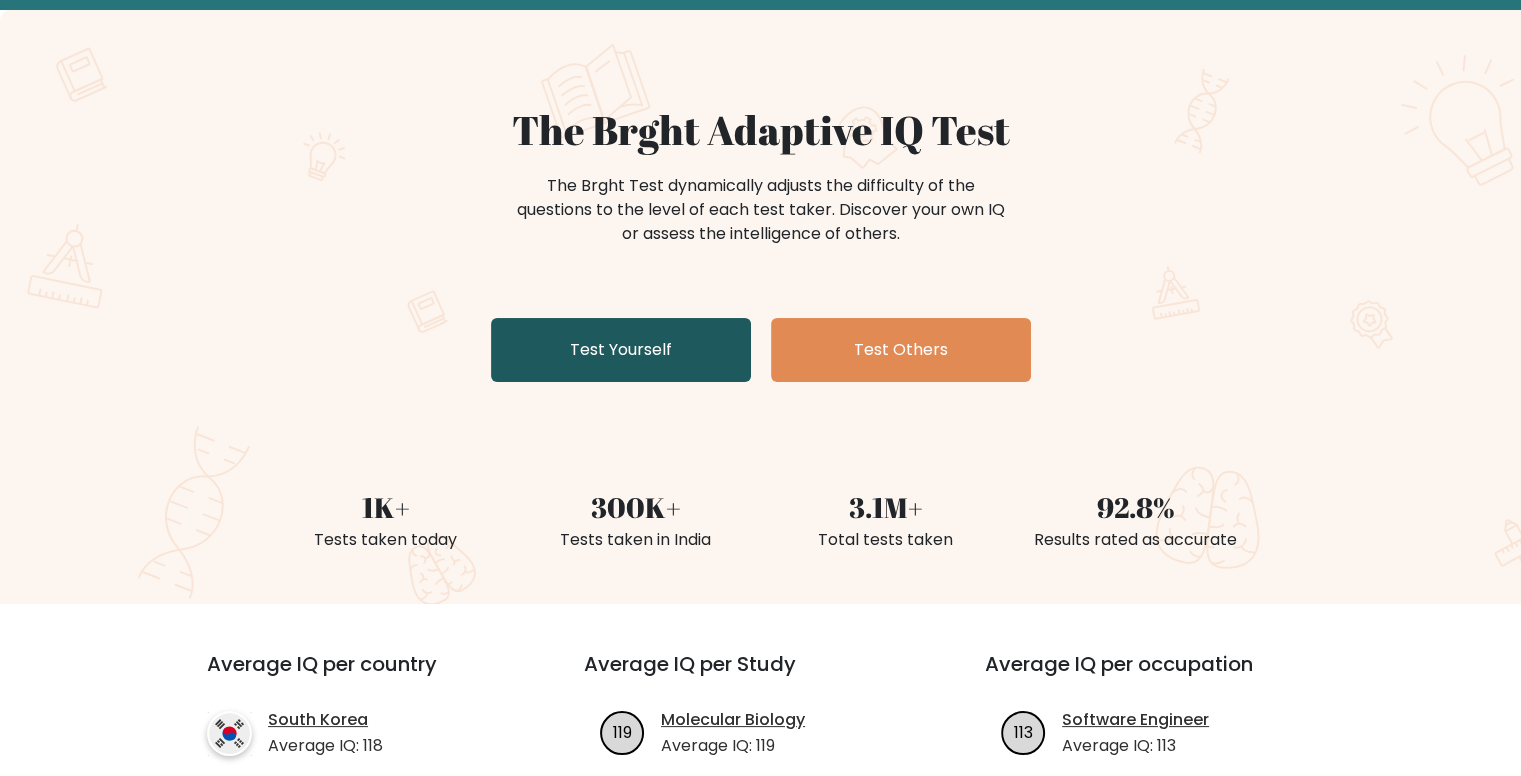 click on "Test Yourself" at bounding box center [621, 350] 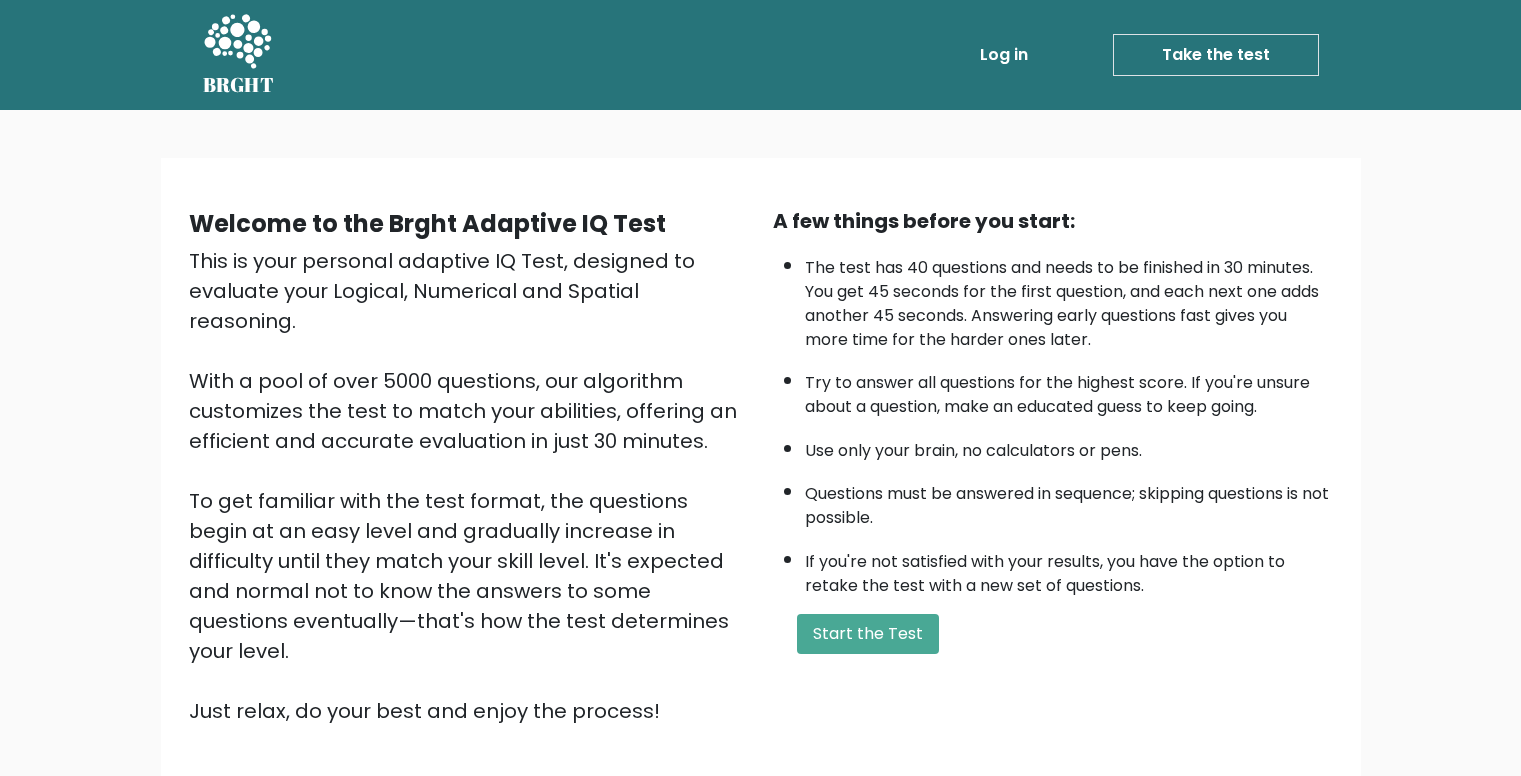 scroll, scrollTop: 0, scrollLeft: 0, axis: both 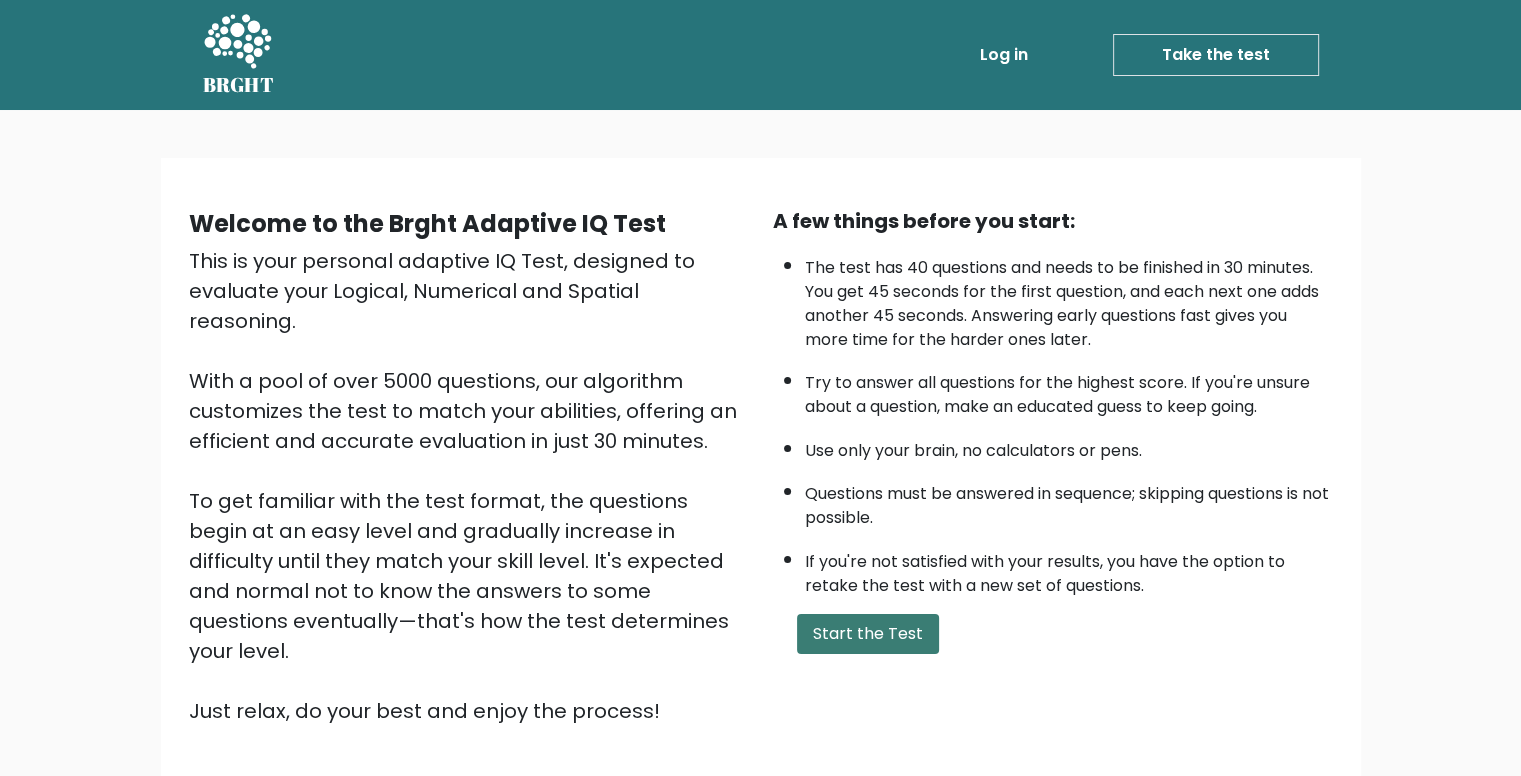 click on "Start the Test" at bounding box center [868, 634] 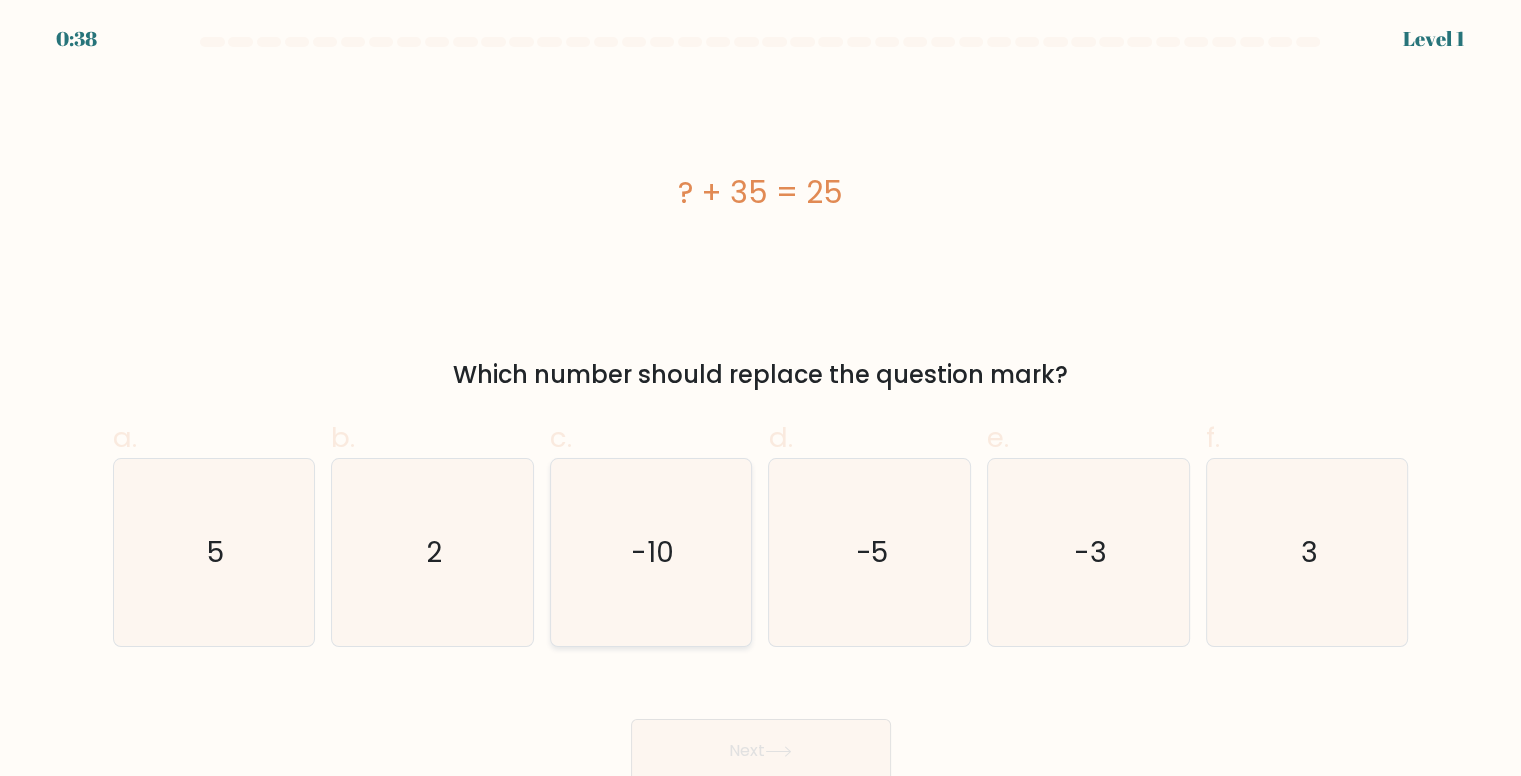 click on "-10" at bounding box center [651, 552] 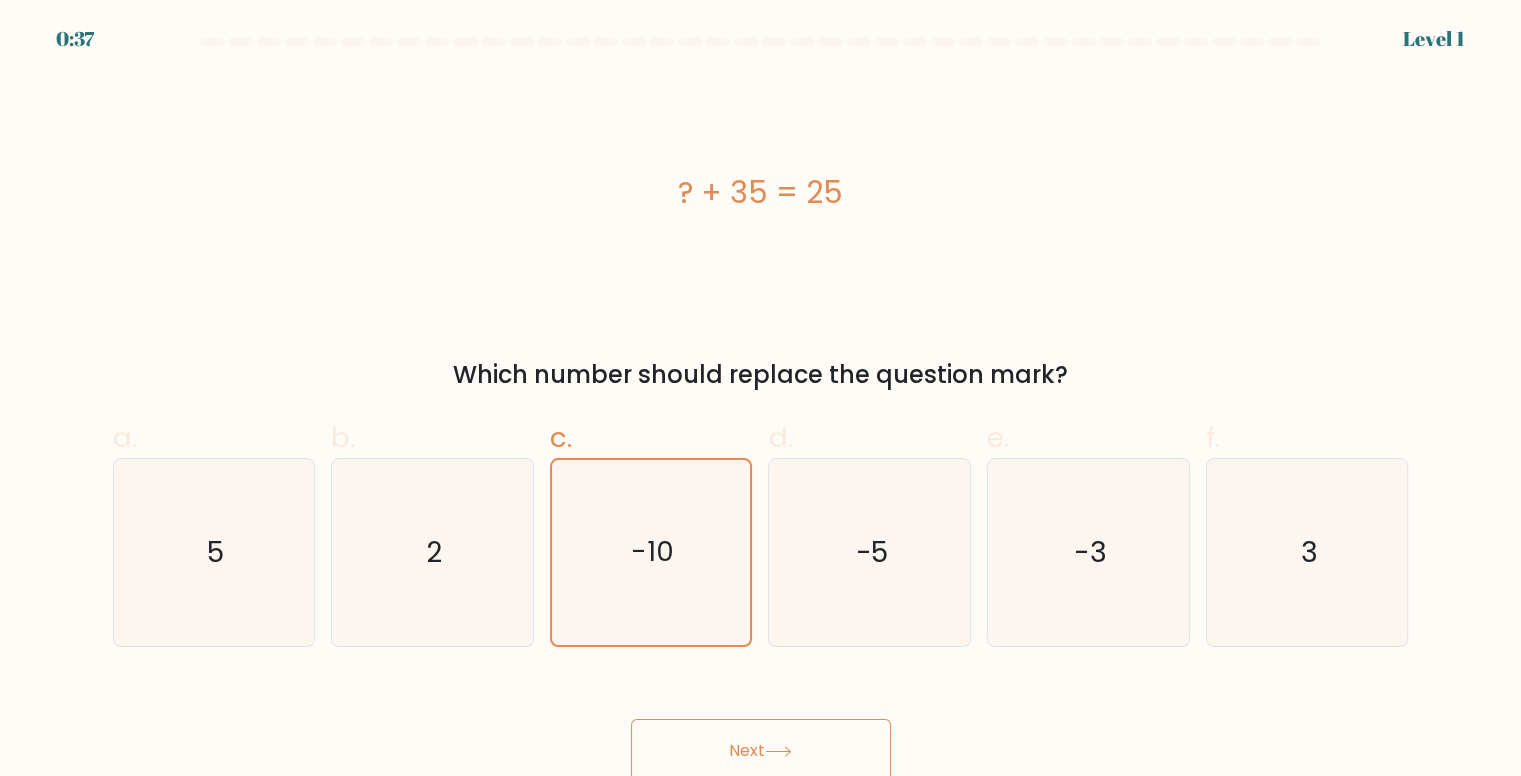 click on "Next" at bounding box center [761, 751] 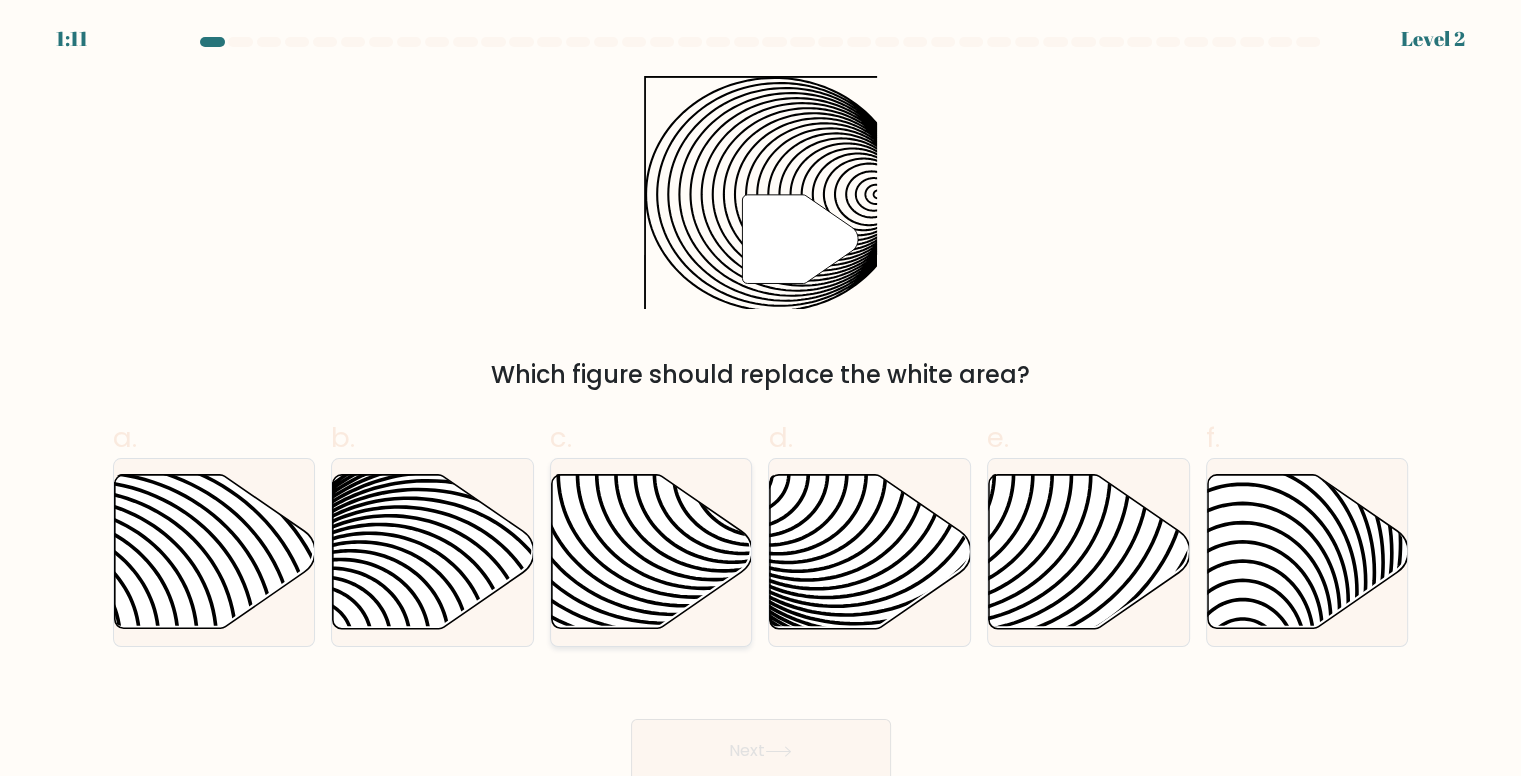 click at bounding box center [652, 552] 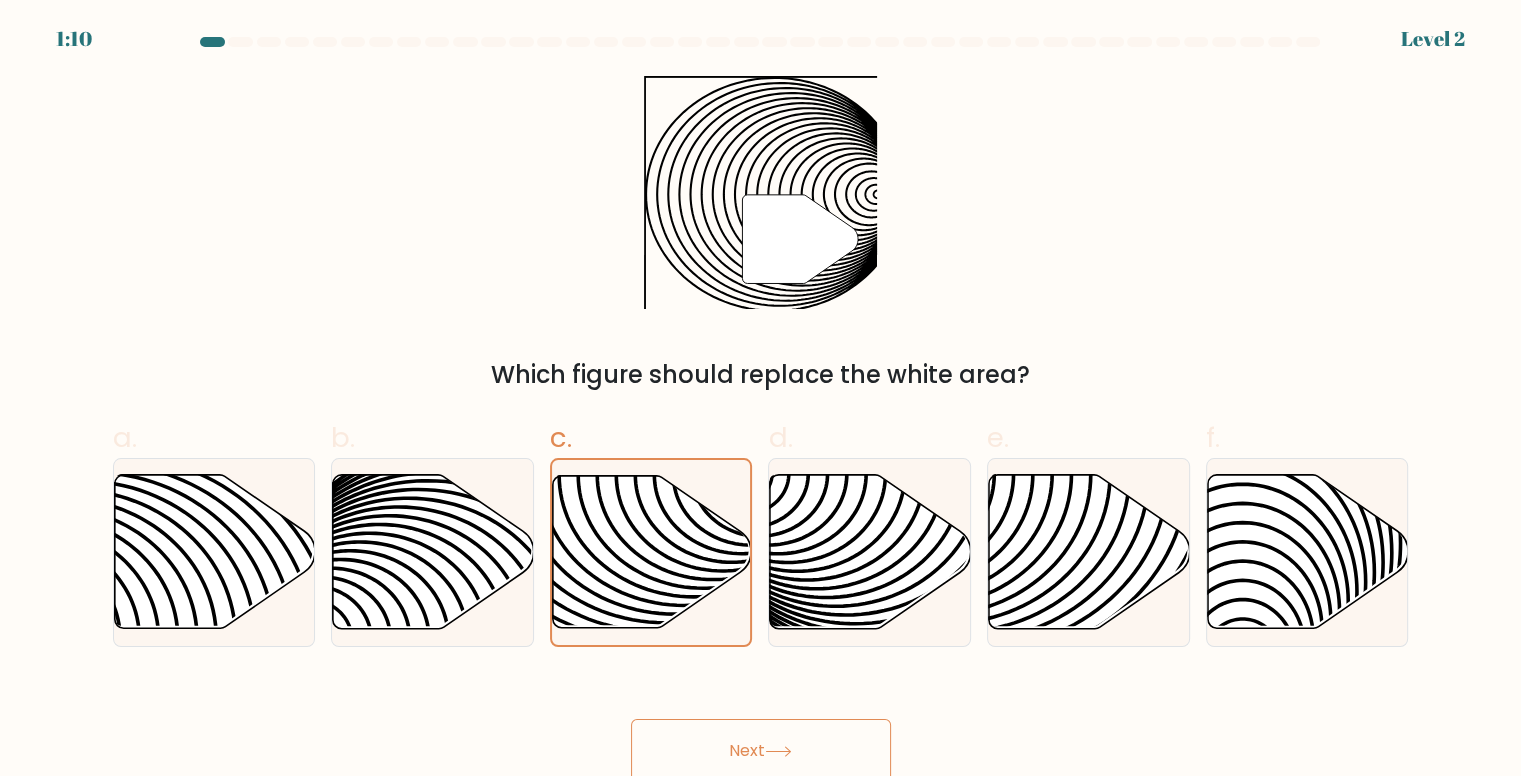 click on "Next" at bounding box center [761, 751] 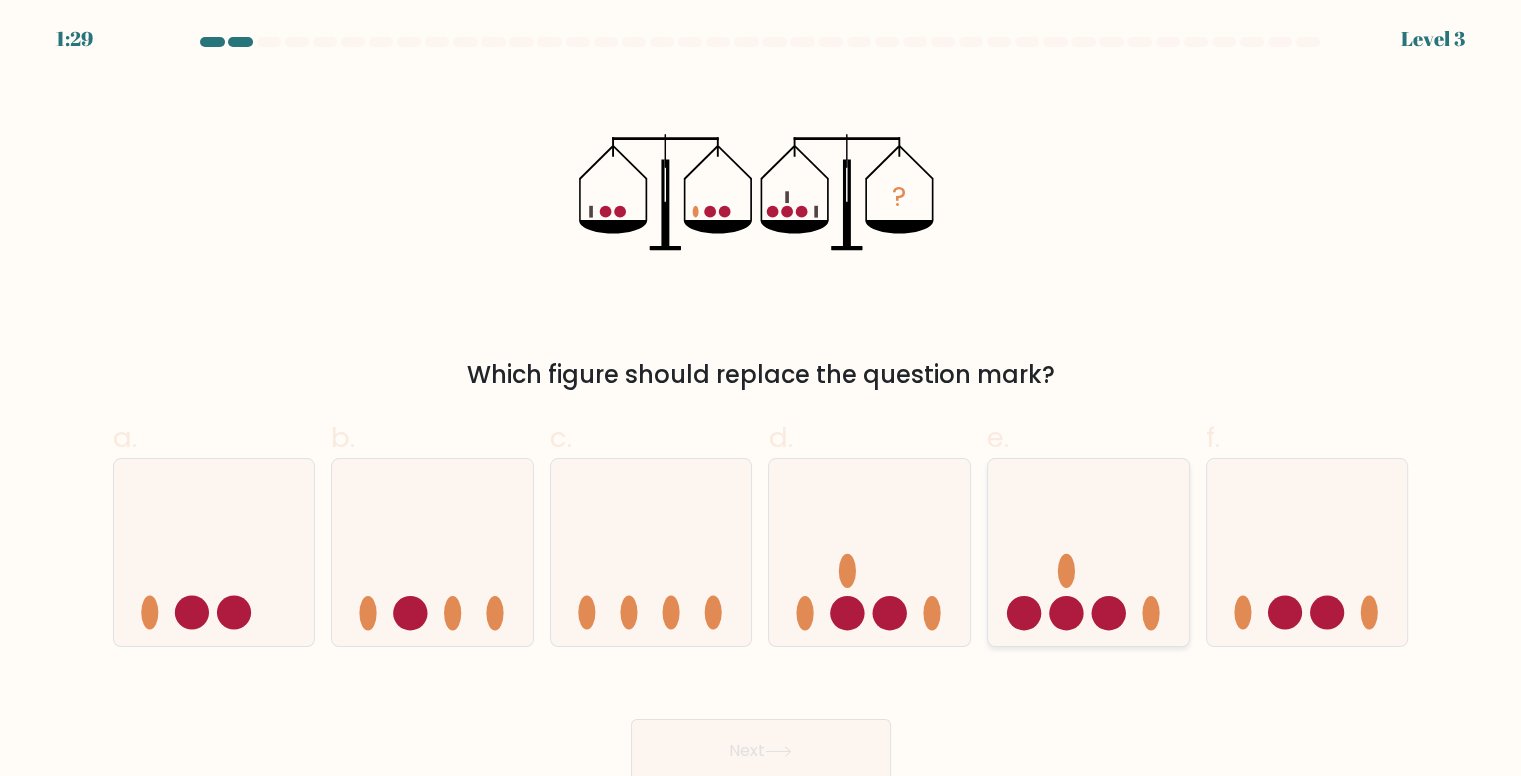 click at bounding box center [1088, 552] 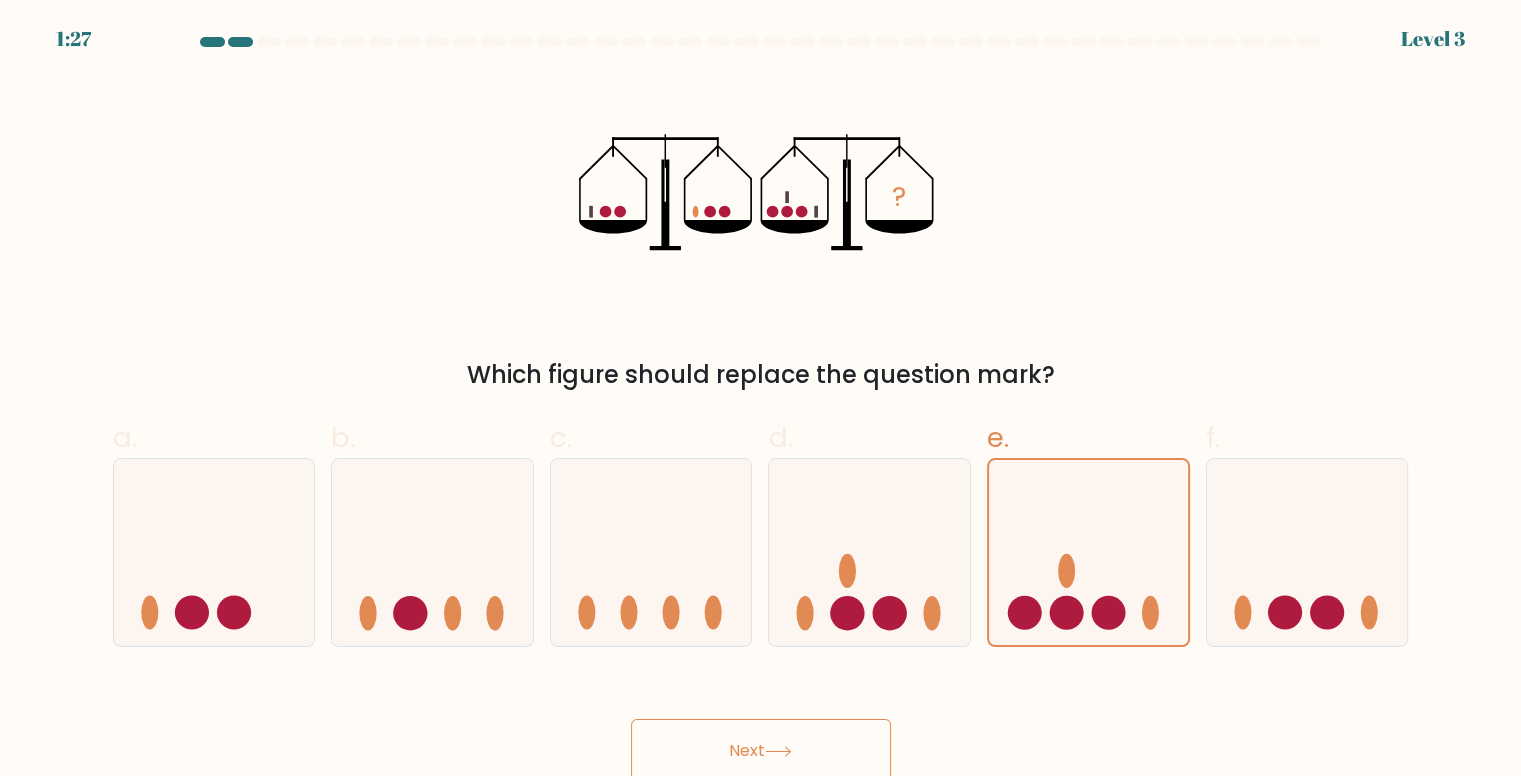 click on "Next" at bounding box center (761, 751) 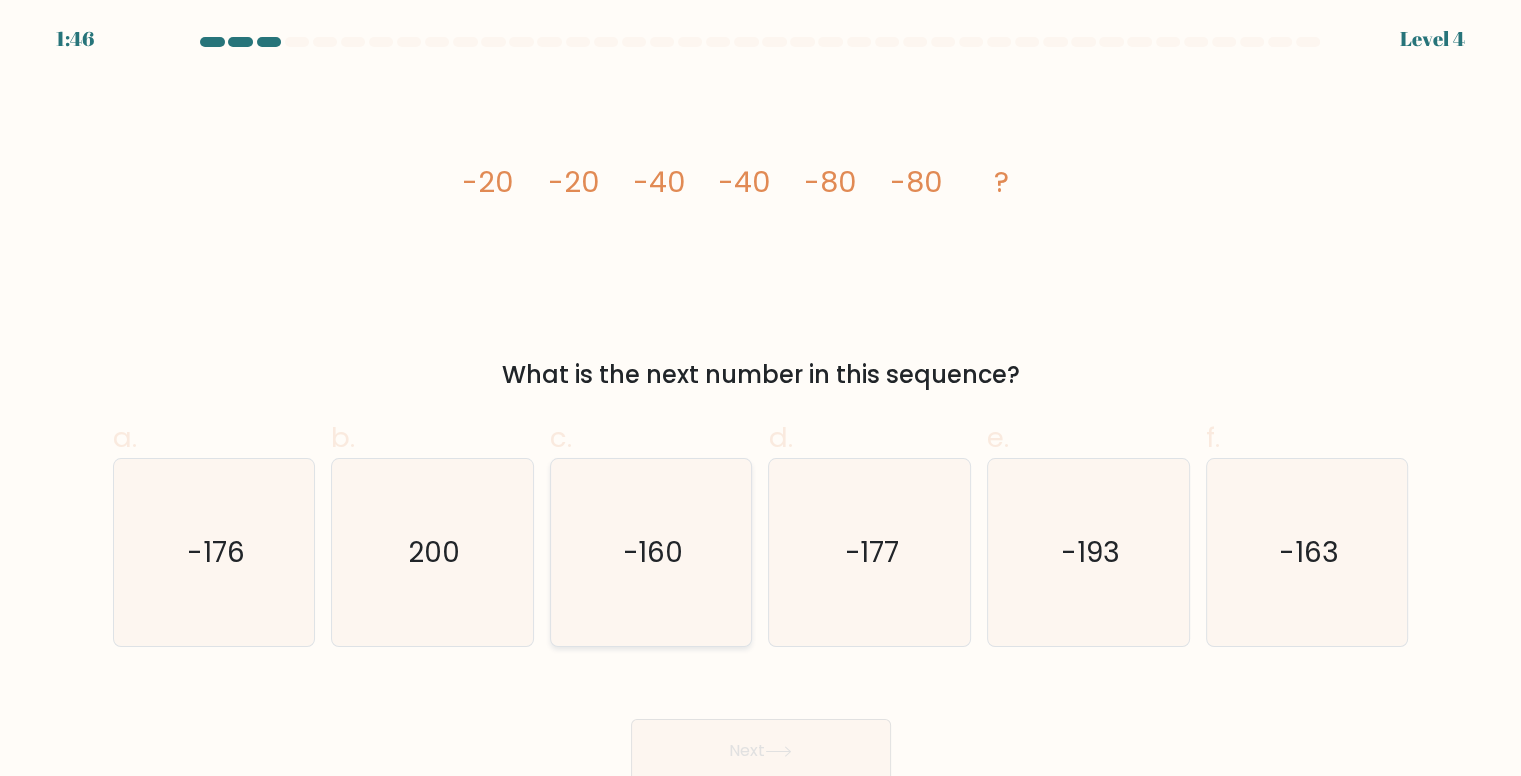 click on "-160" at bounding box center [651, 552] 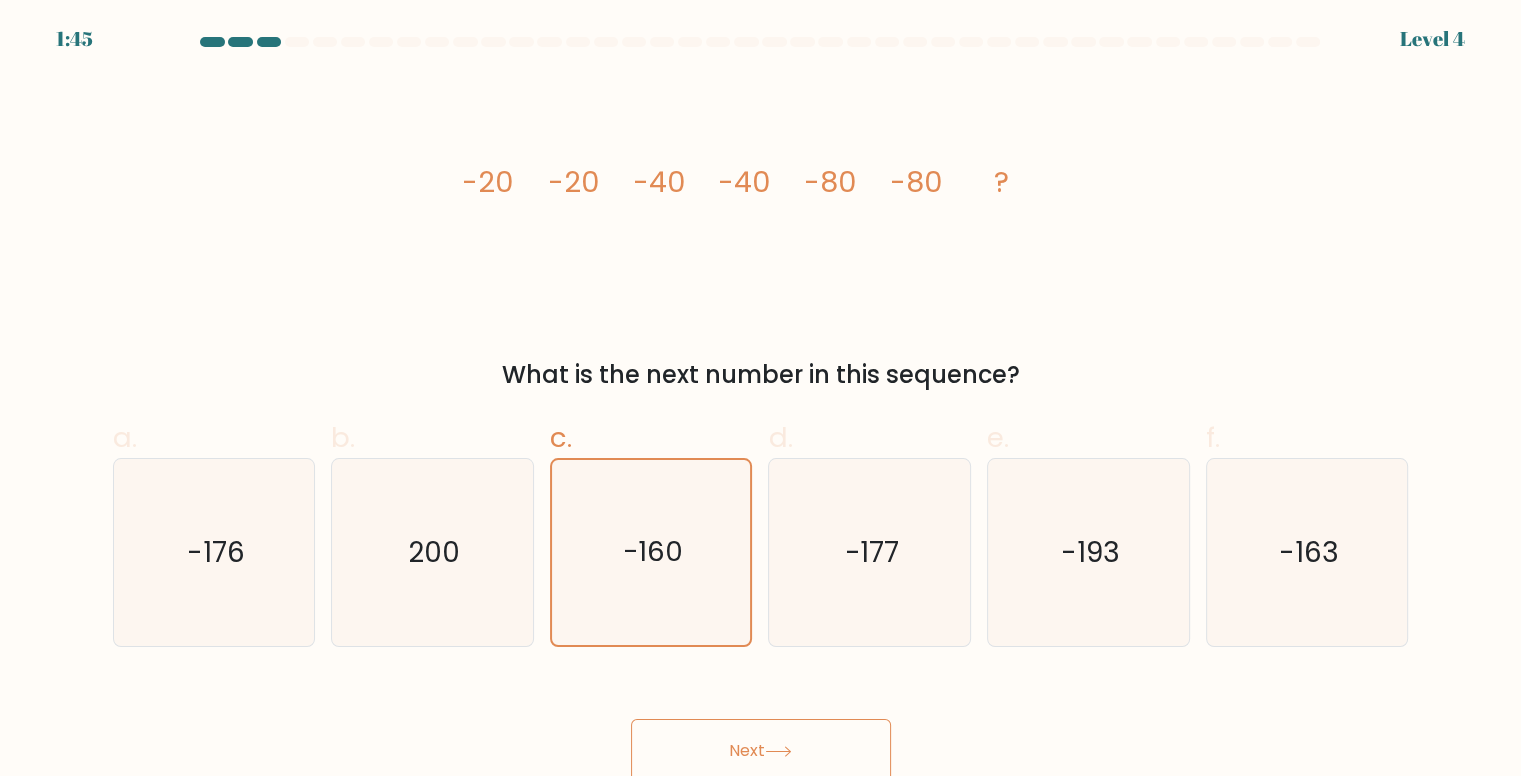 click on "Next" at bounding box center [761, 751] 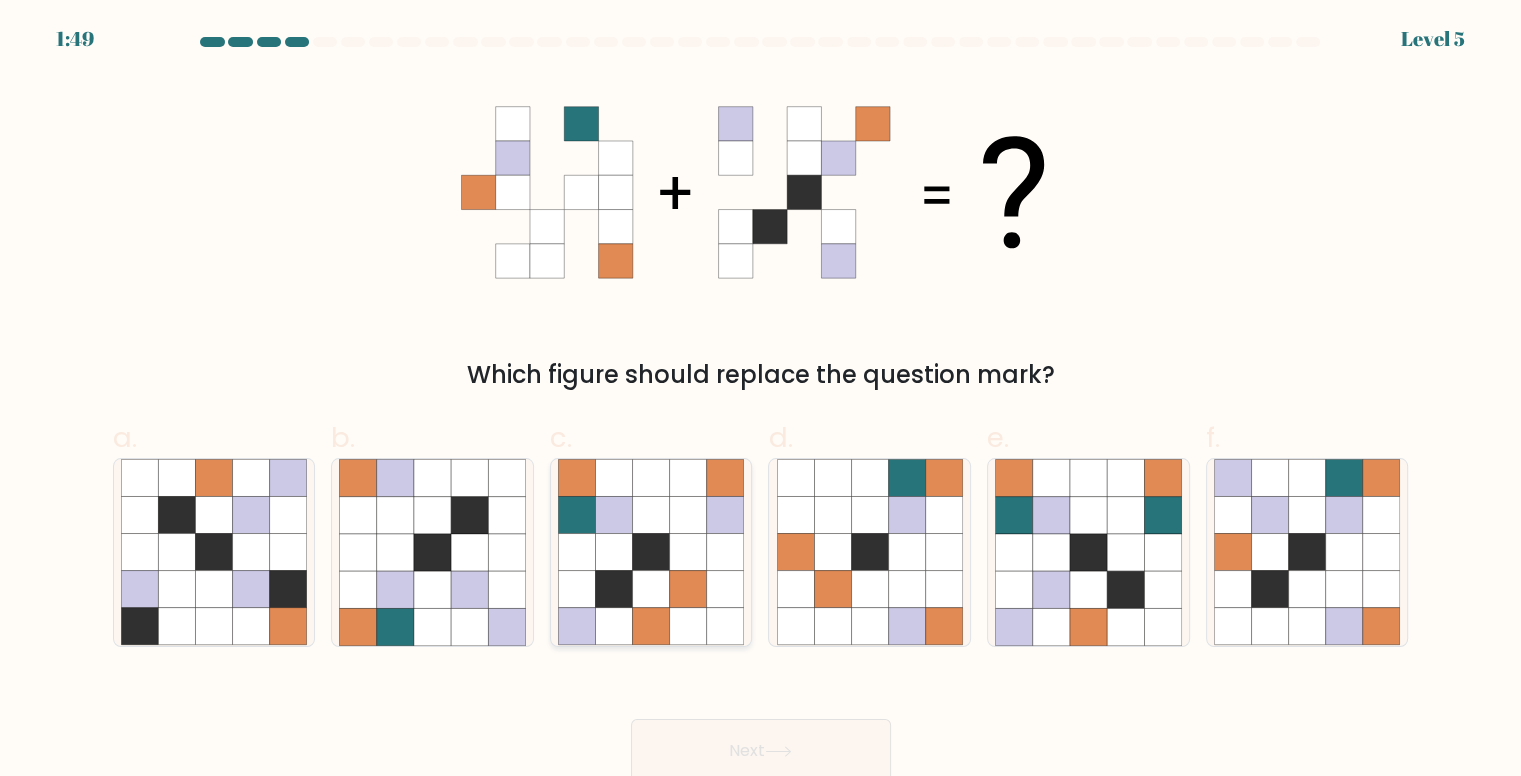 click at bounding box center (651, 589) 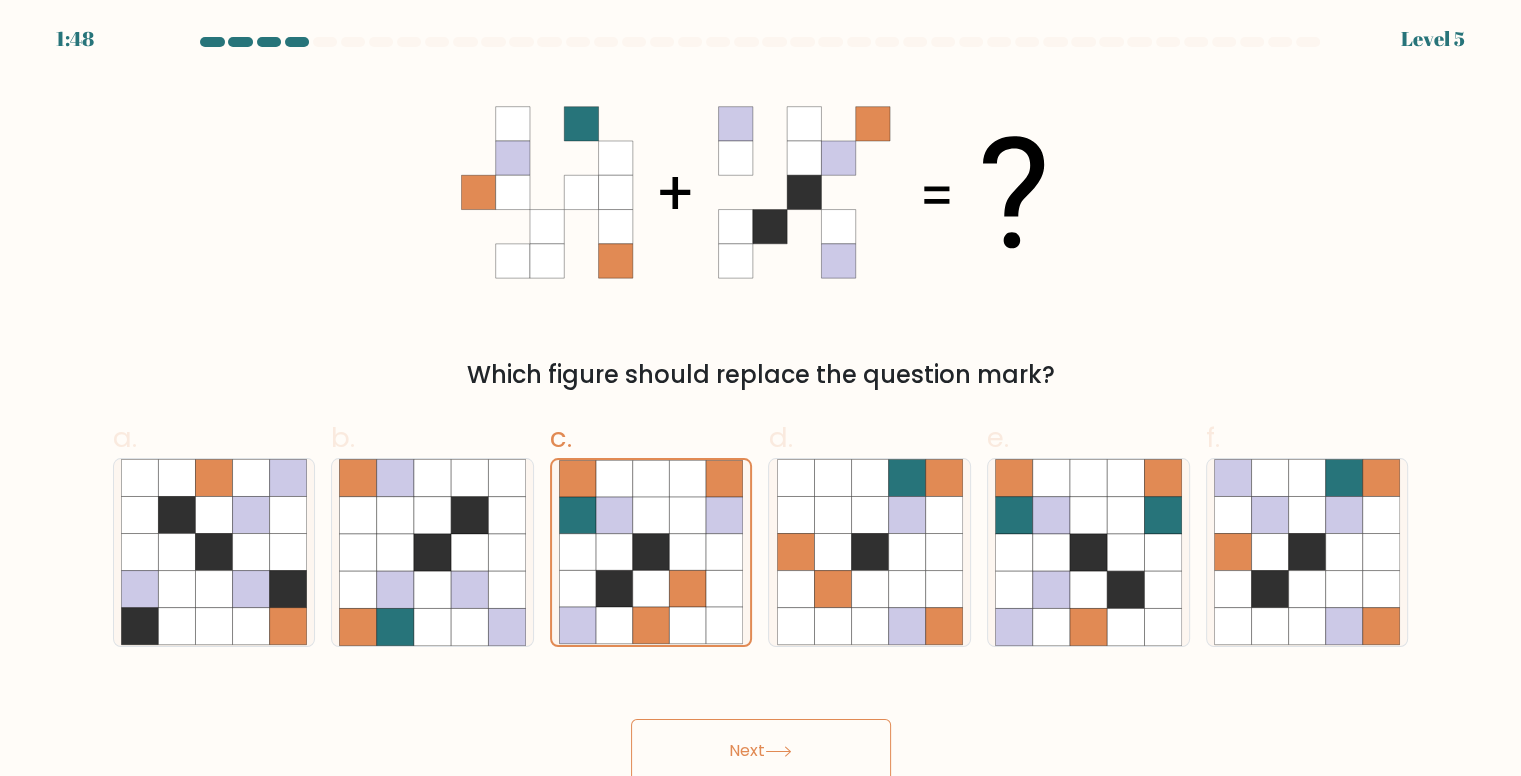 click on "Next" at bounding box center [761, 751] 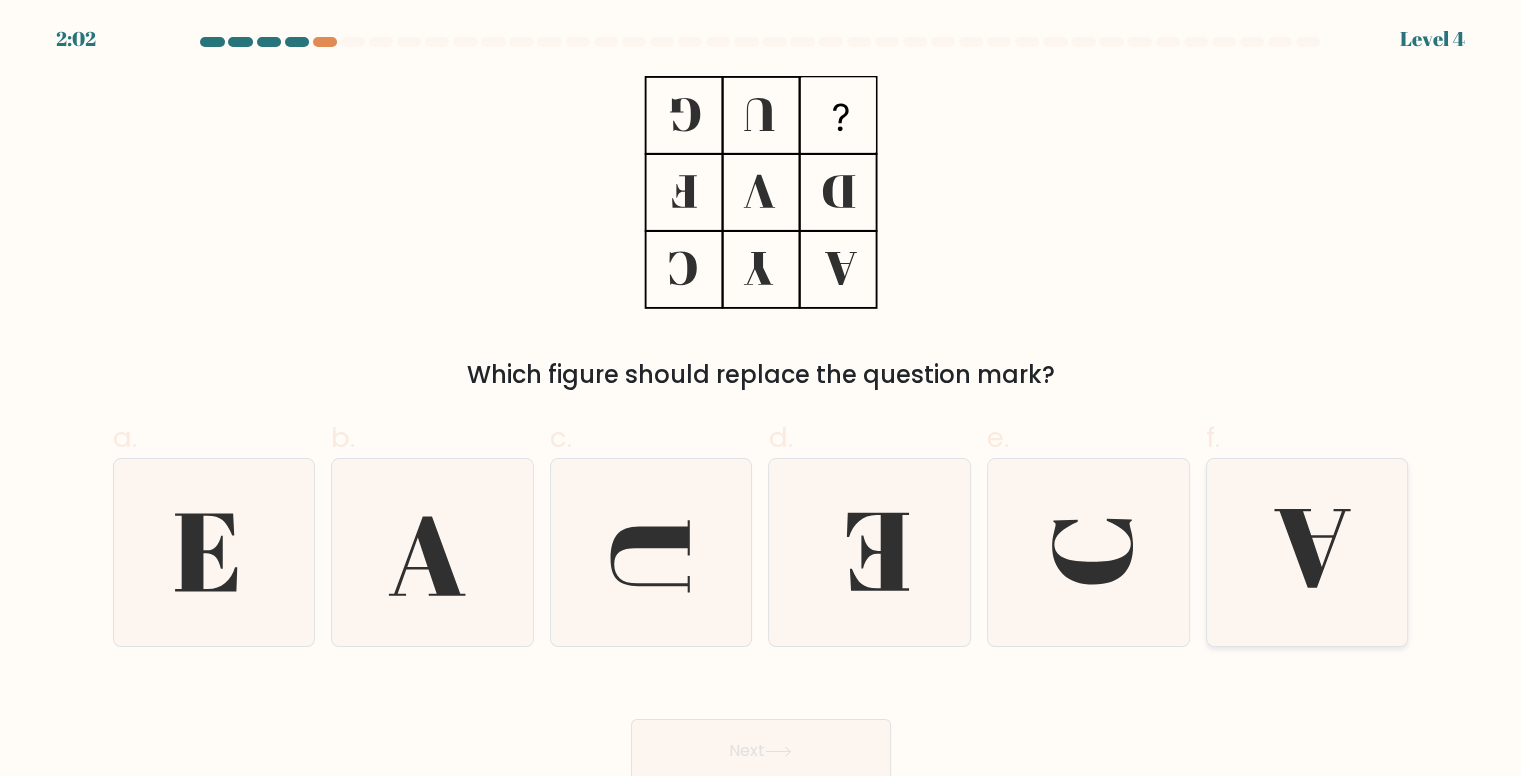 click at bounding box center [1307, 552] 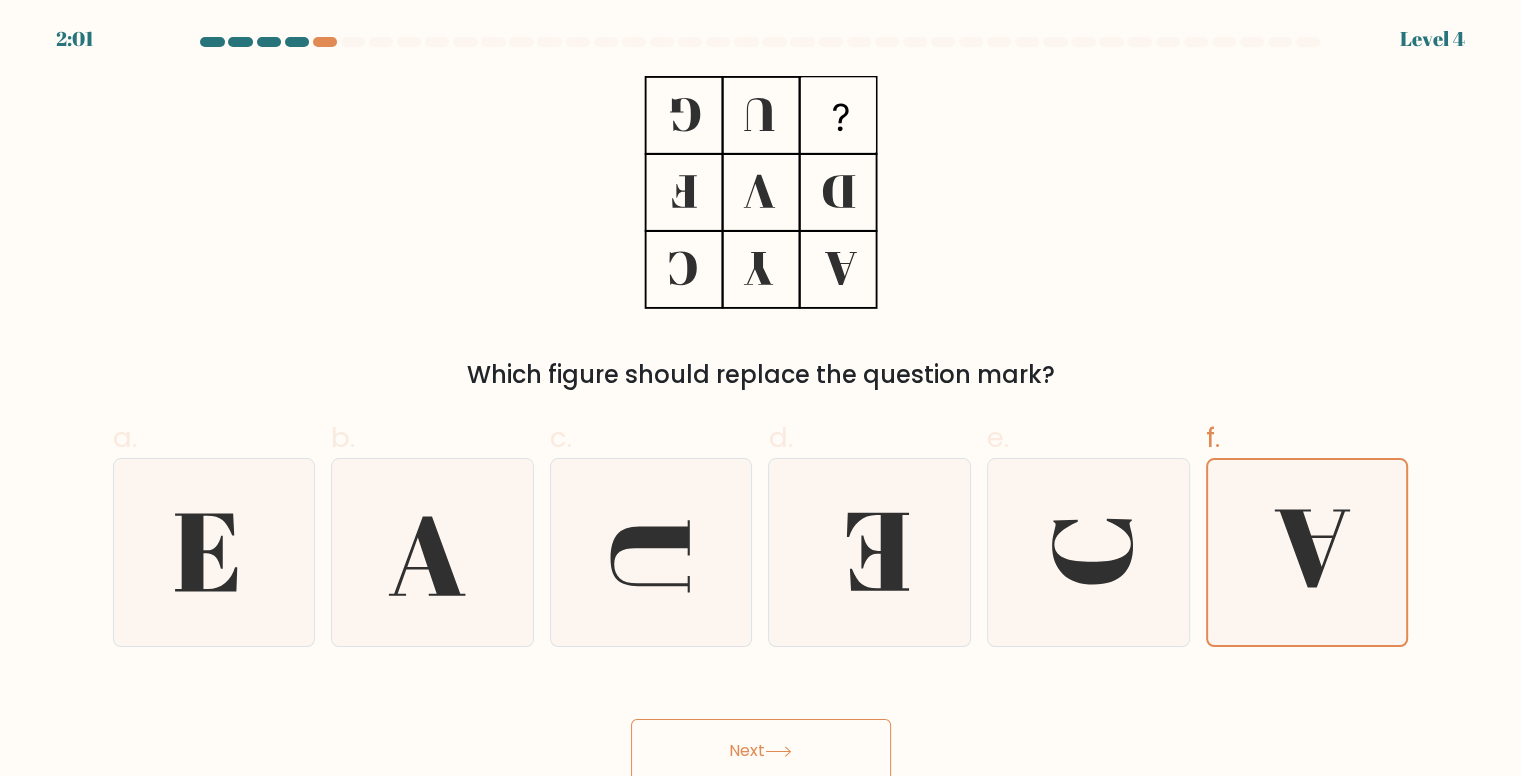 click at bounding box center [778, 751] 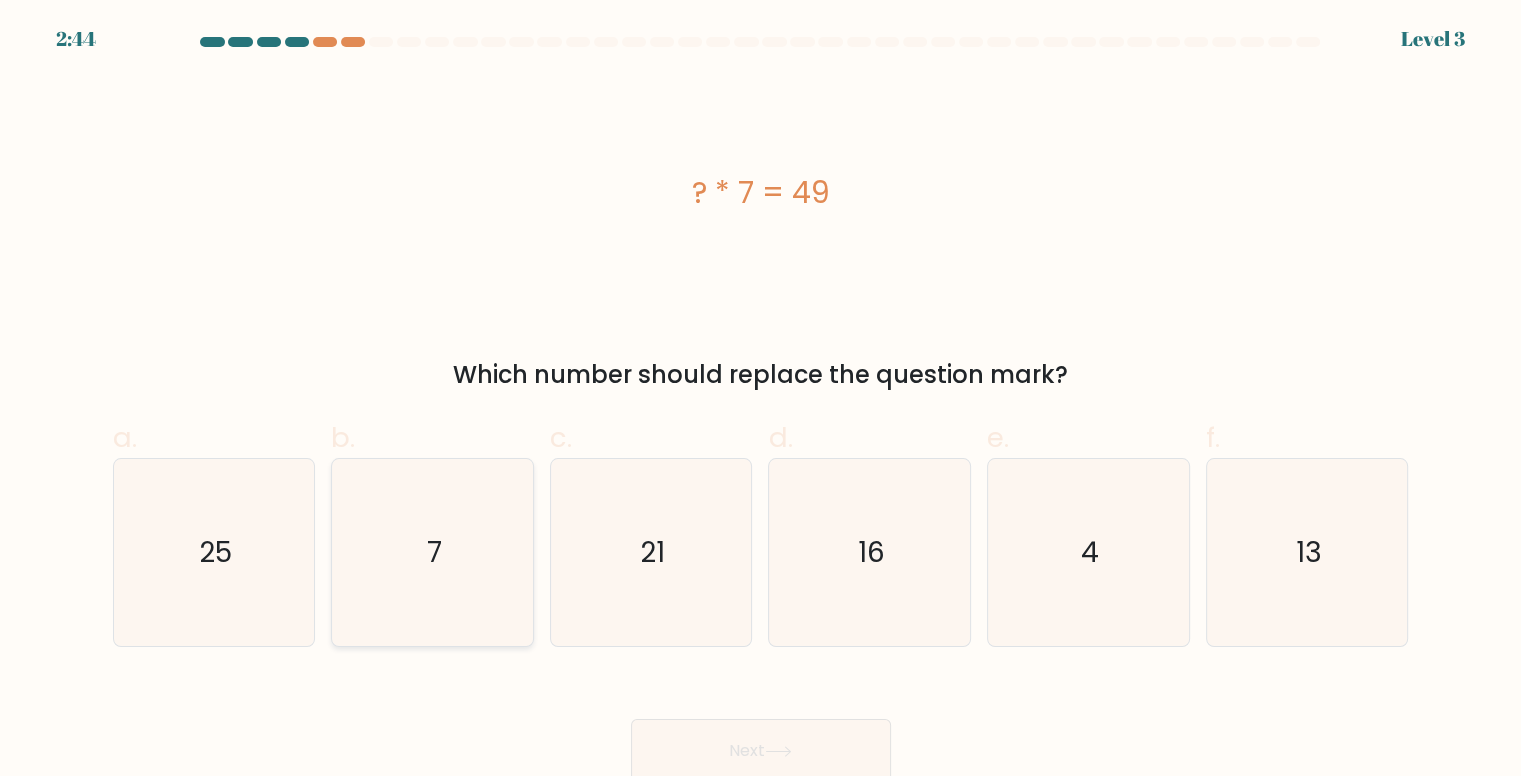 click on "7" at bounding box center (432, 552) 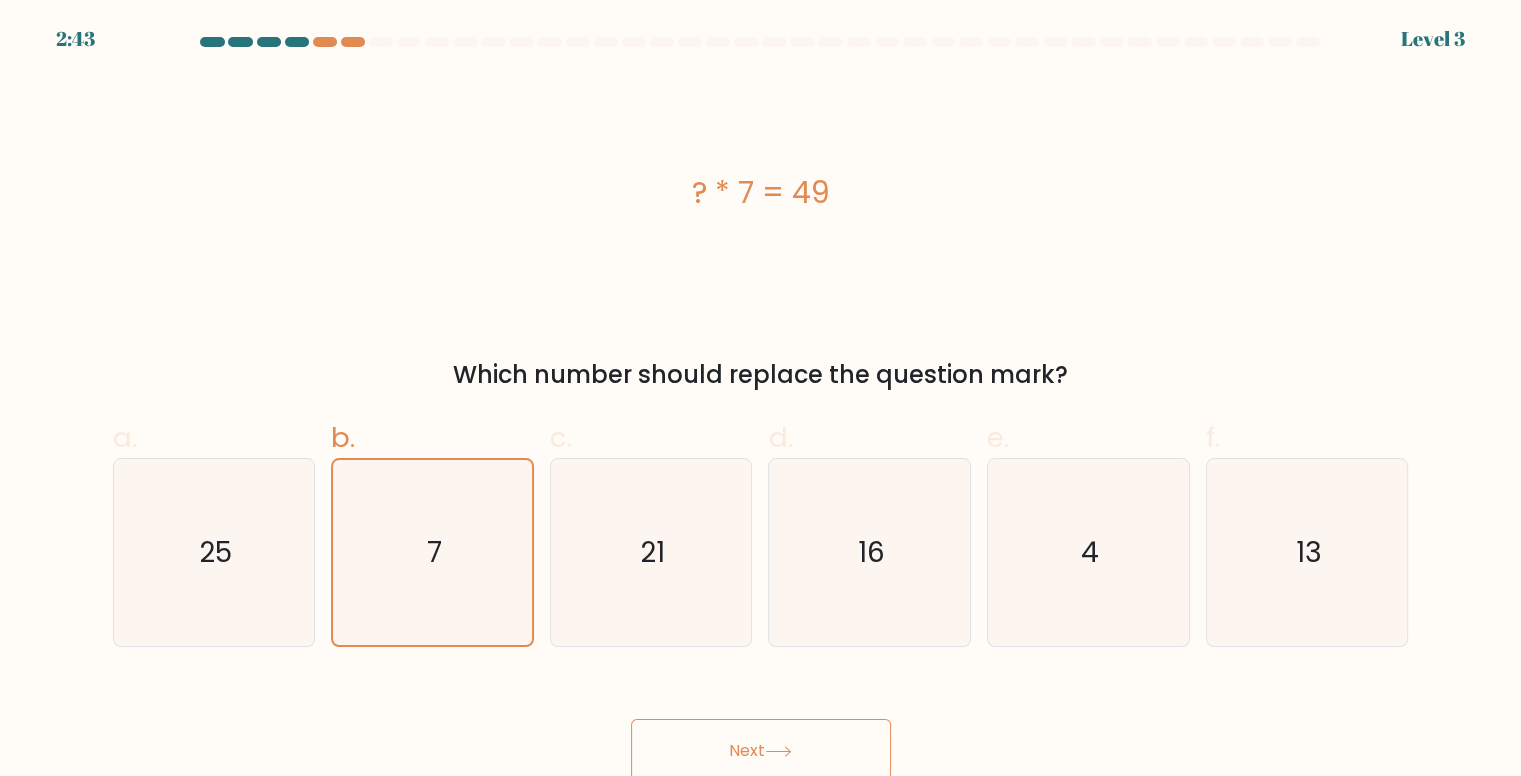 click on "Next" at bounding box center [761, 751] 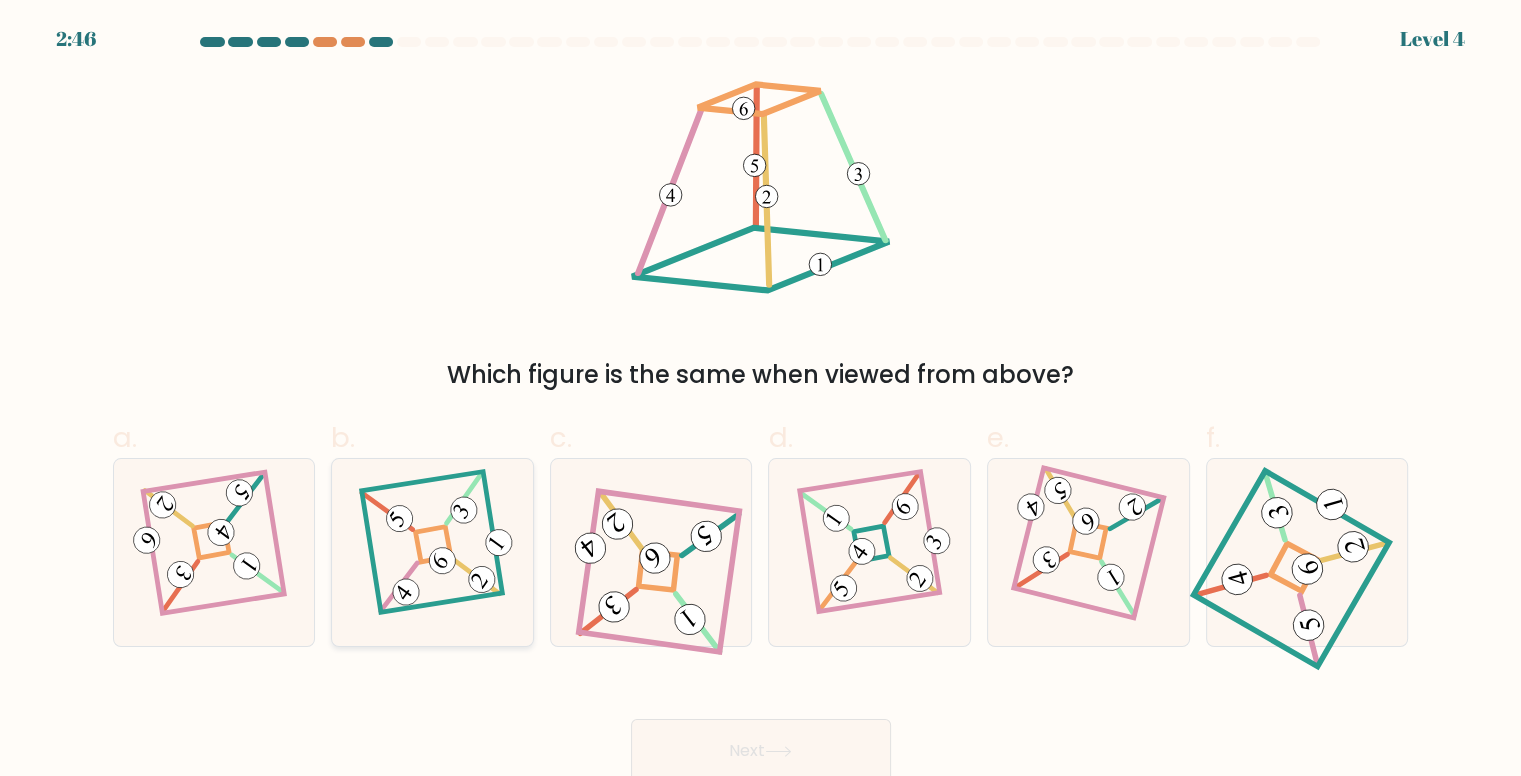 click at bounding box center [432, 552] 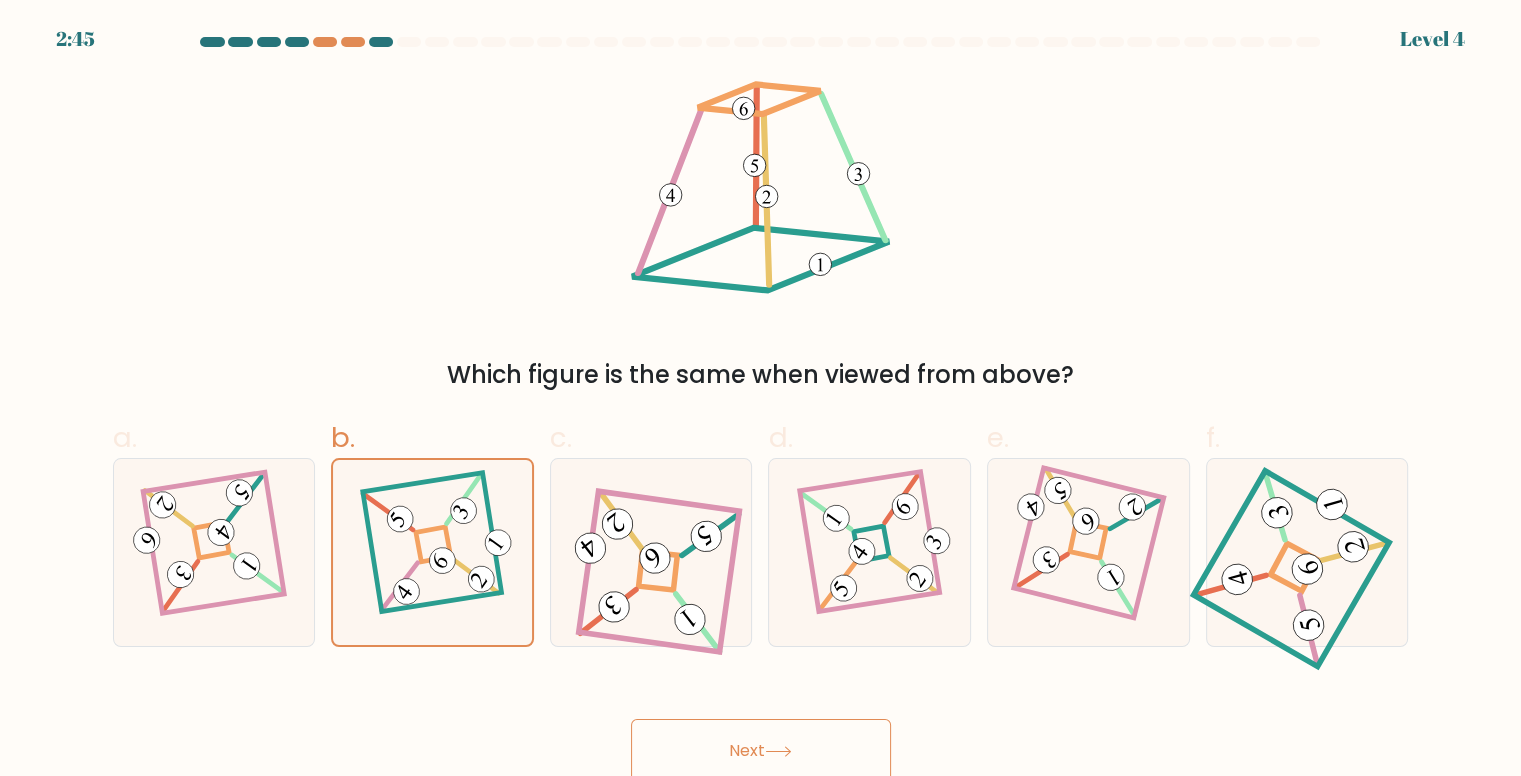 click on "Next" at bounding box center [761, 751] 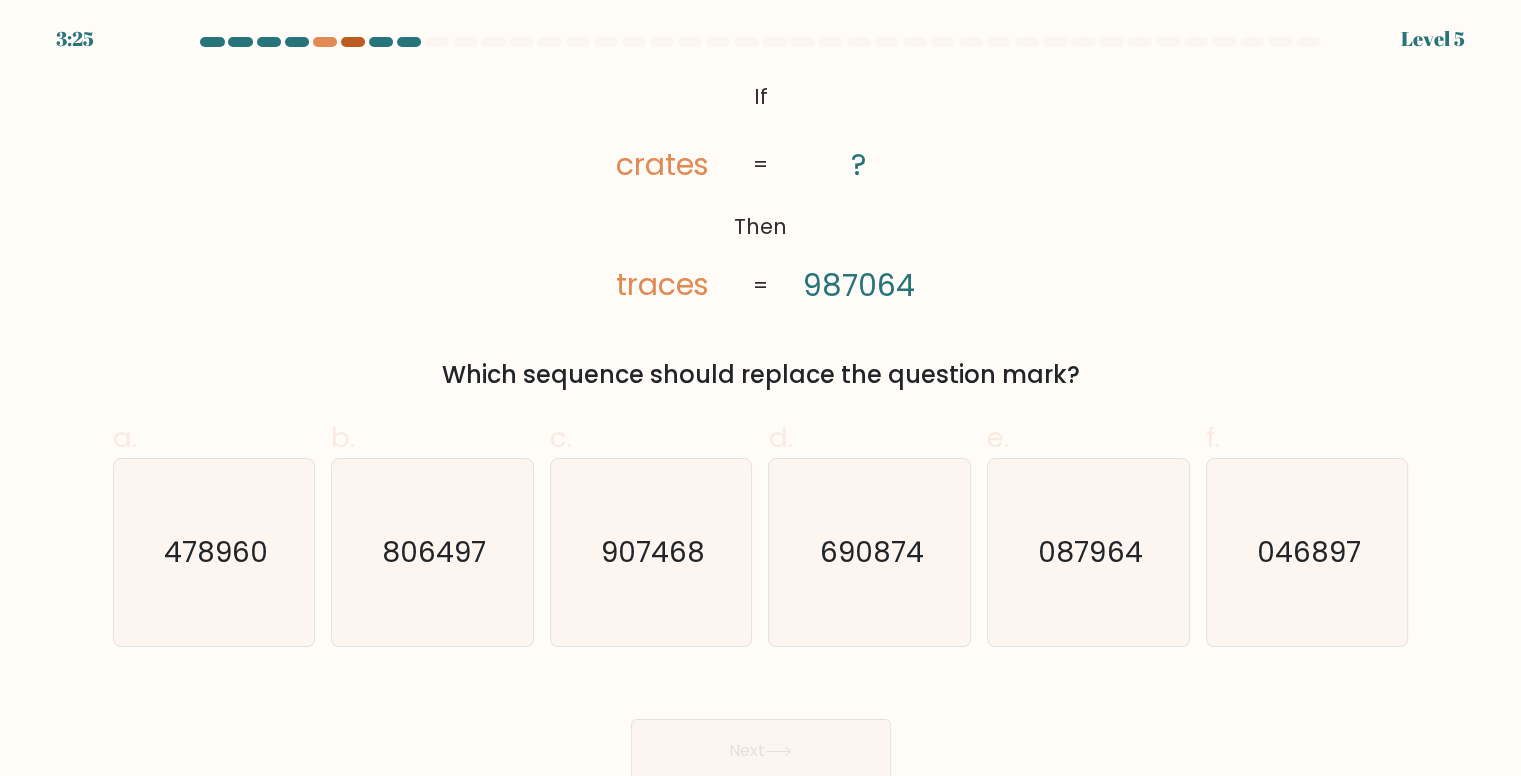 click at bounding box center (353, 42) 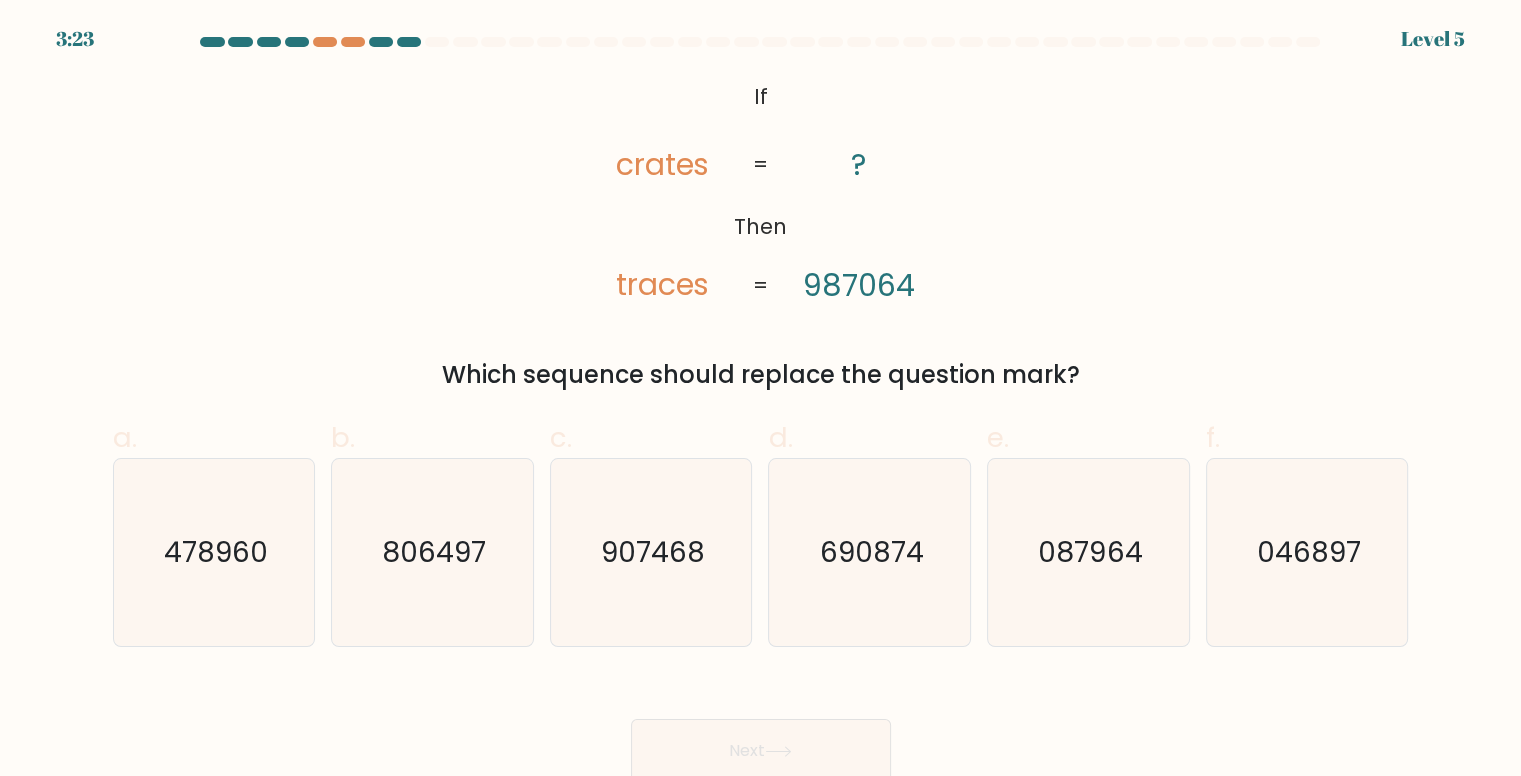 click at bounding box center (761, 42) 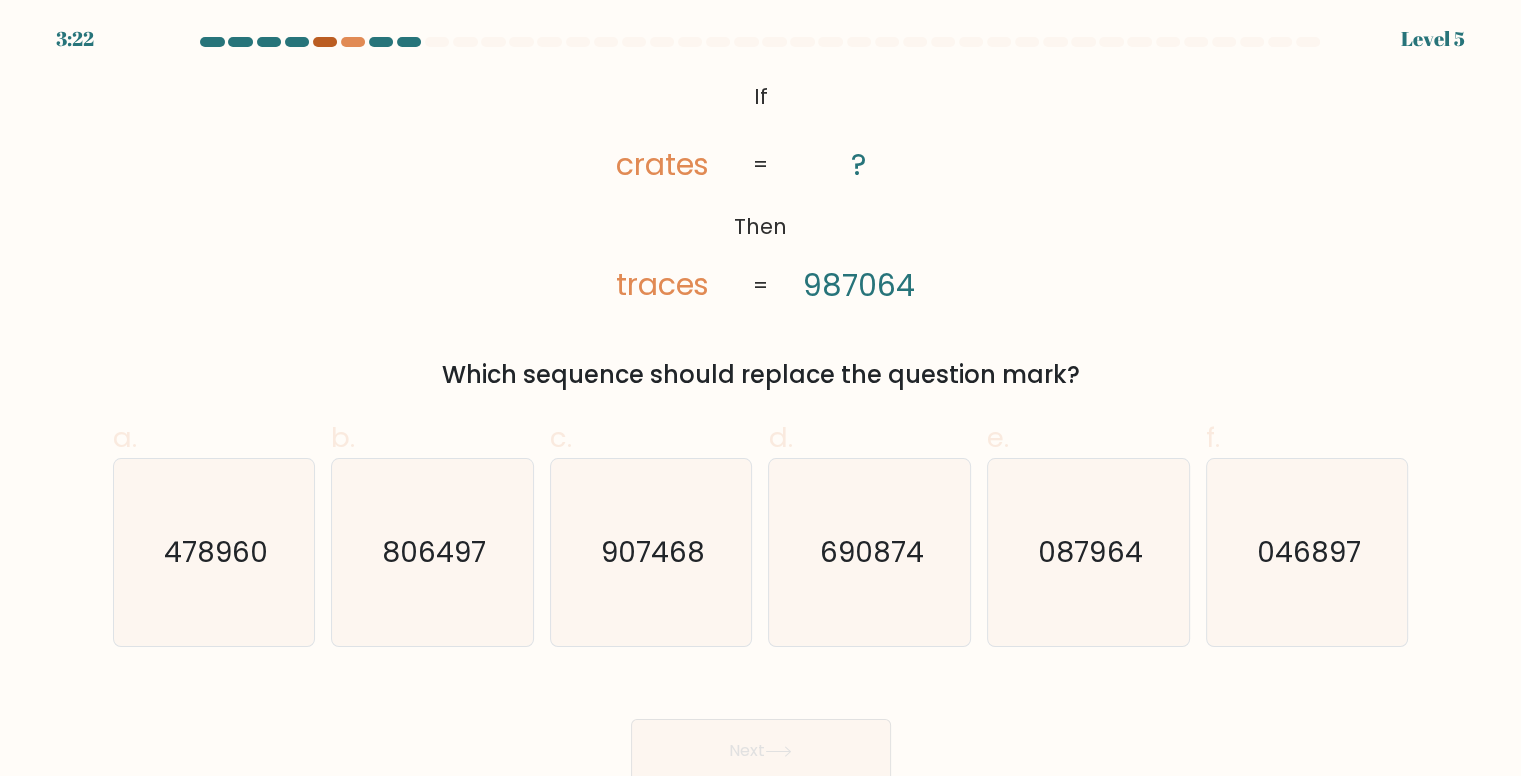 drag, startPoint x: 328, startPoint y: 46, endPoint x: 340, endPoint y: 42, distance: 12.649111 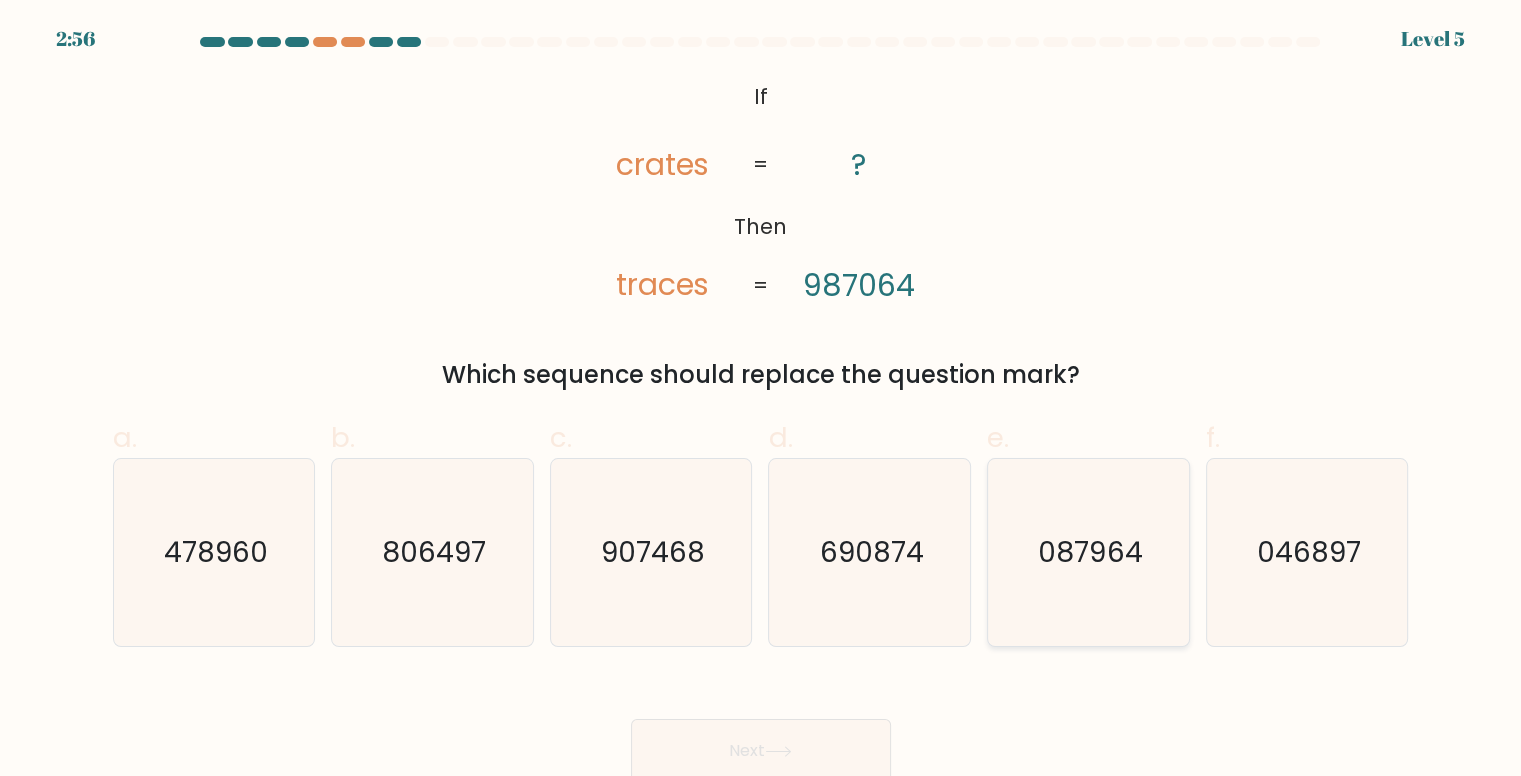 click on "087964" at bounding box center (1088, 552) 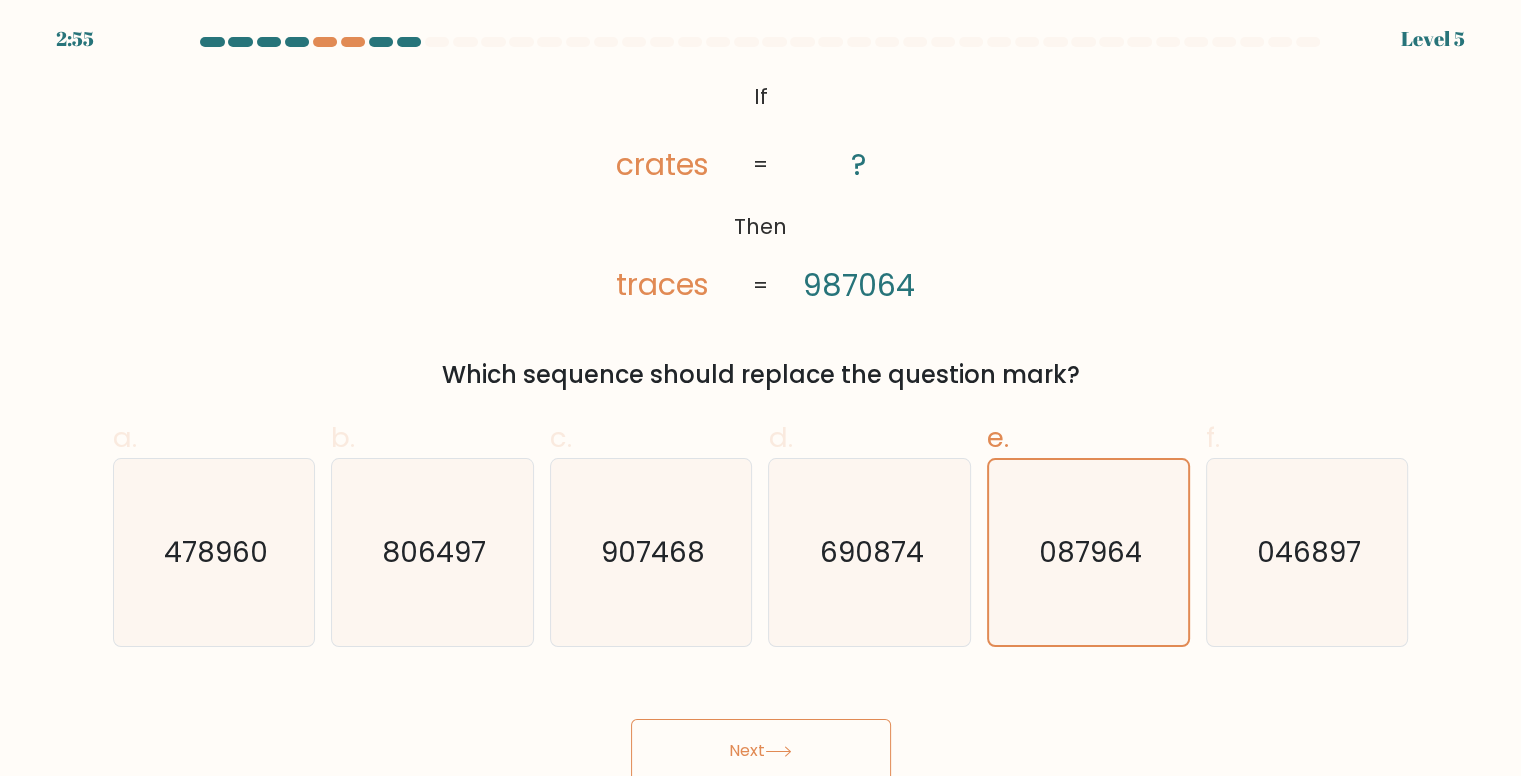 click on "Next" at bounding box center [761, 751] 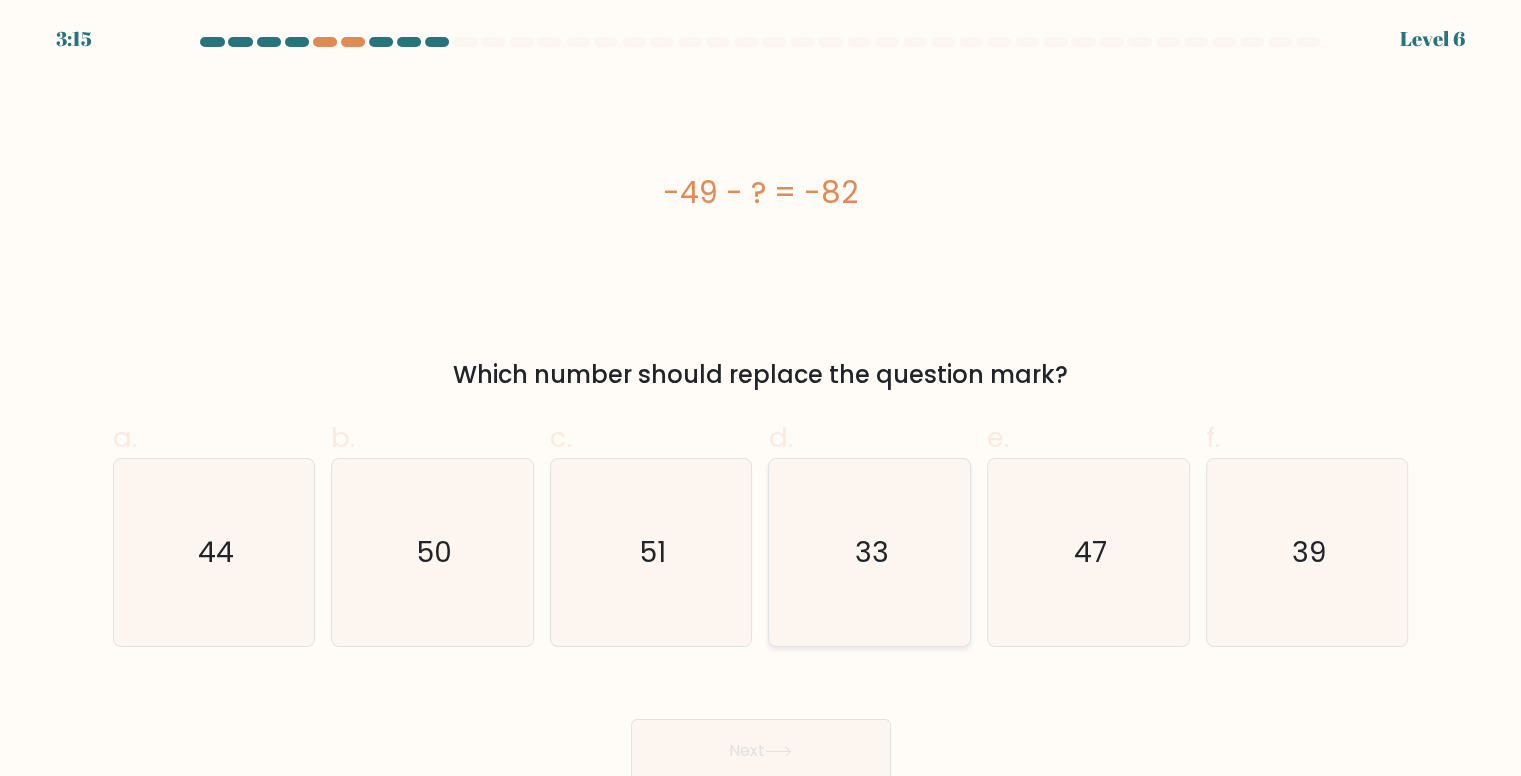 click on "33" at bounding box center [870, 552] 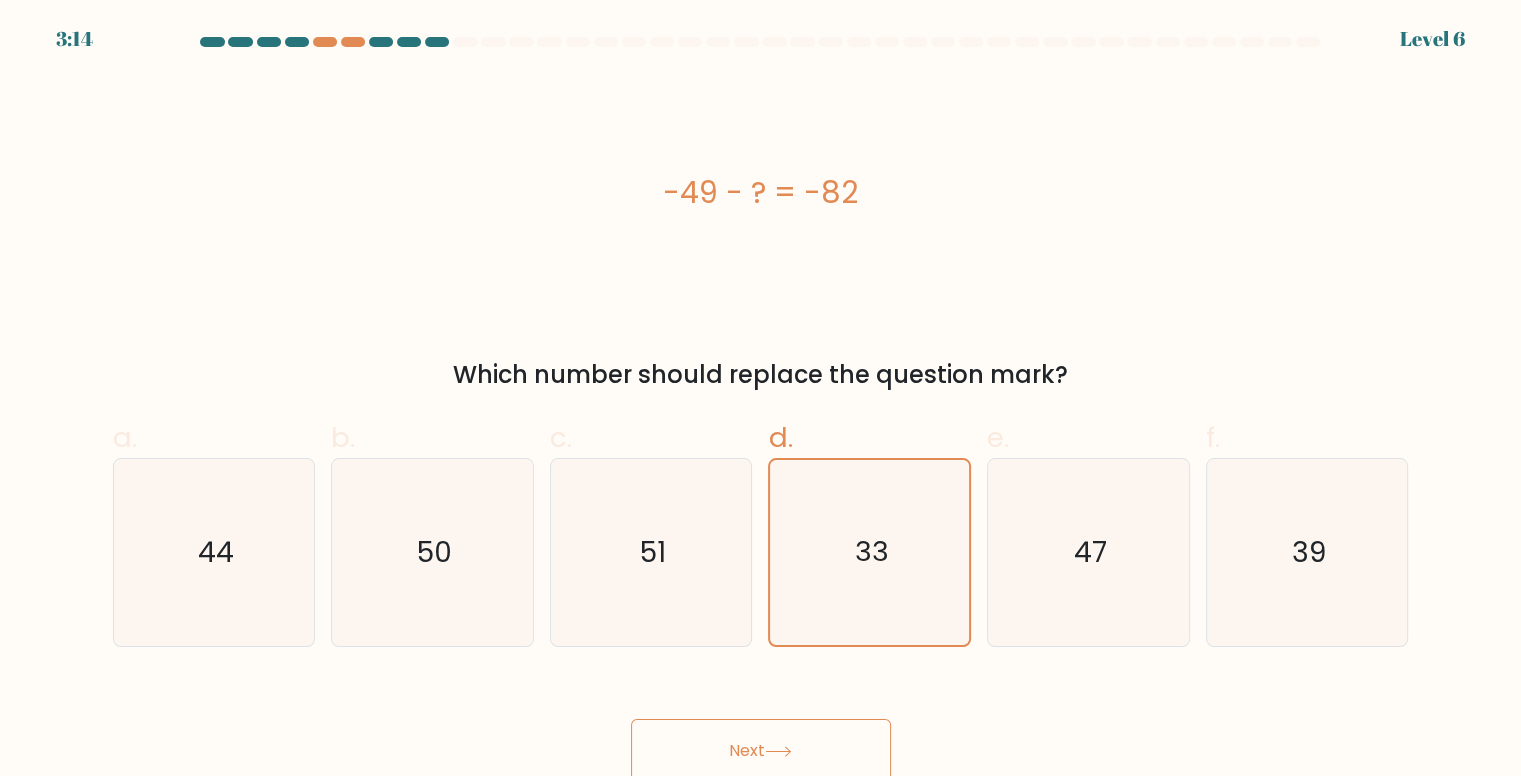click on "Next" at bounding box center (761, 751) 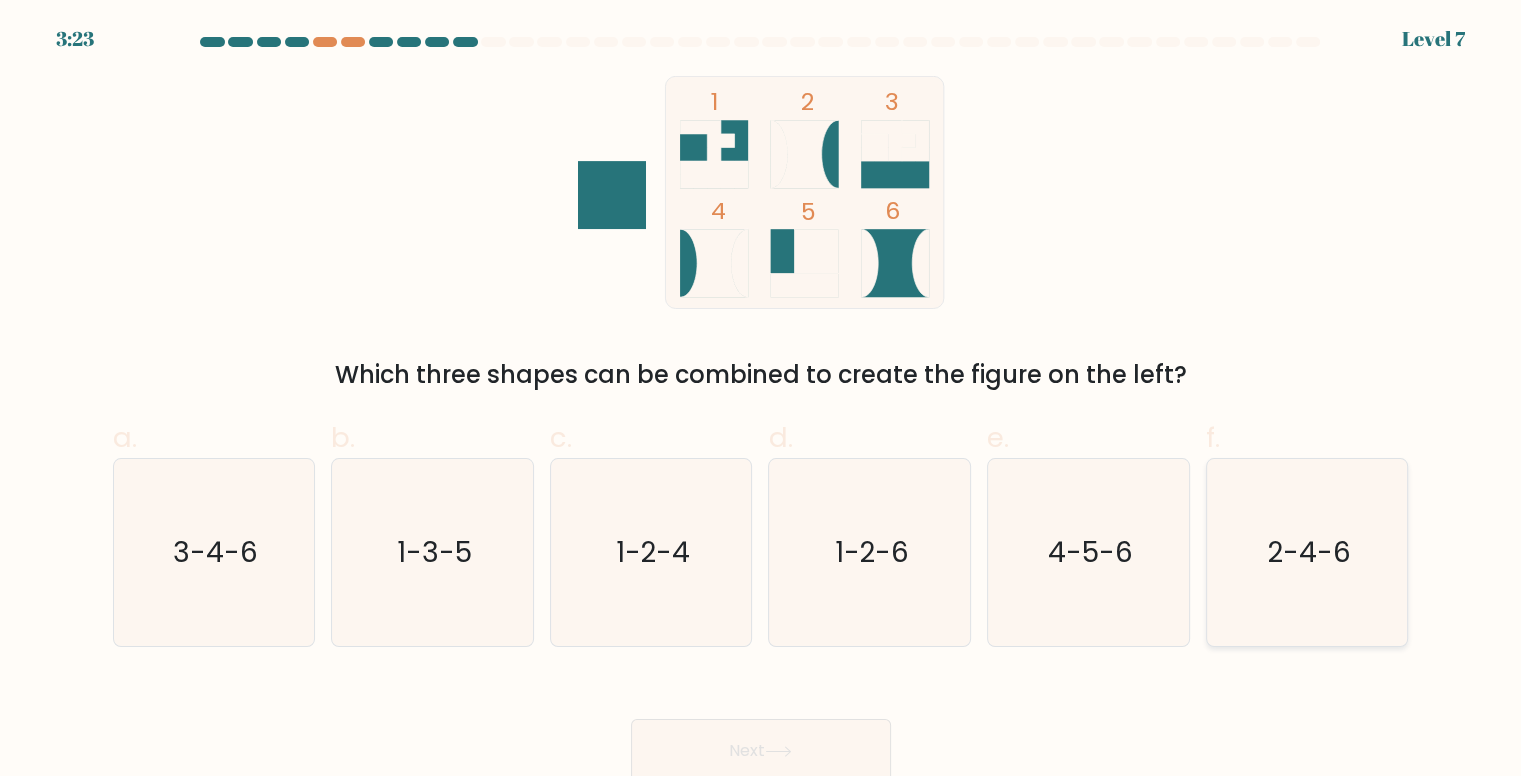 click on "2-4-6" at bounding box center [1307, 552] 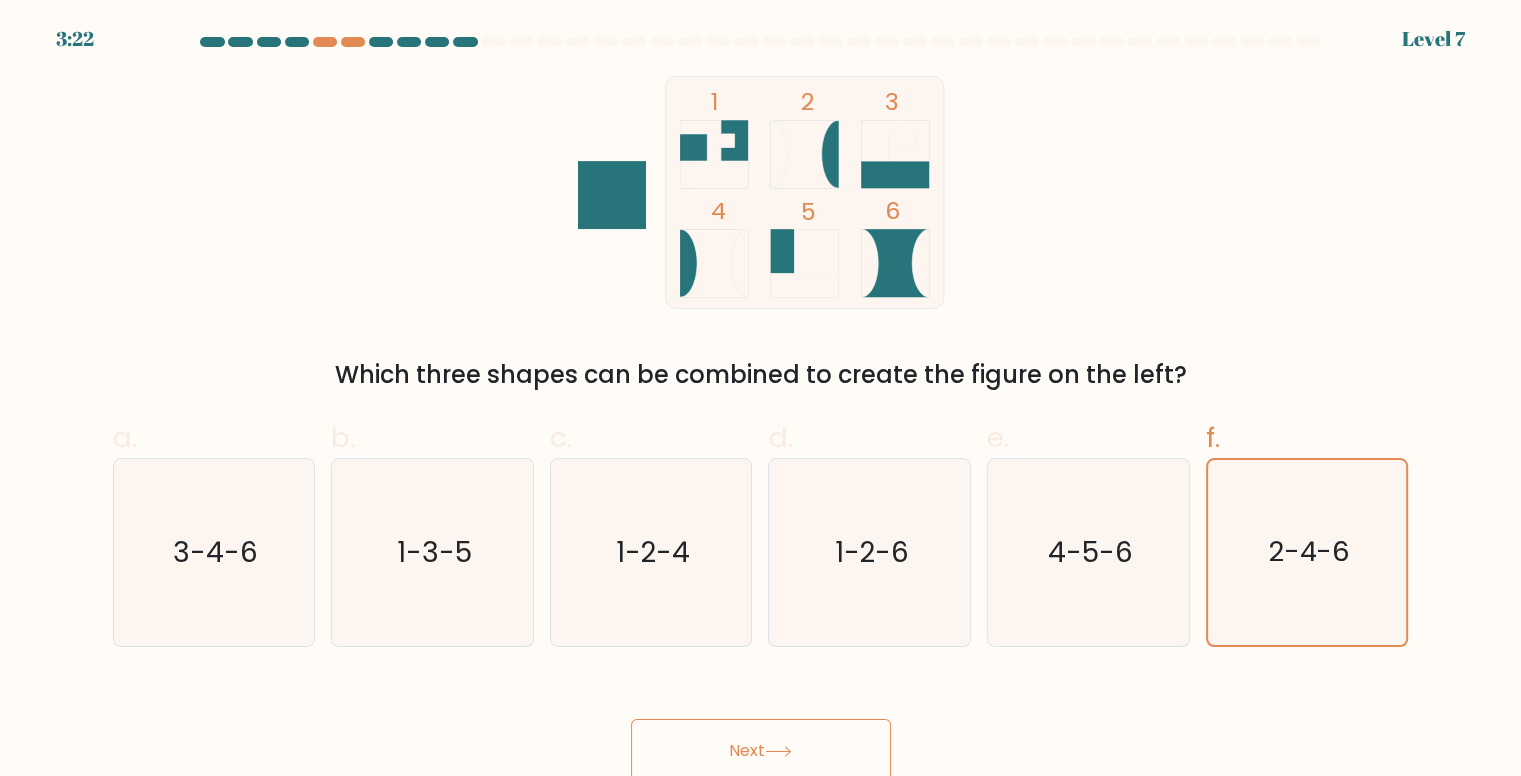 click on "Next" at bounding box center (761, 751) 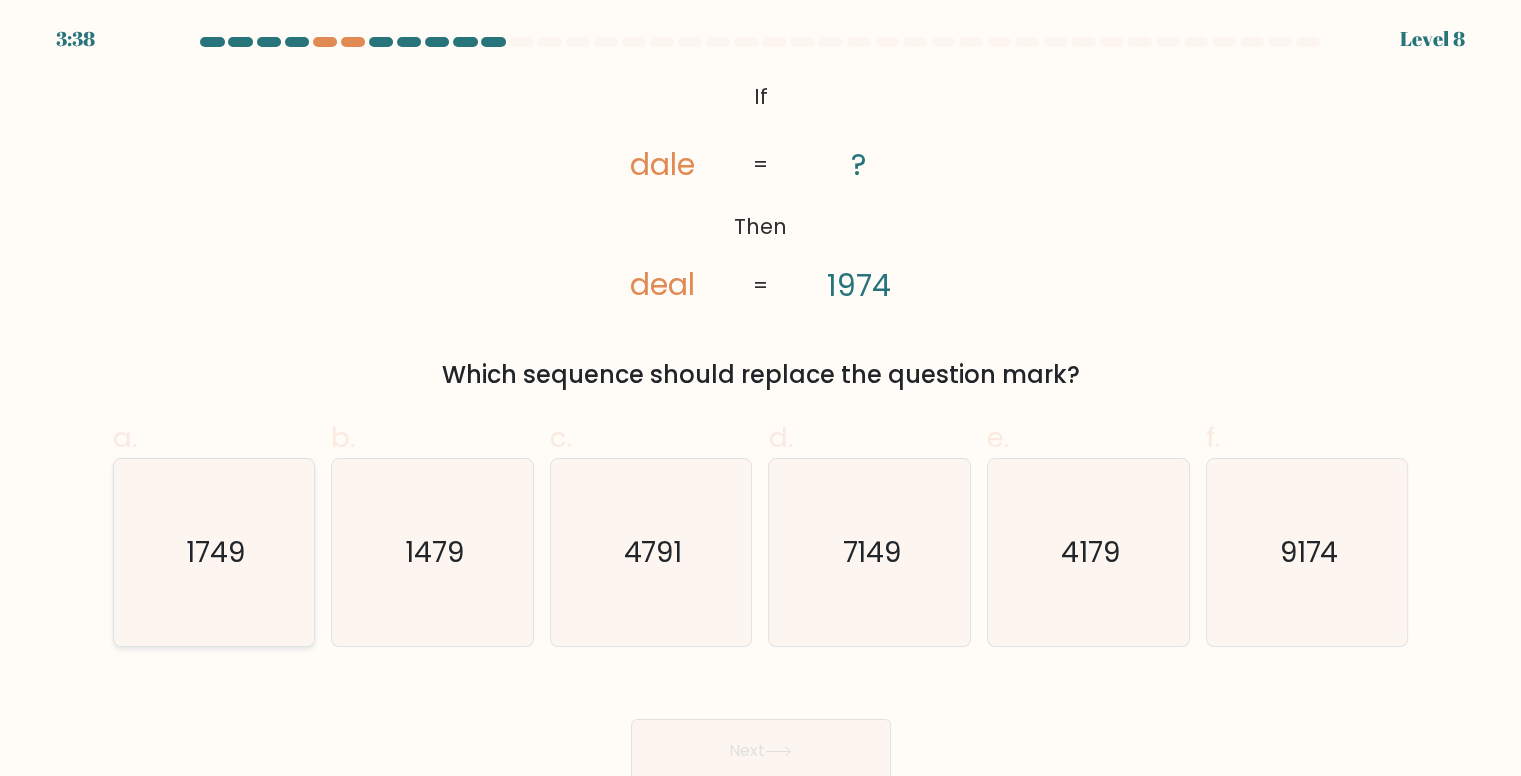 click on "1749" at bounding box center (214, 552) 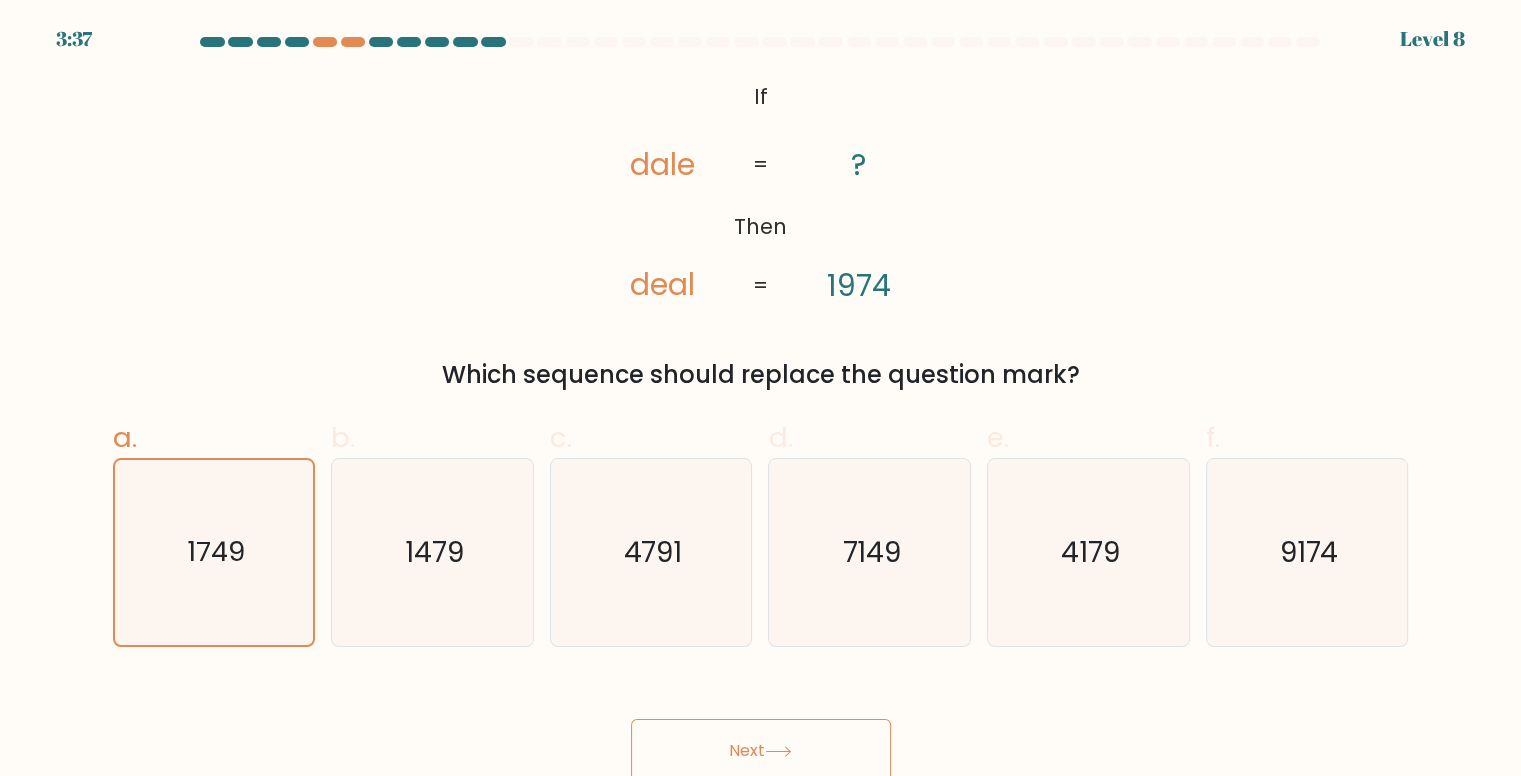 click on "Next" at bounding box center [761, 751] 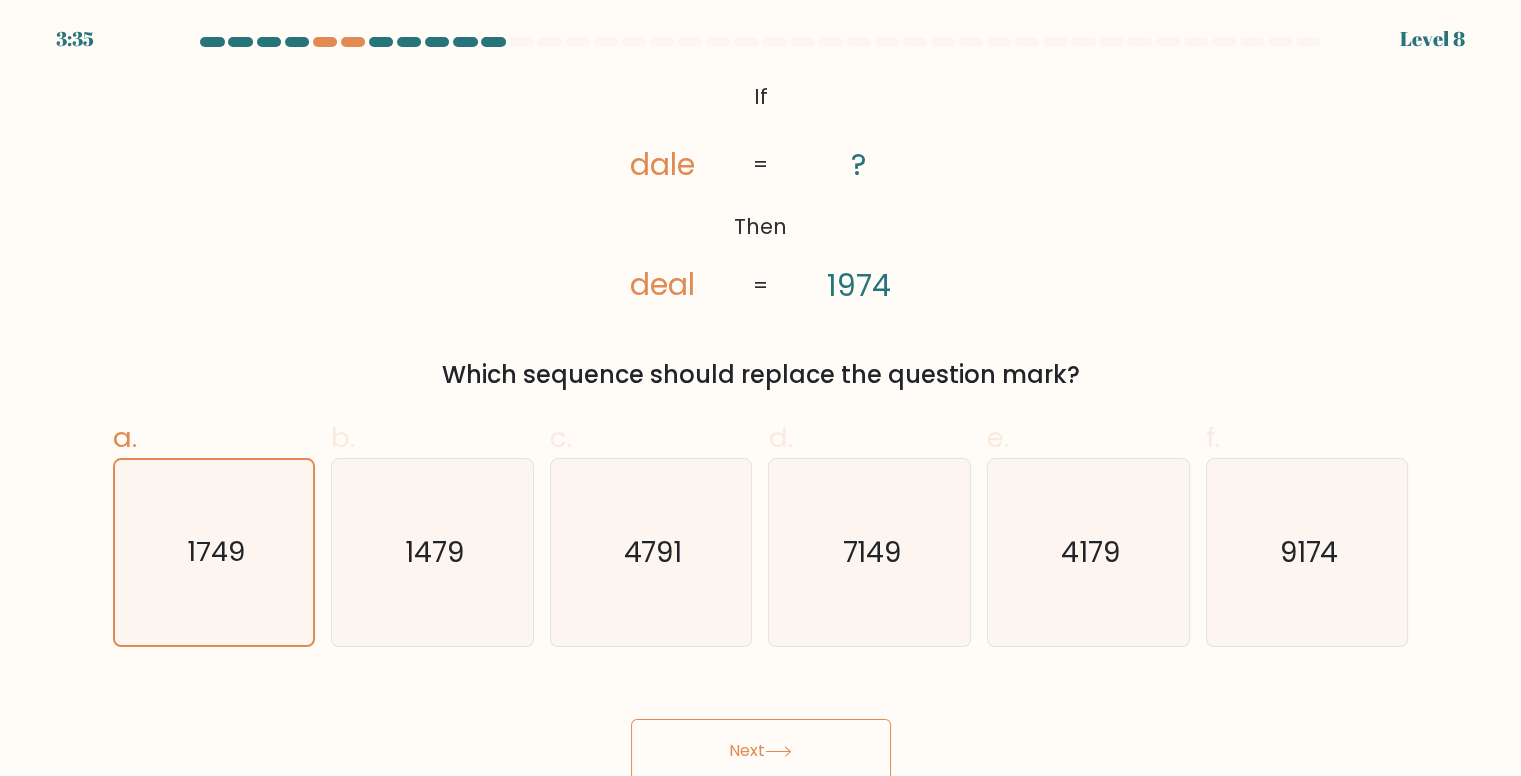 click on "Next" at bounding box center (761, 751) 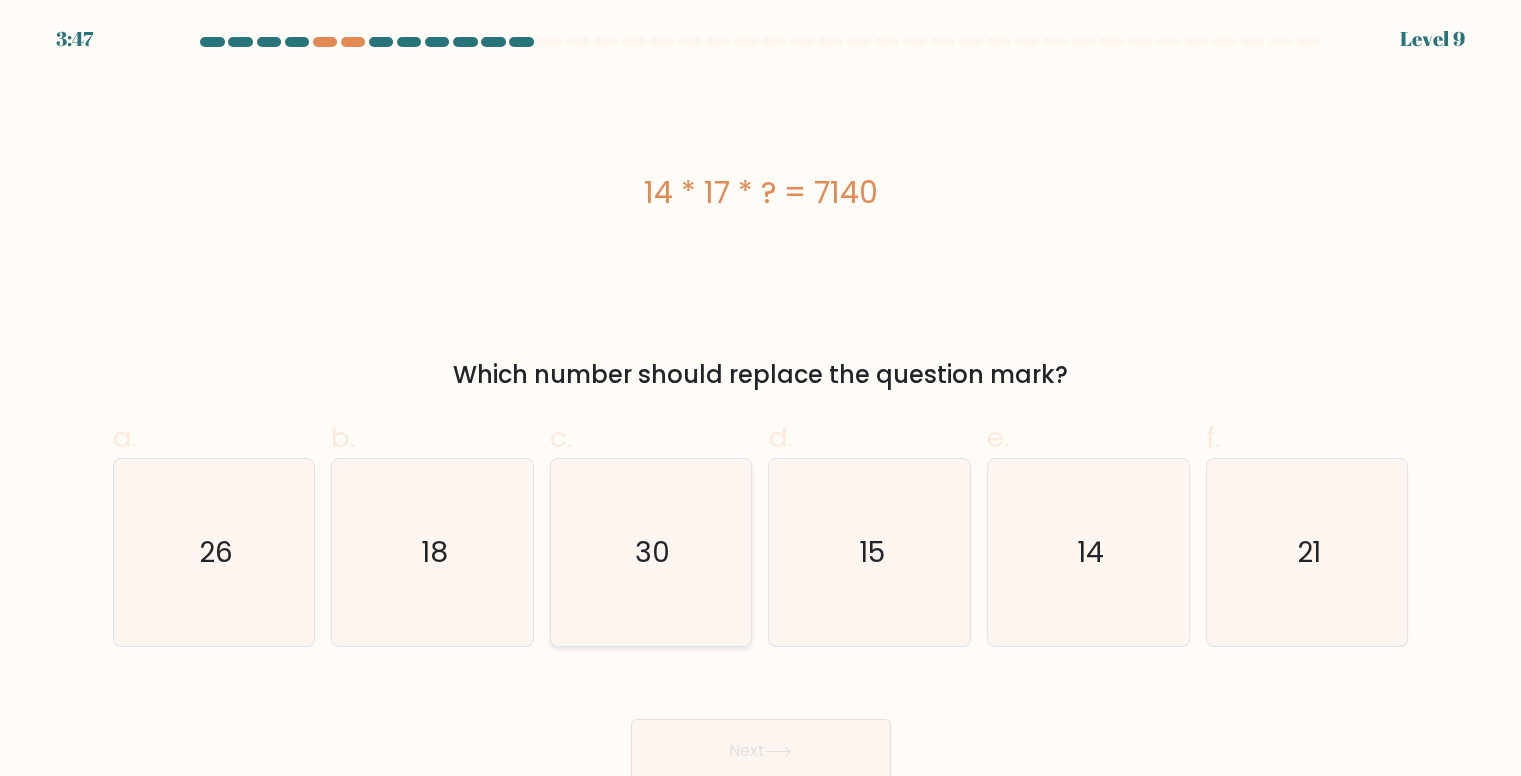 click on "30" at bounding box center (651, 552) 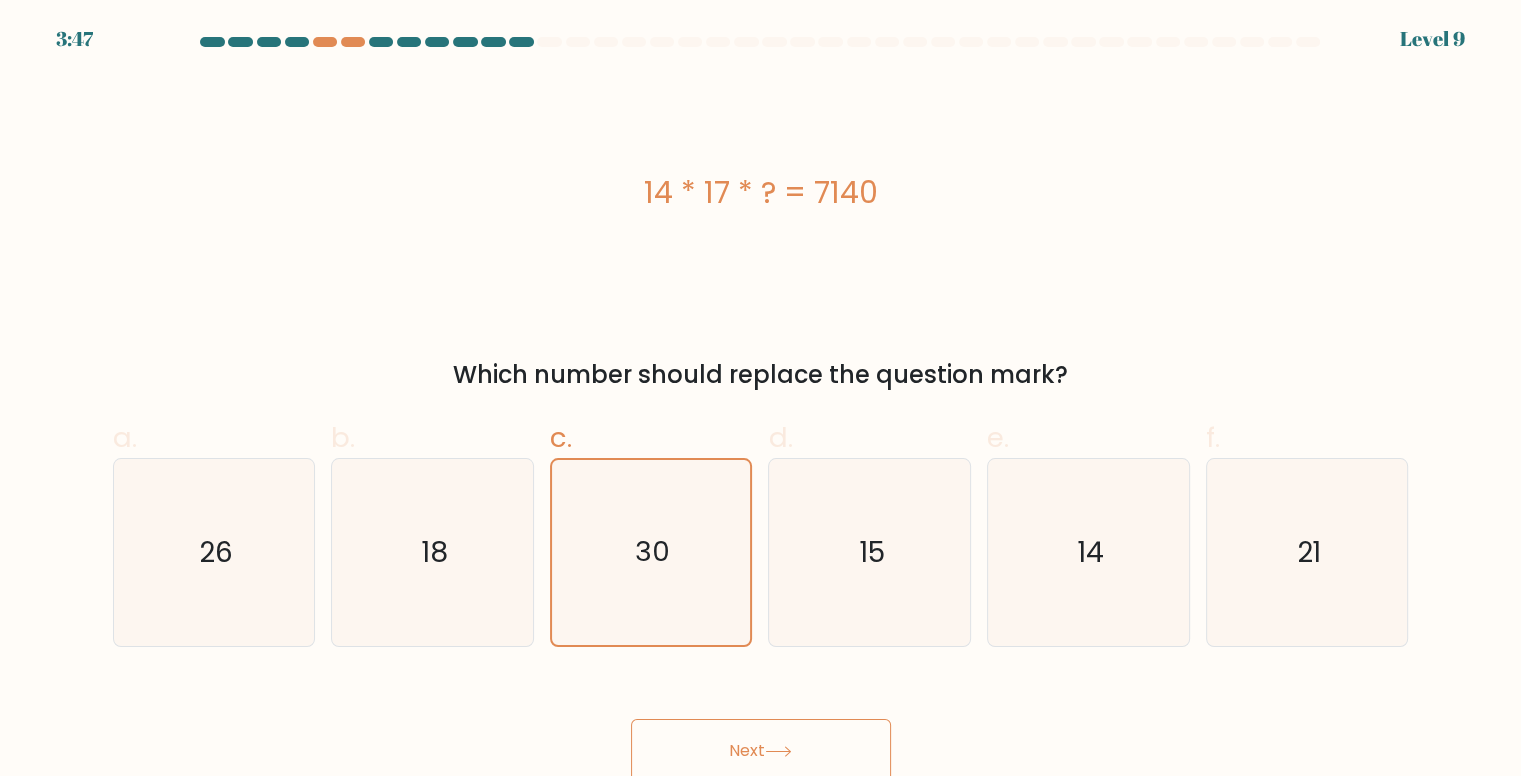 click on "Next" at bounding box center (761, 751) 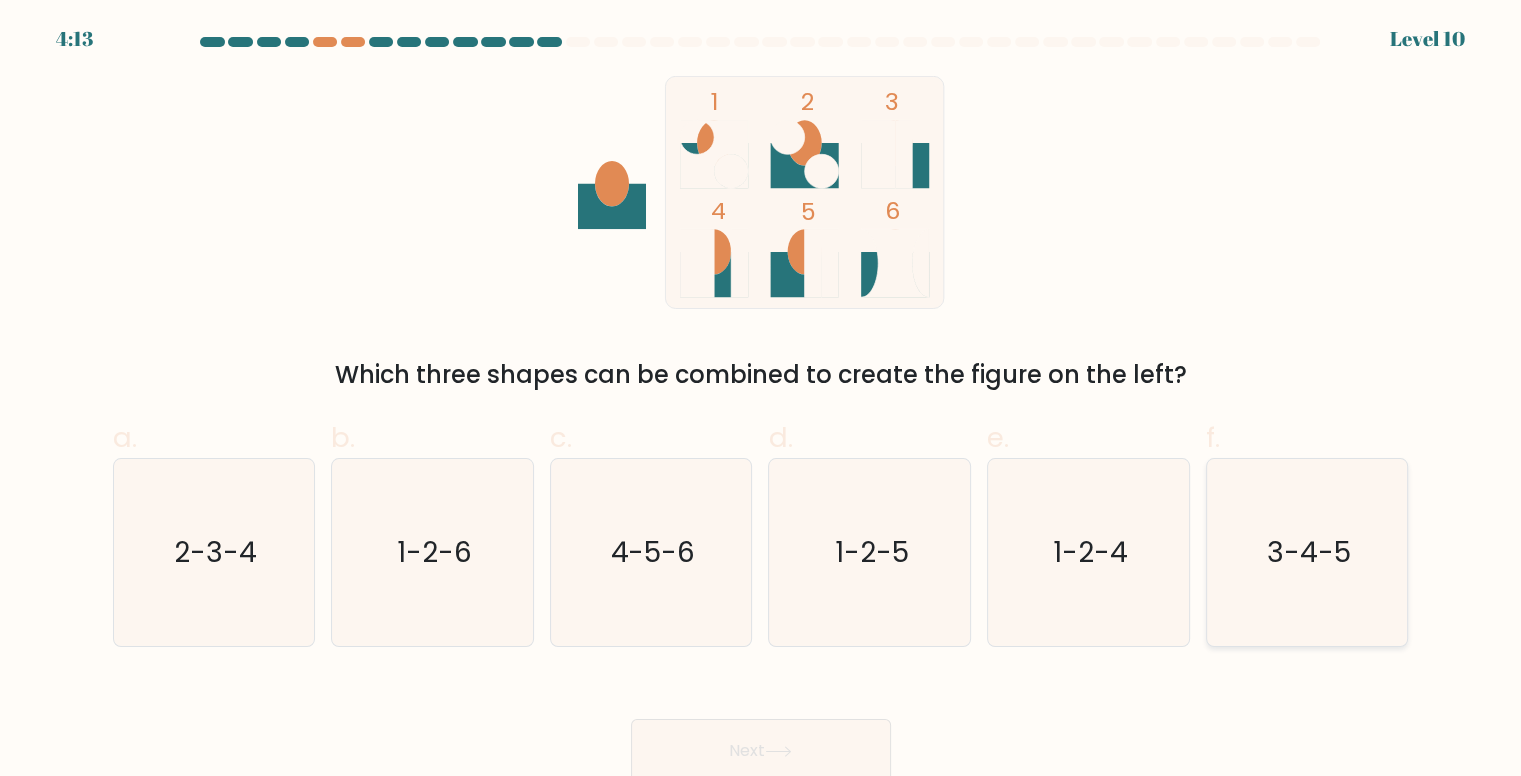 click on "3-4-5" at bounding box center [1309, 552] 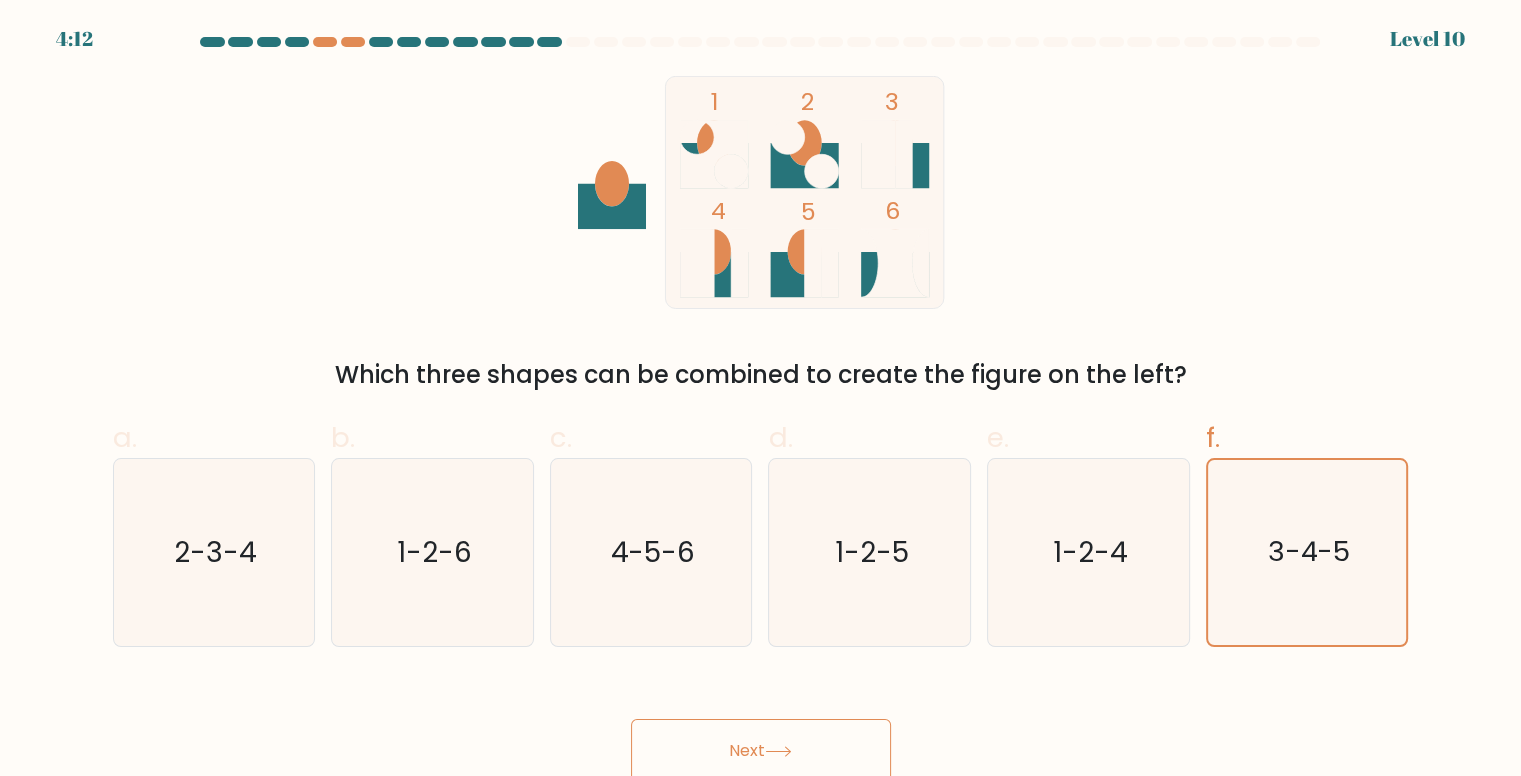 click on "Next" at bounding box center (761, 751) 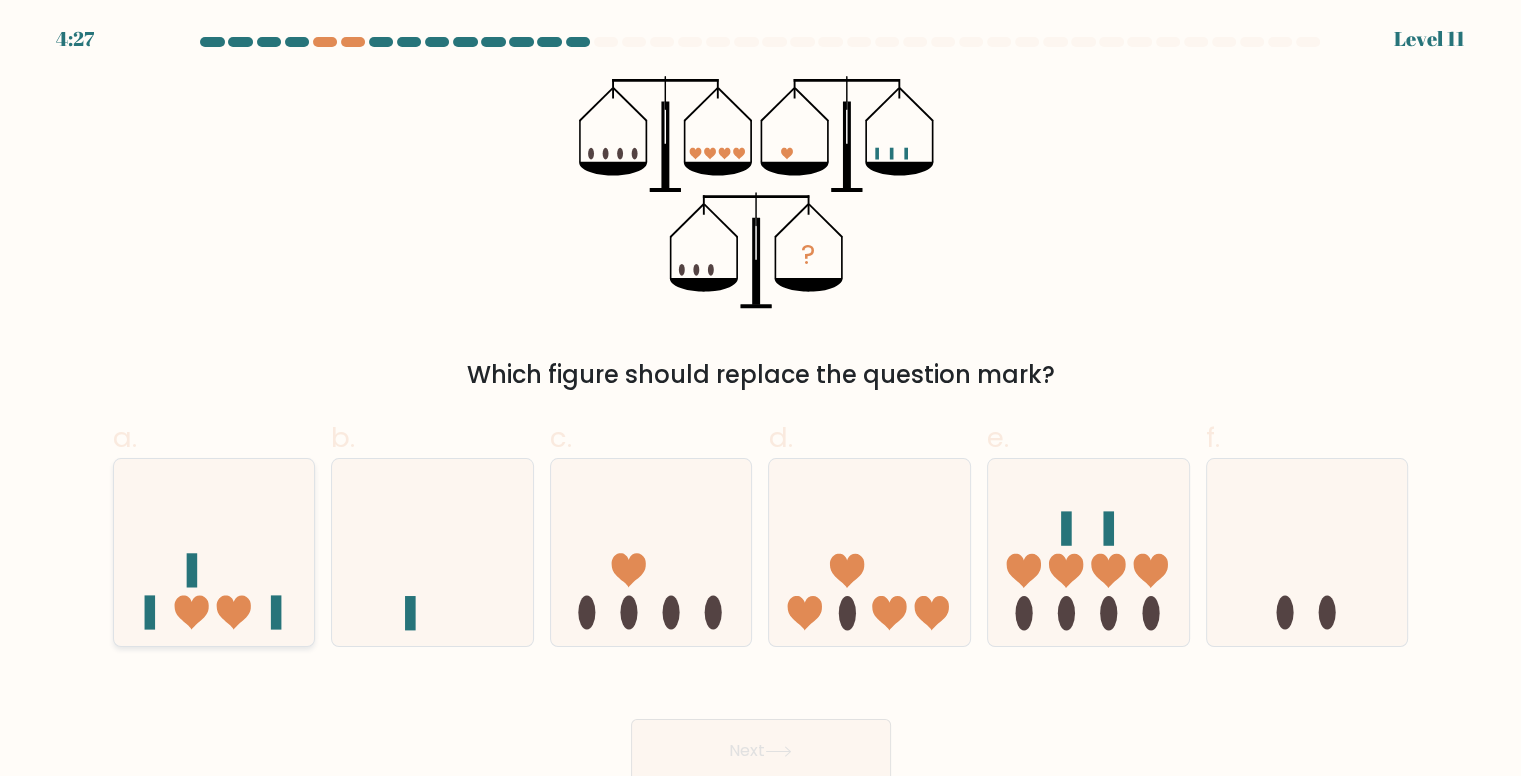 click at bounding box center [214, 552] 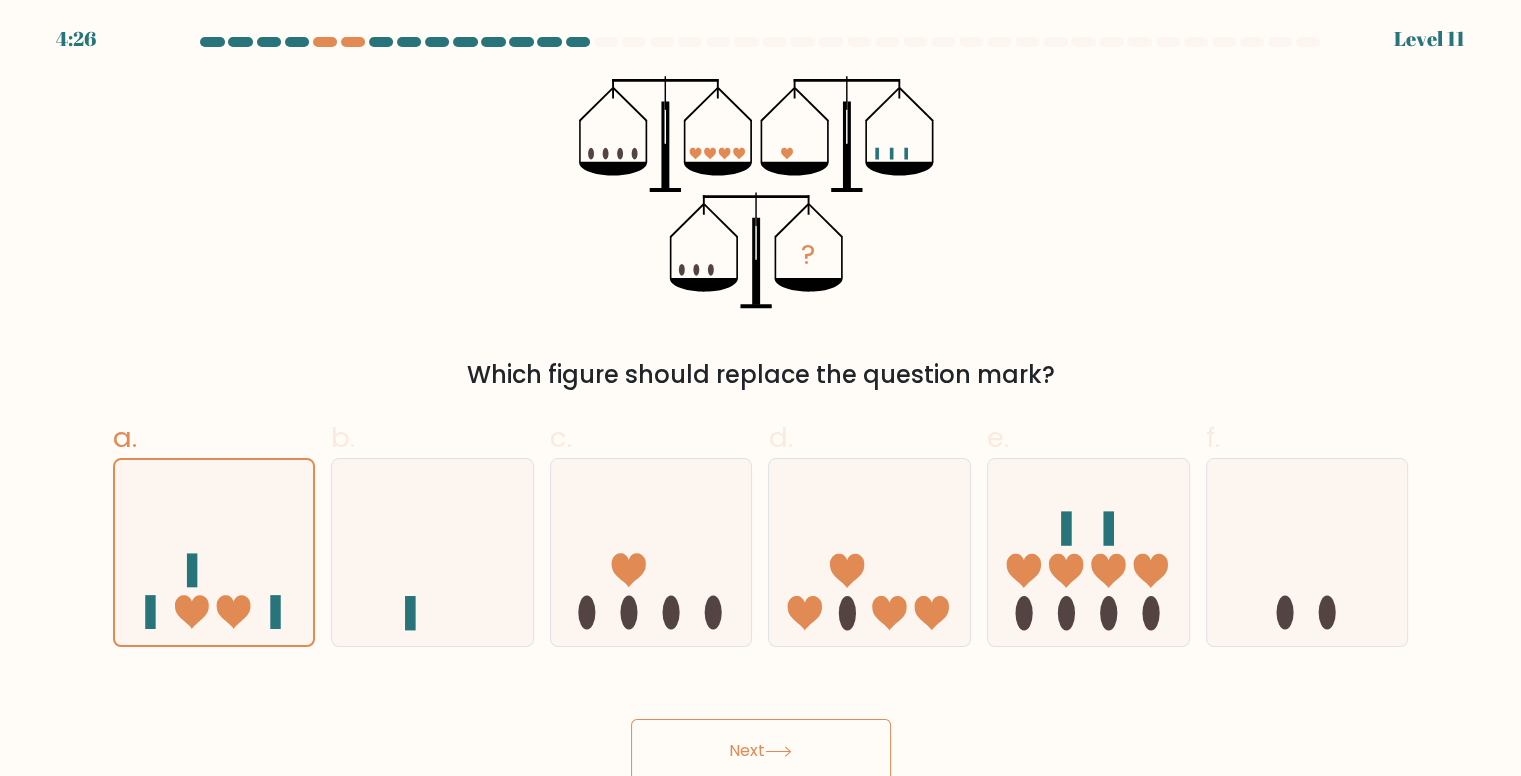 click on "Next" at bounding box center [761, 751] 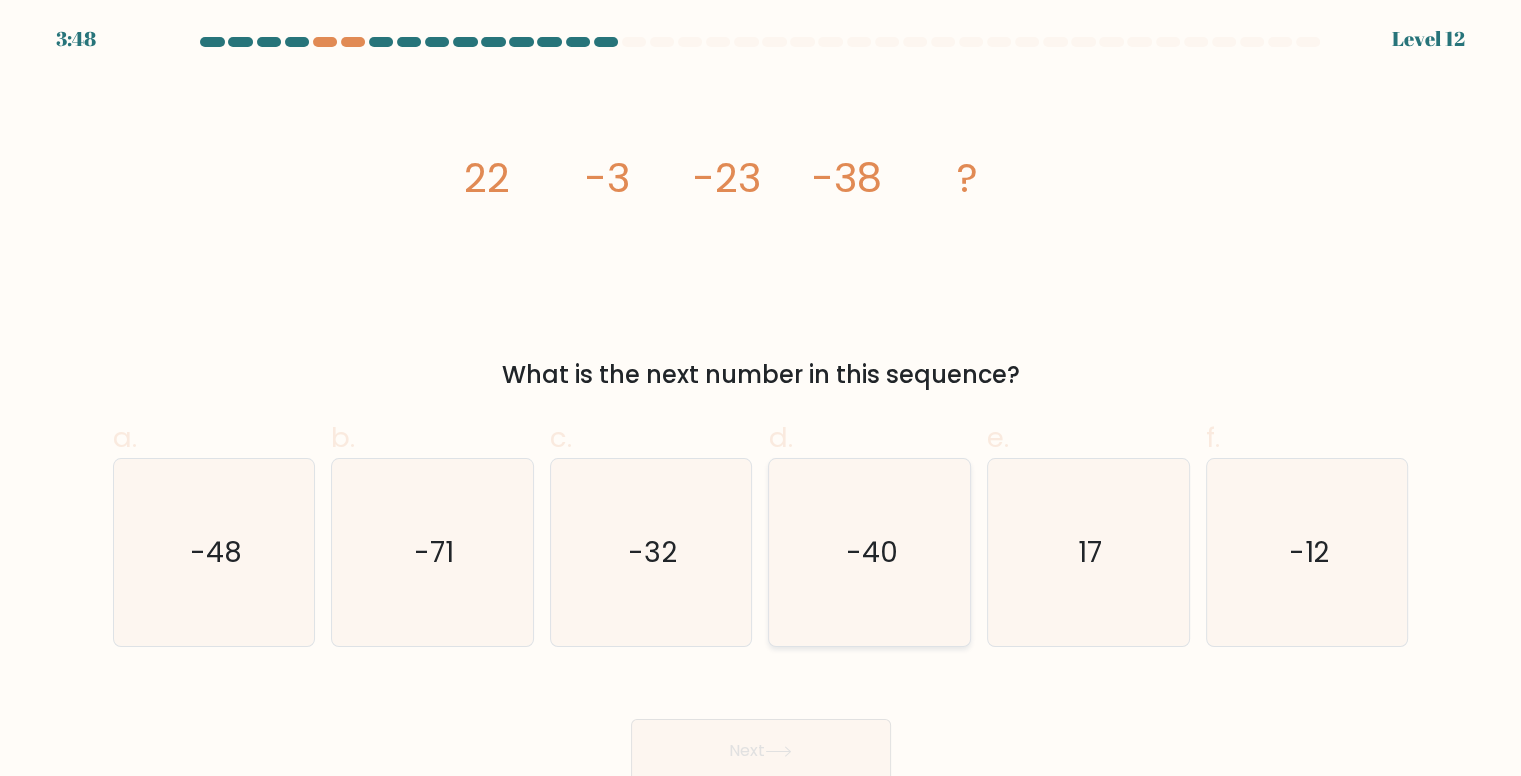 click on "-40" at bounding box center [870, 552] 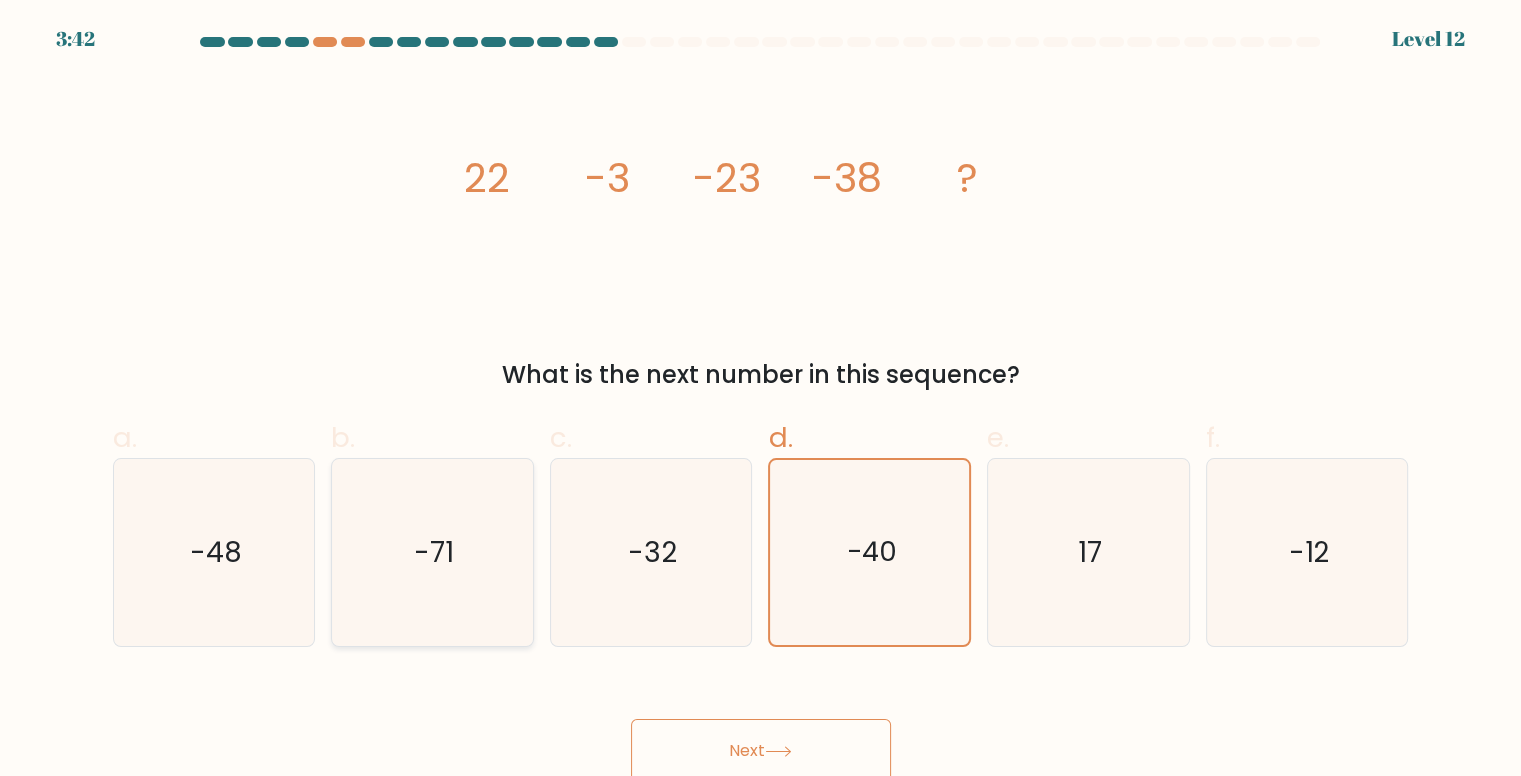 drag, startPoint x: 848, startPoint y: 576, endPoint x: 430, endPoint y: 567, distance: 418.0969 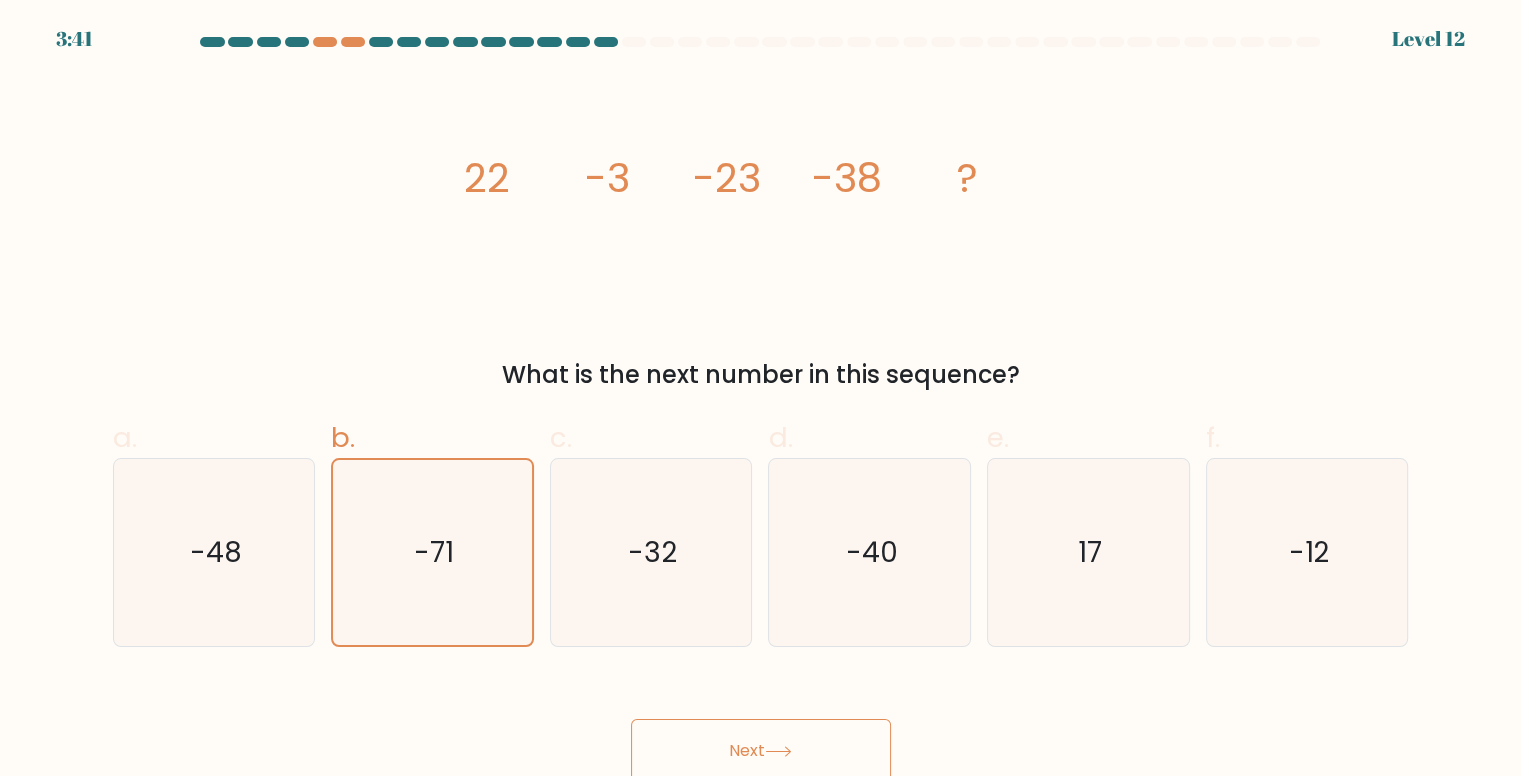 click on "Next" at bounding box center [761, 751] 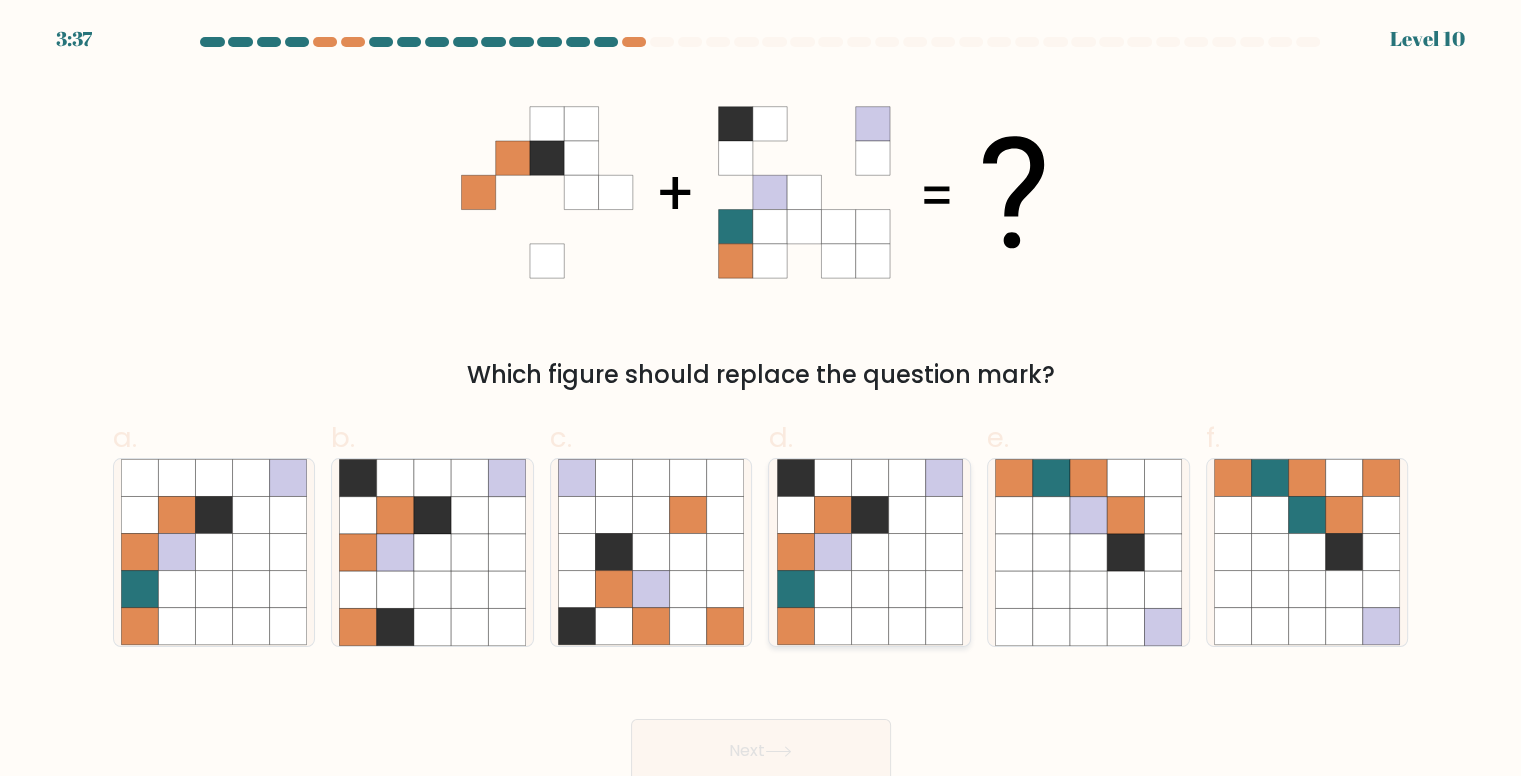 click at bounding box center [832, 589] 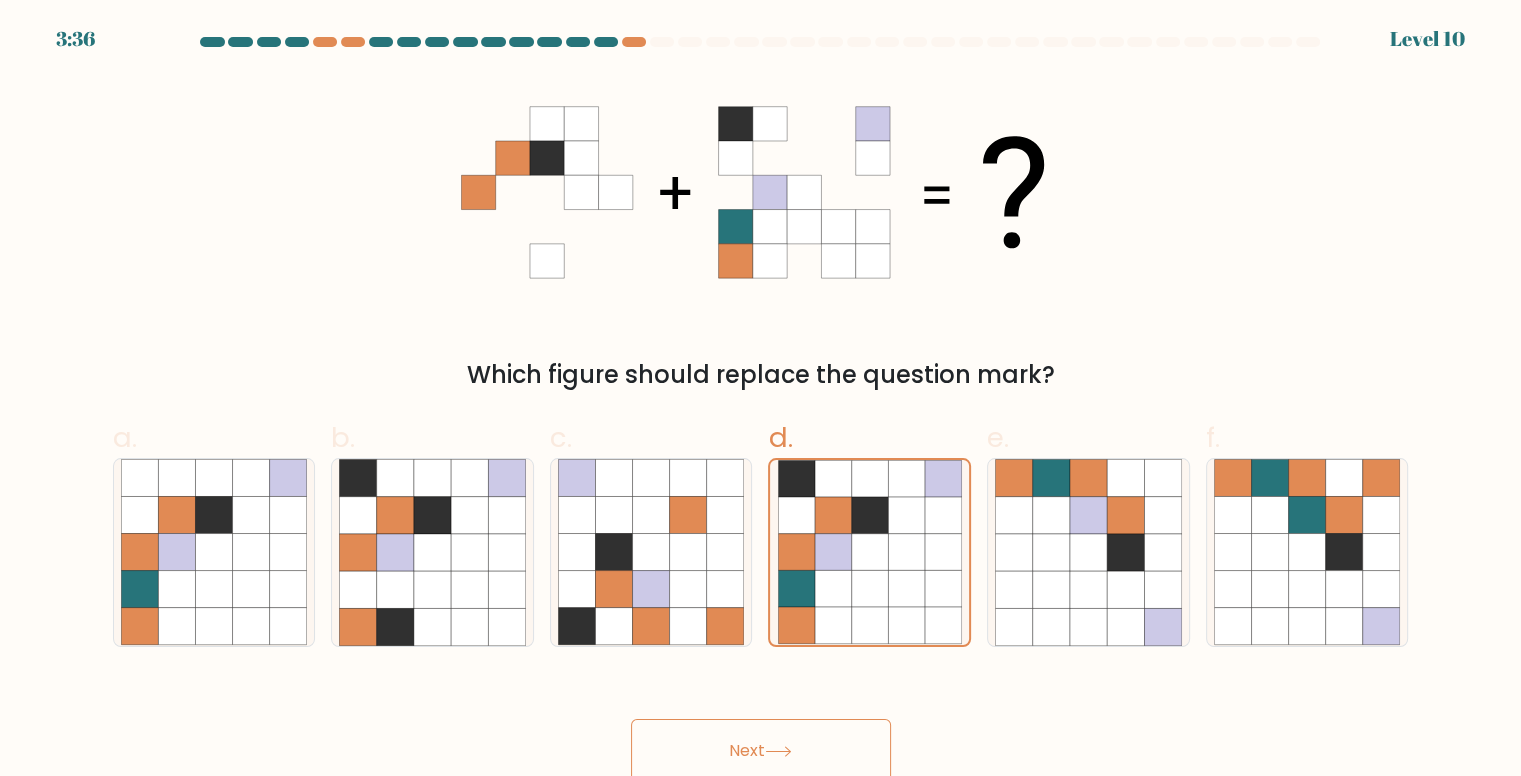 click at bounding box center (778, 751) 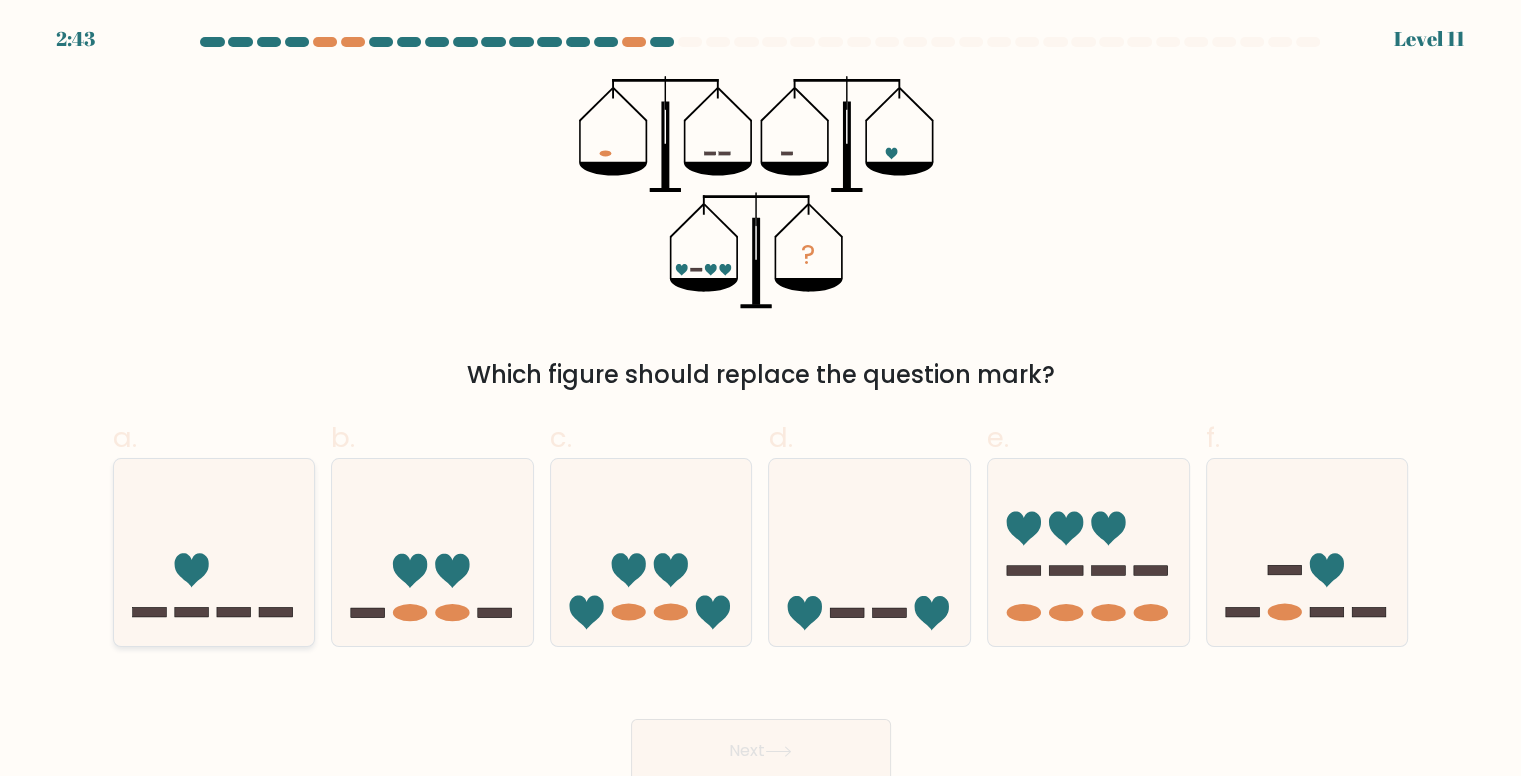 click at bounding box center (214, 552) 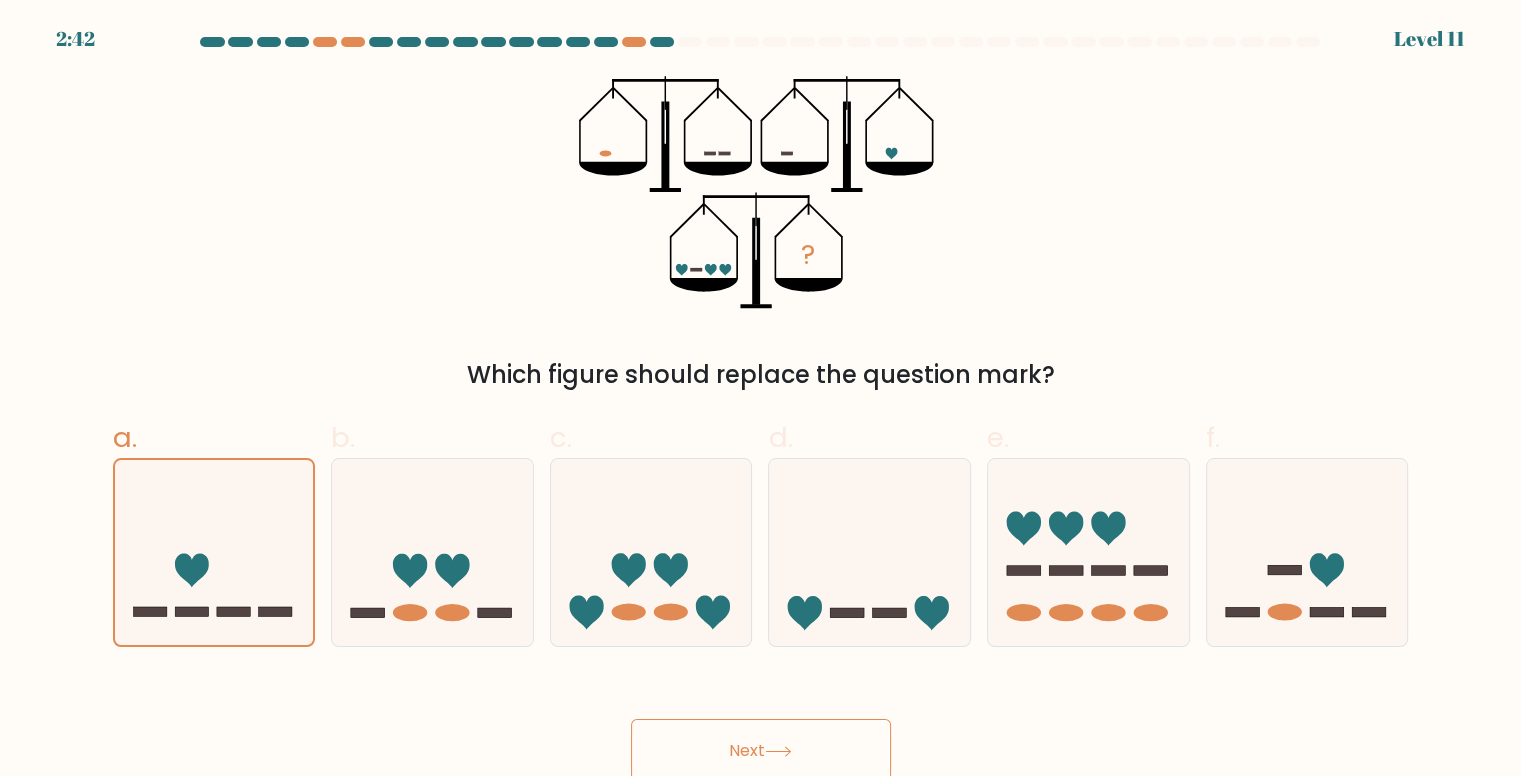 click on "Next" at bounding box center (761, 751) 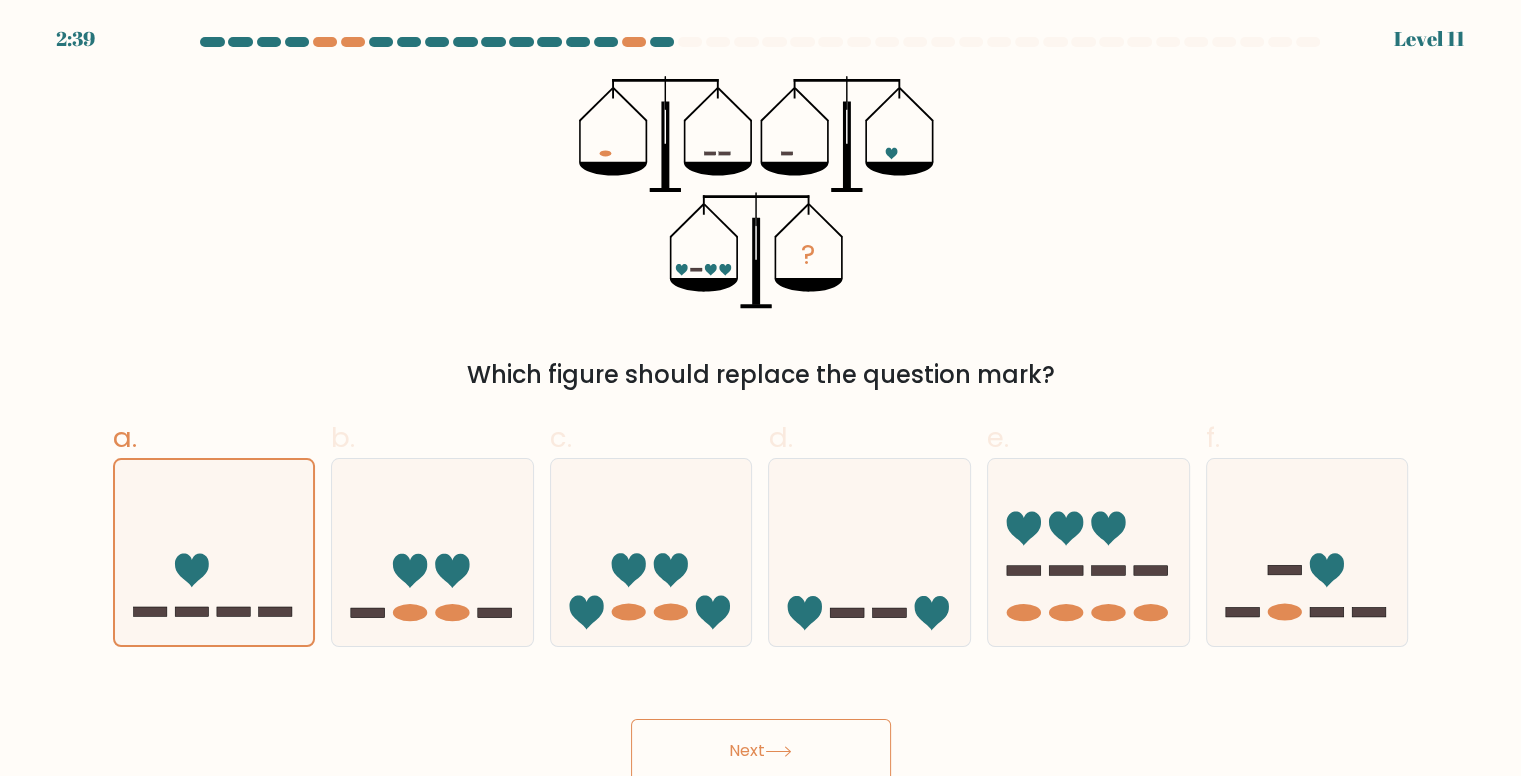 click on "Next" at bounding box center [761, 751] 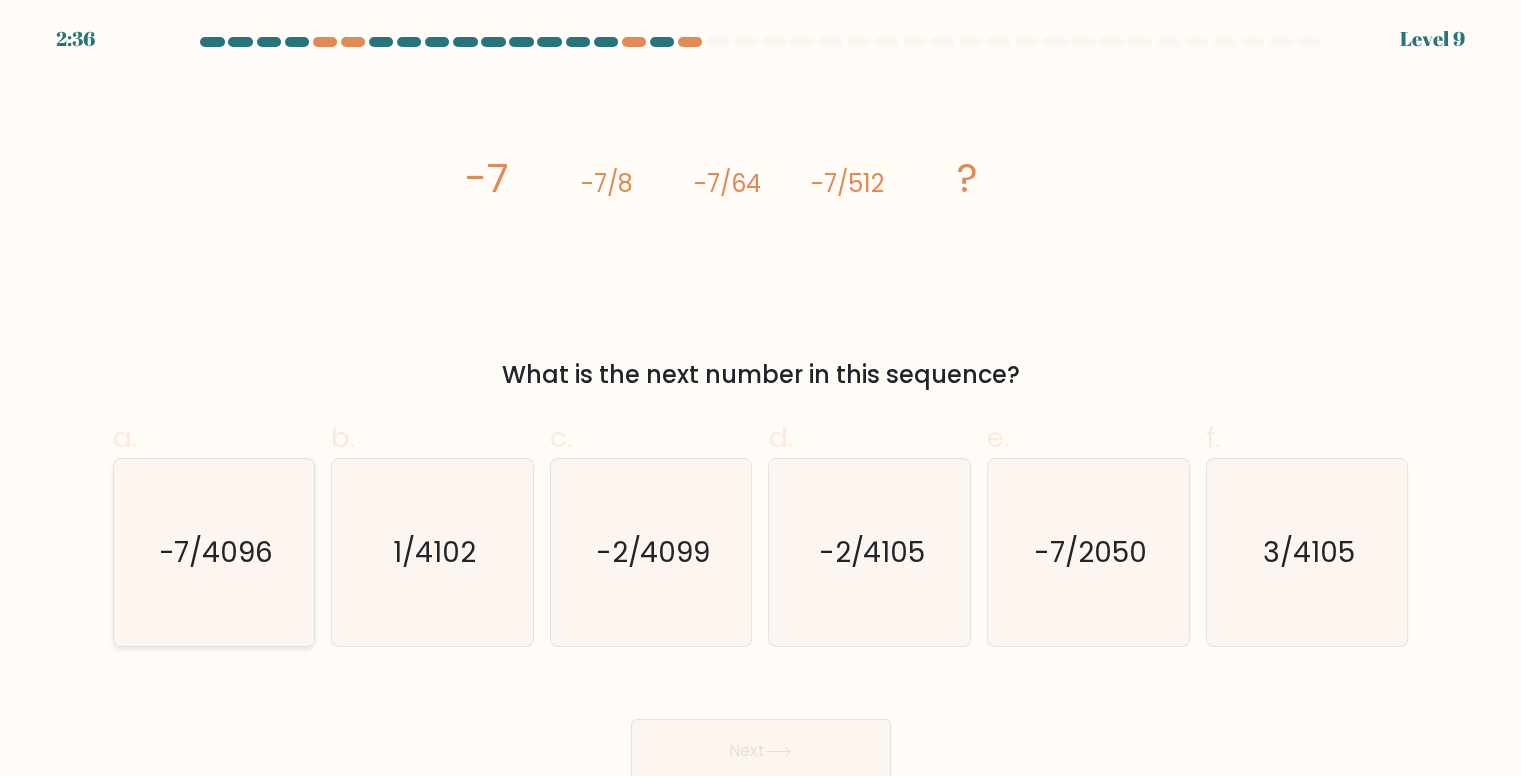 click on "-7/4096" at bounding box center [215, 552] 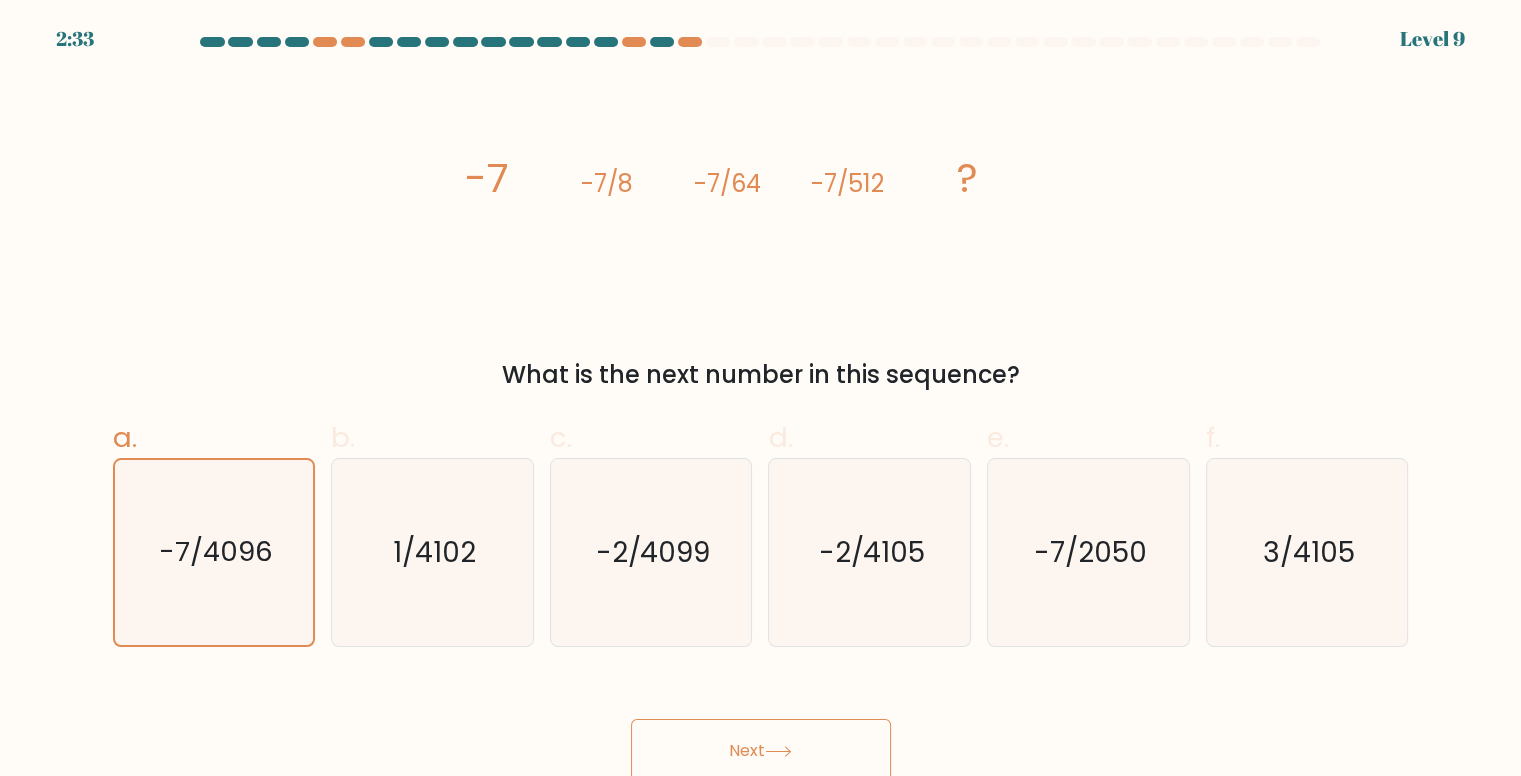 click on "Next" at bounding box center (761, 751) 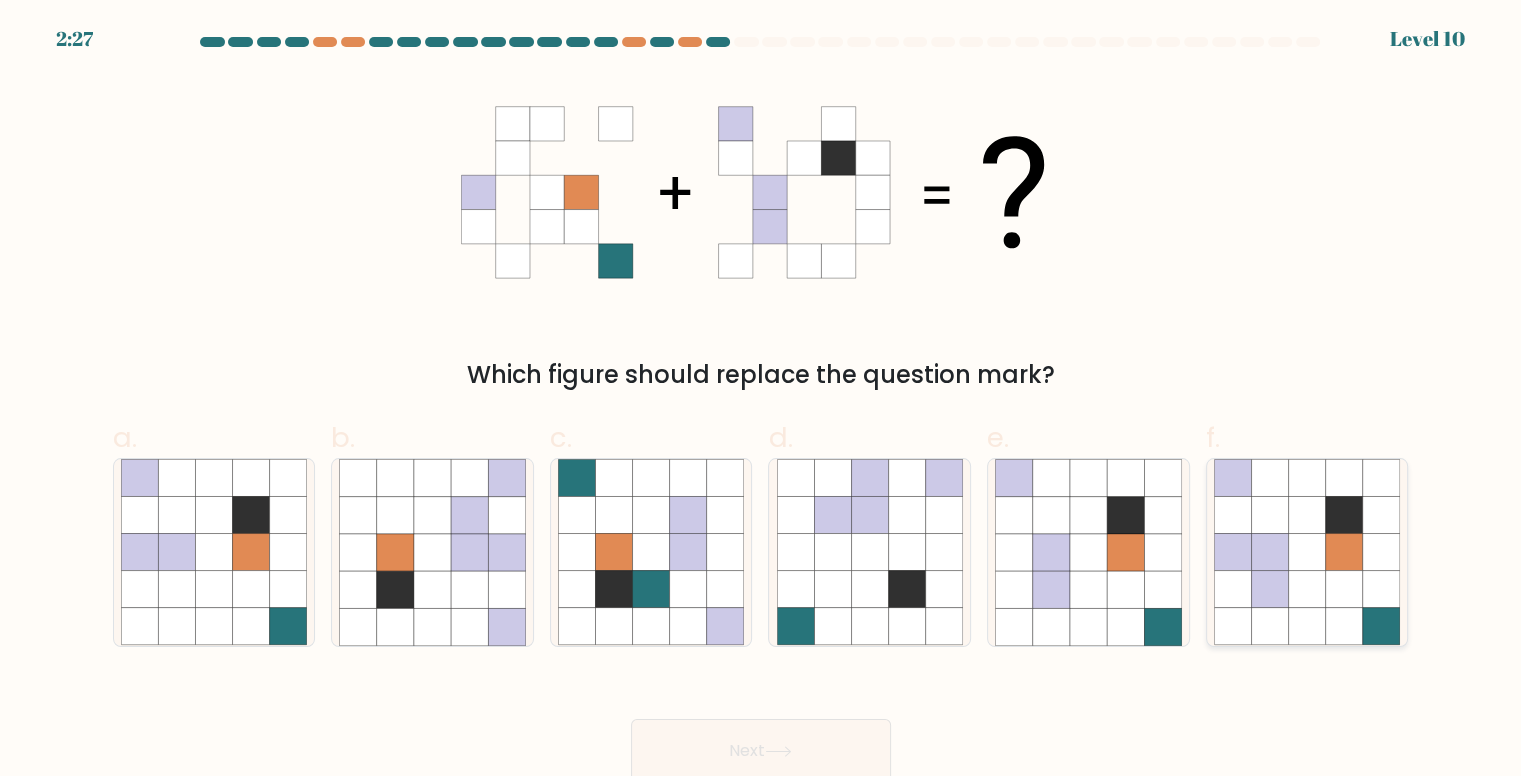 click at bounding box center (1344, 552) 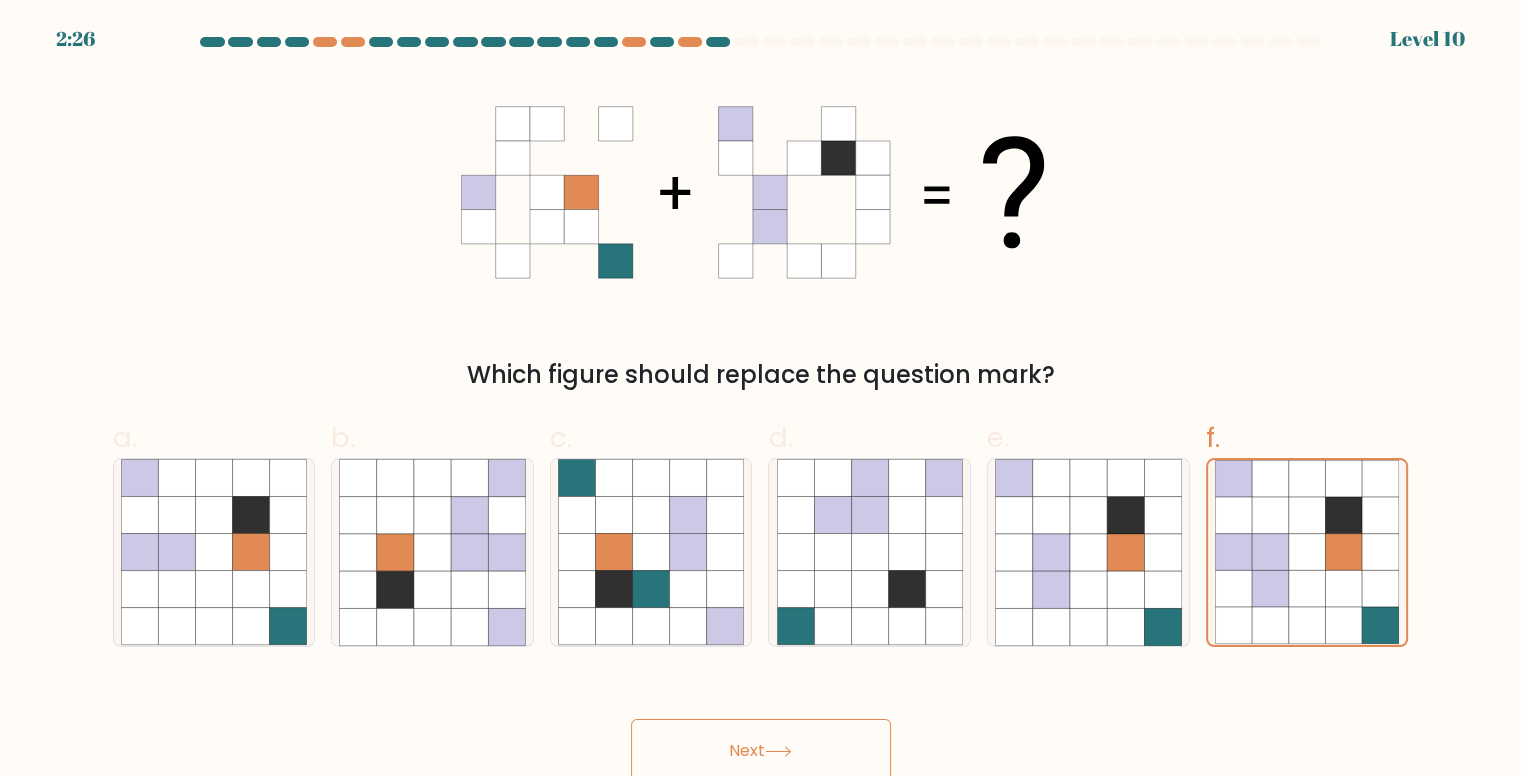 click on "Next" at bounding box center (761, 751) 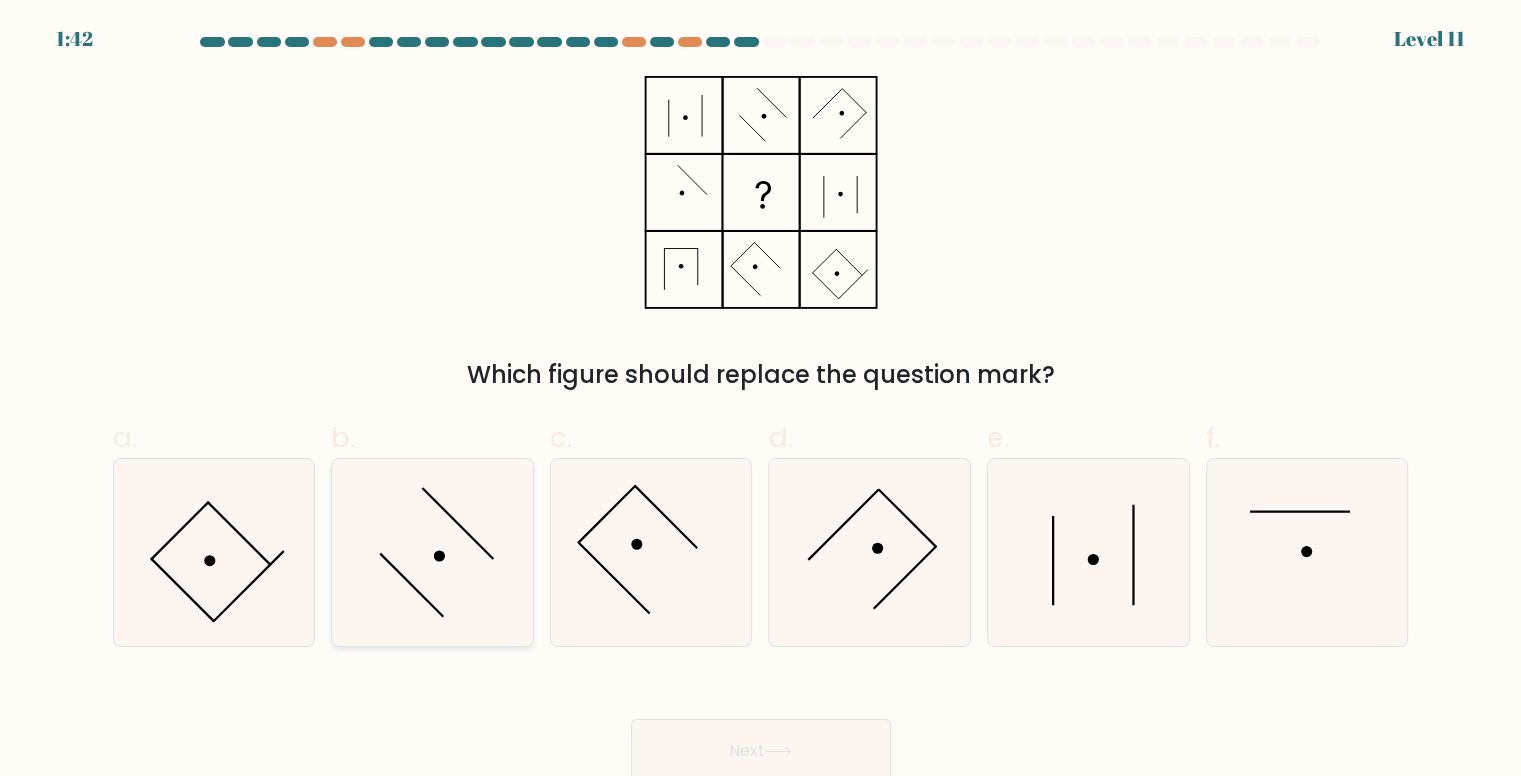 click at bounding box center (432, 552) 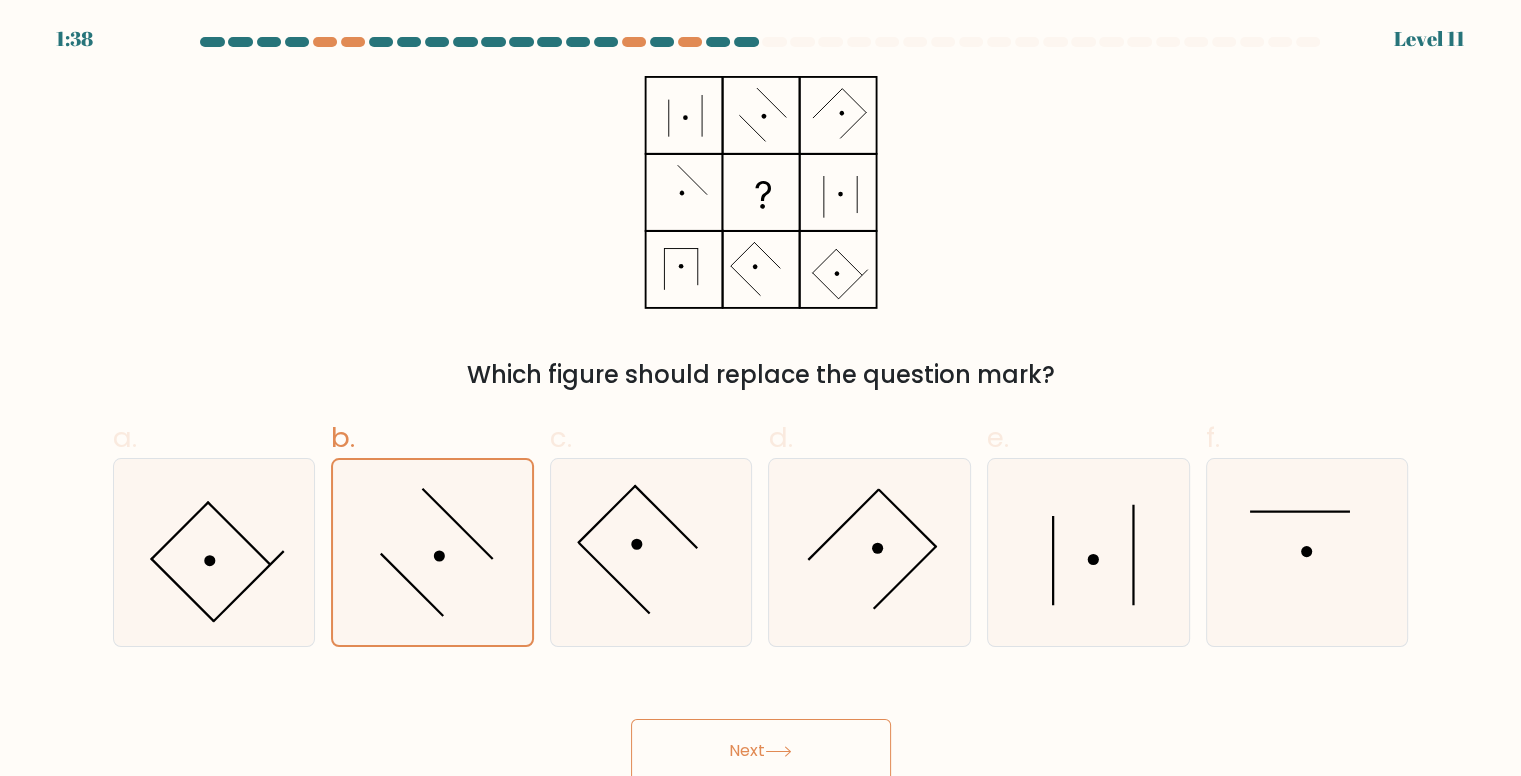 drag, startPoint x: 454, startPoint y: 551, endPoint x: 194, endPoint y: 132, distance: 493.1136 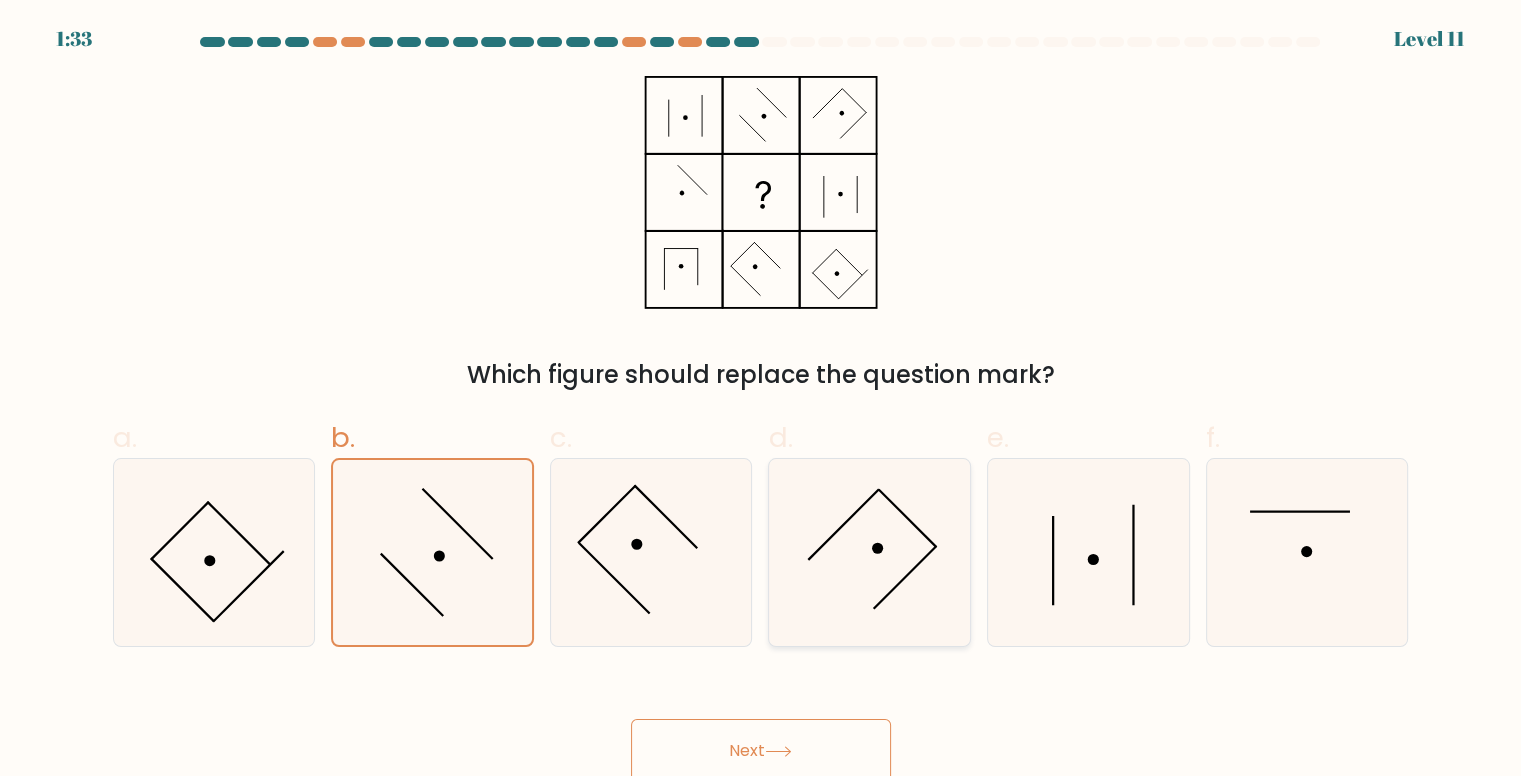 click at bounding box center (870, 552) 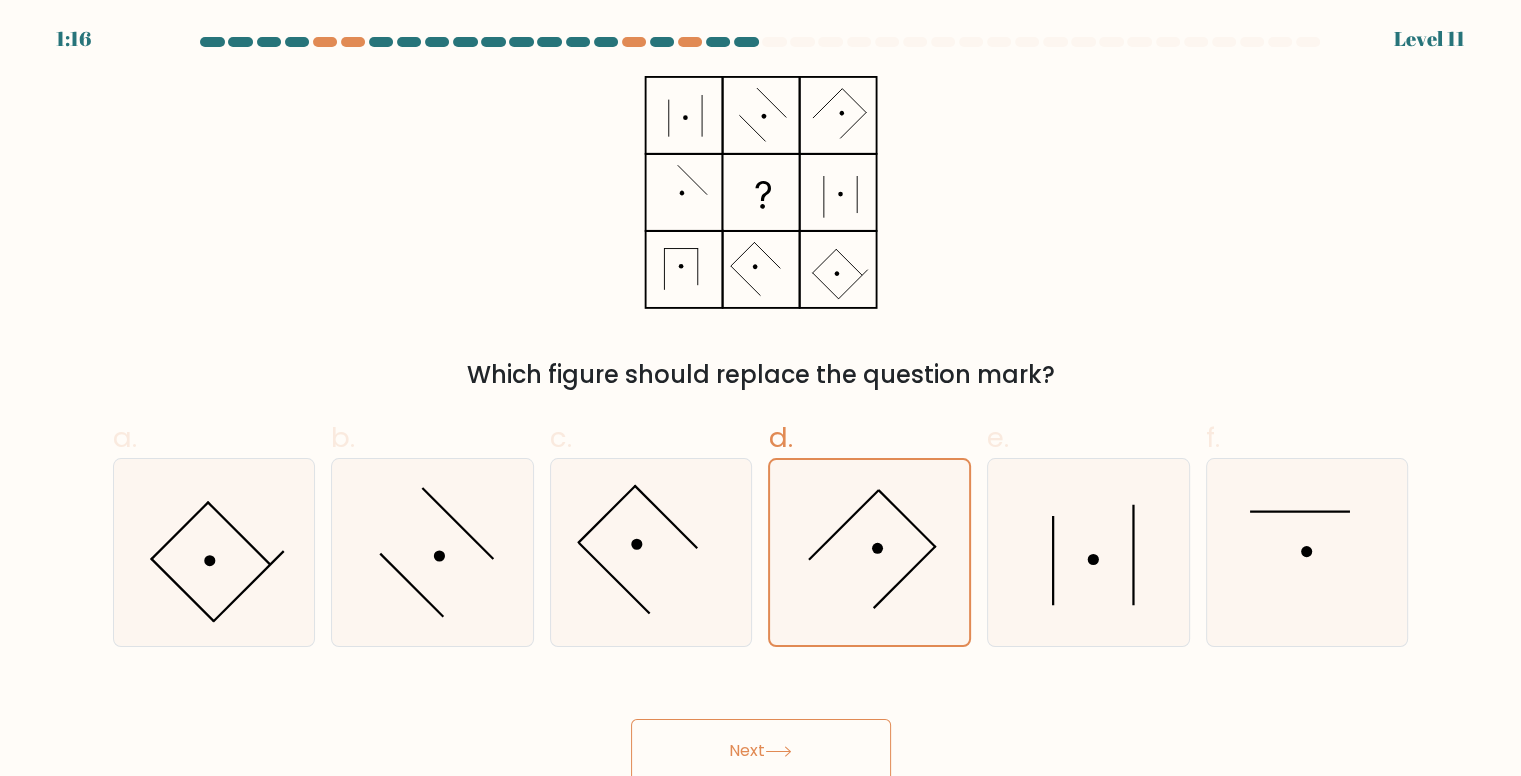 click on "Next" at bounding box center [761, 751] 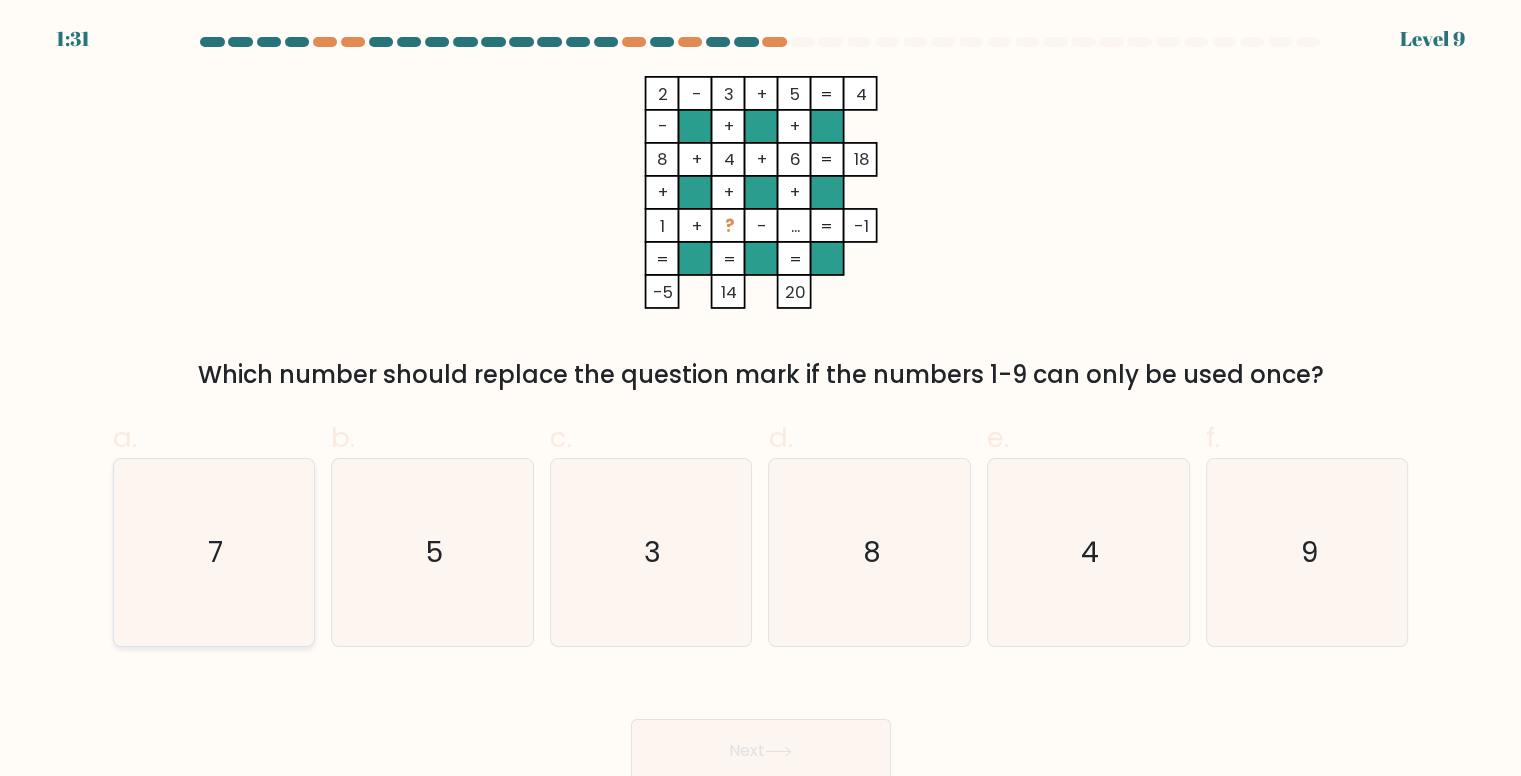 click on "7" at bounding box center (214, 552) 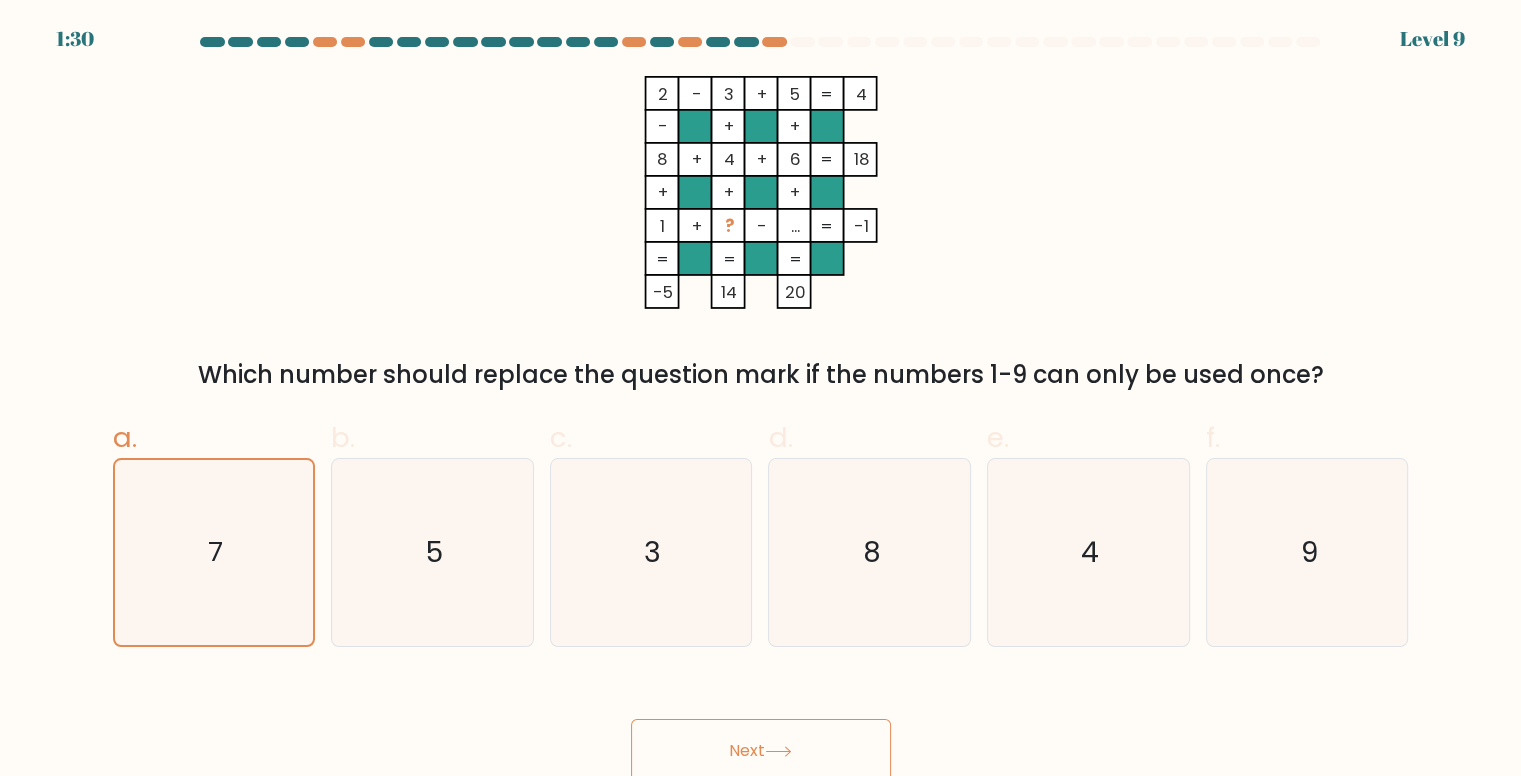 click on "Next" at bounding box center [761, 751] 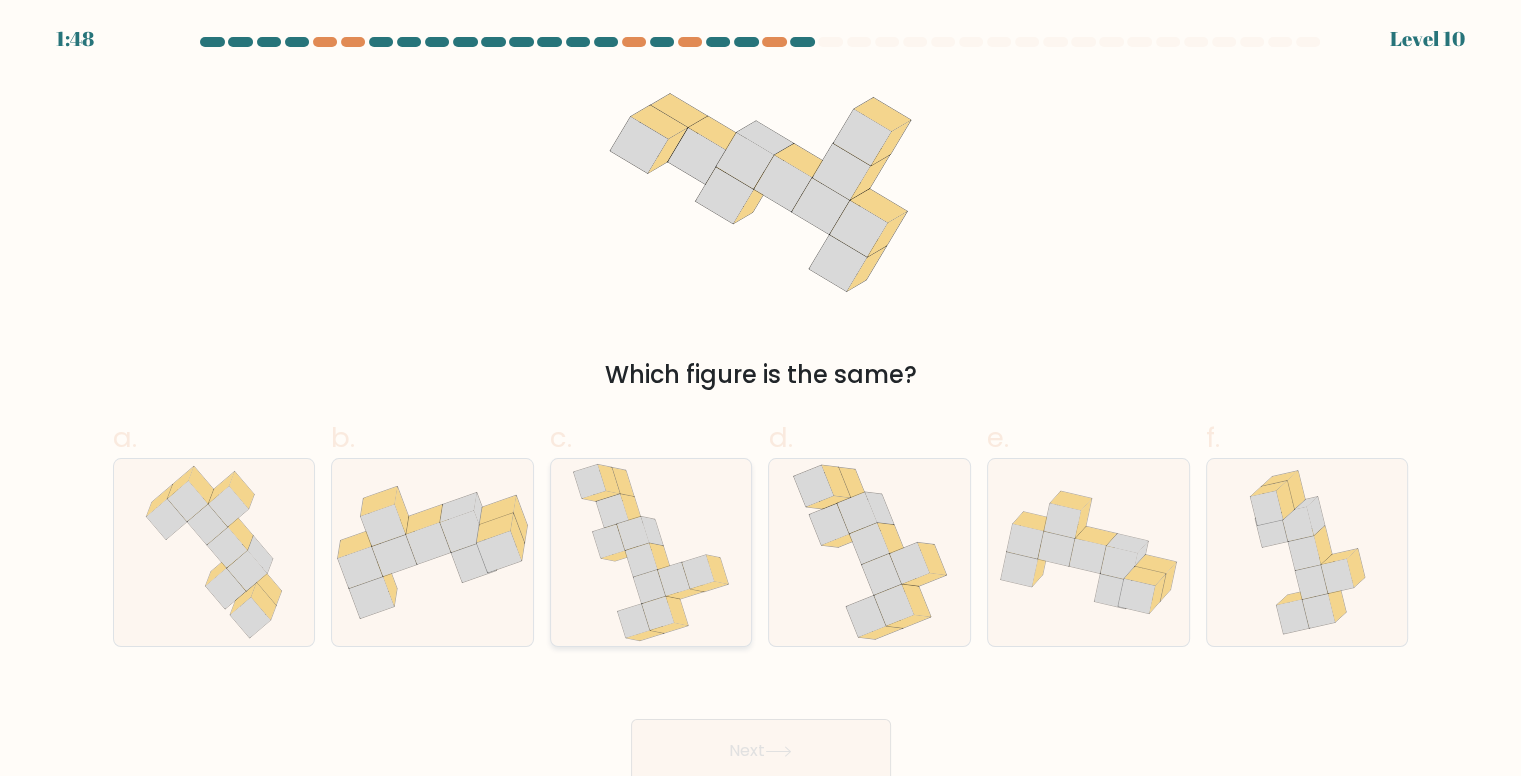 click at bounding box center [651, 552] 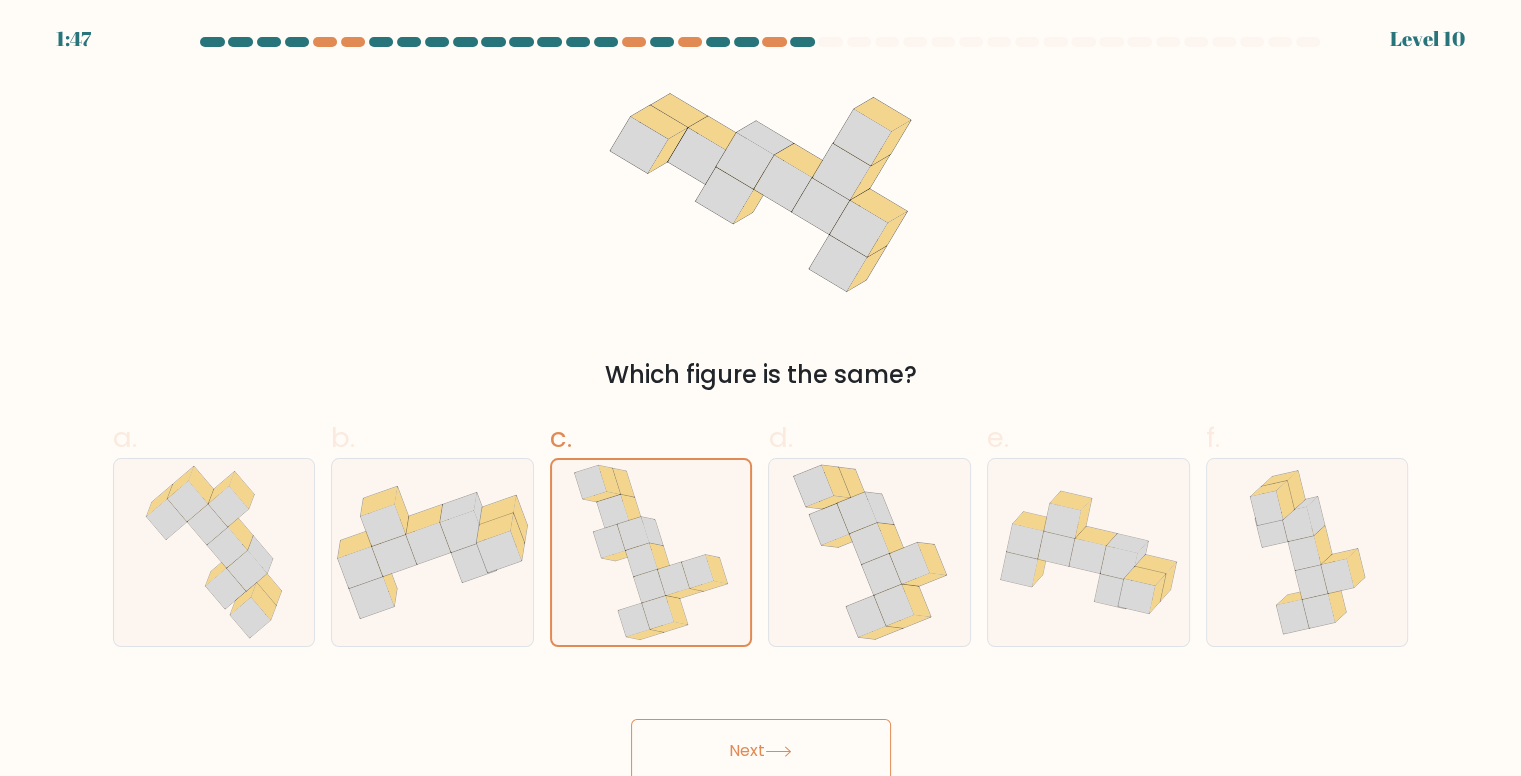 click on "Next" at bounding box center (761, 751) 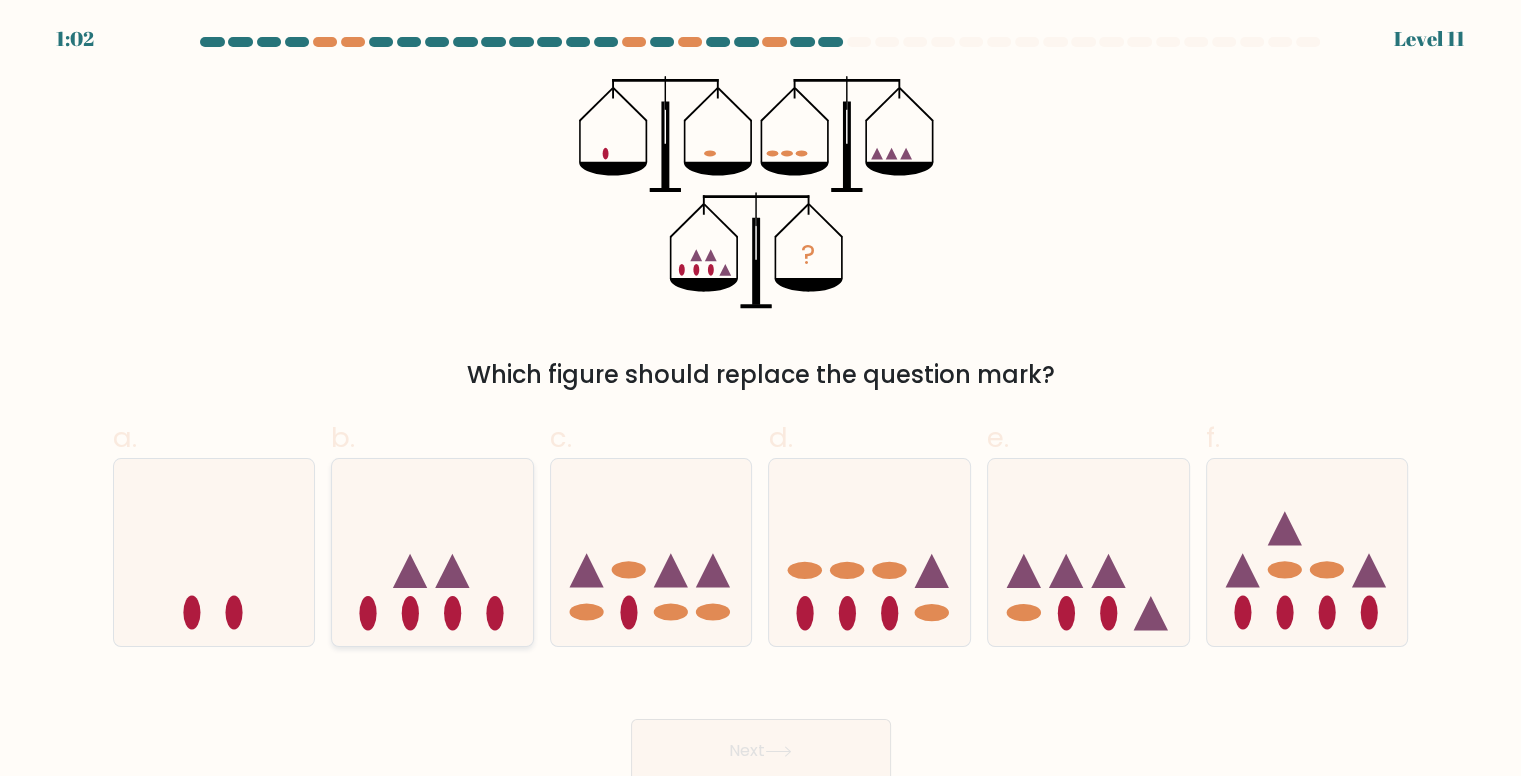 click at bounding box center (432, 552) 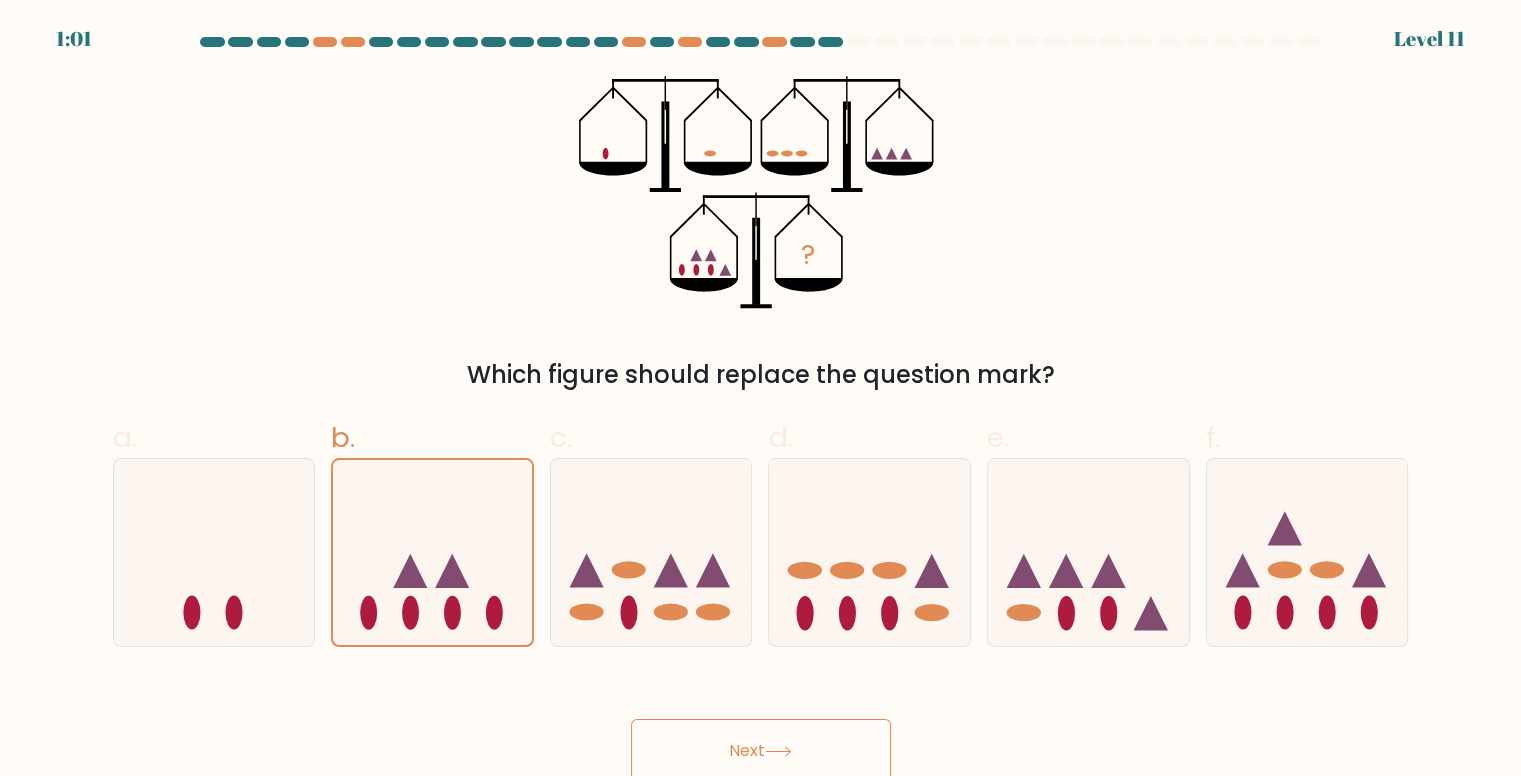 click on "Next" at bounding box center [761, 751] 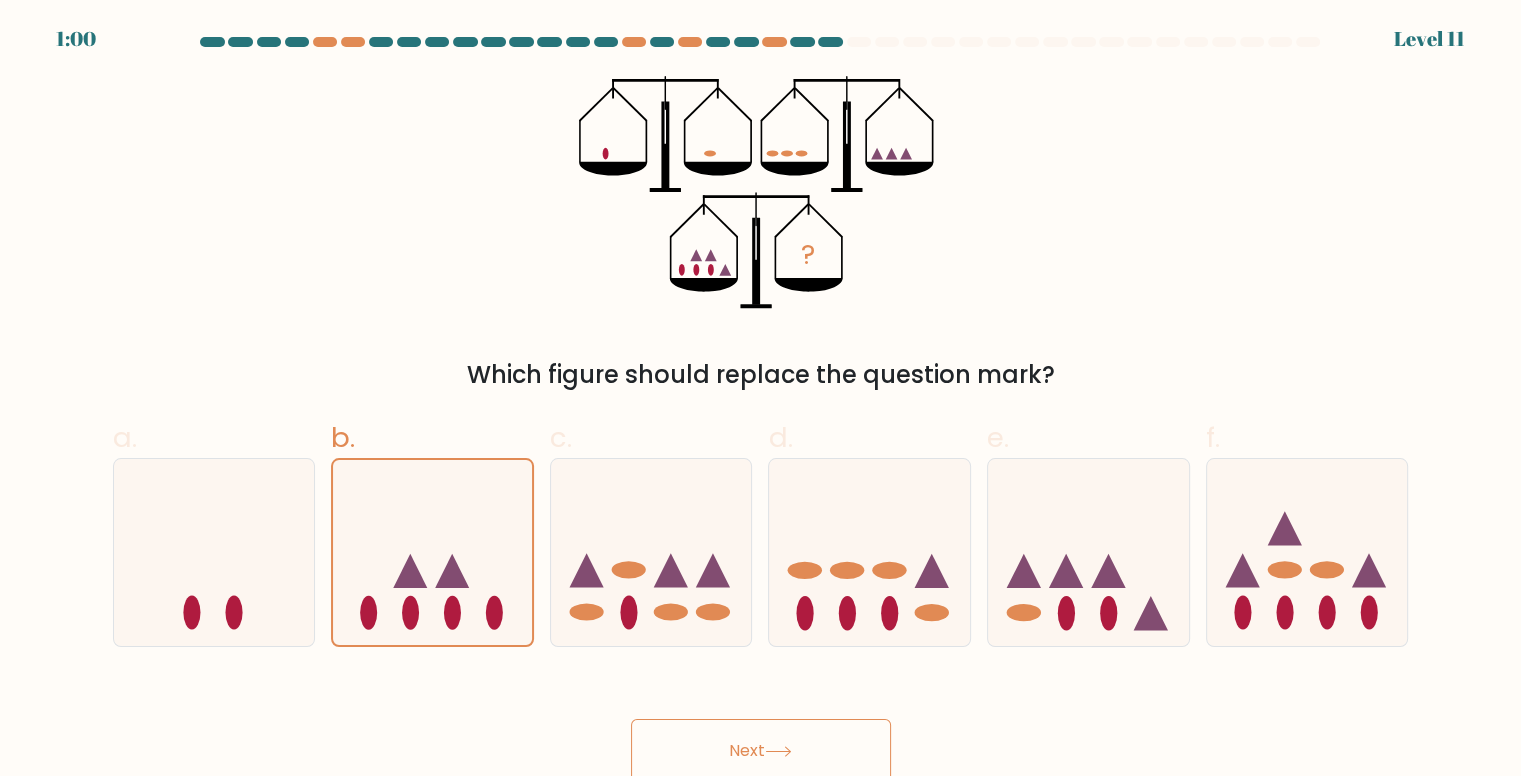 click on "Next" at bounding box center (761, 751) 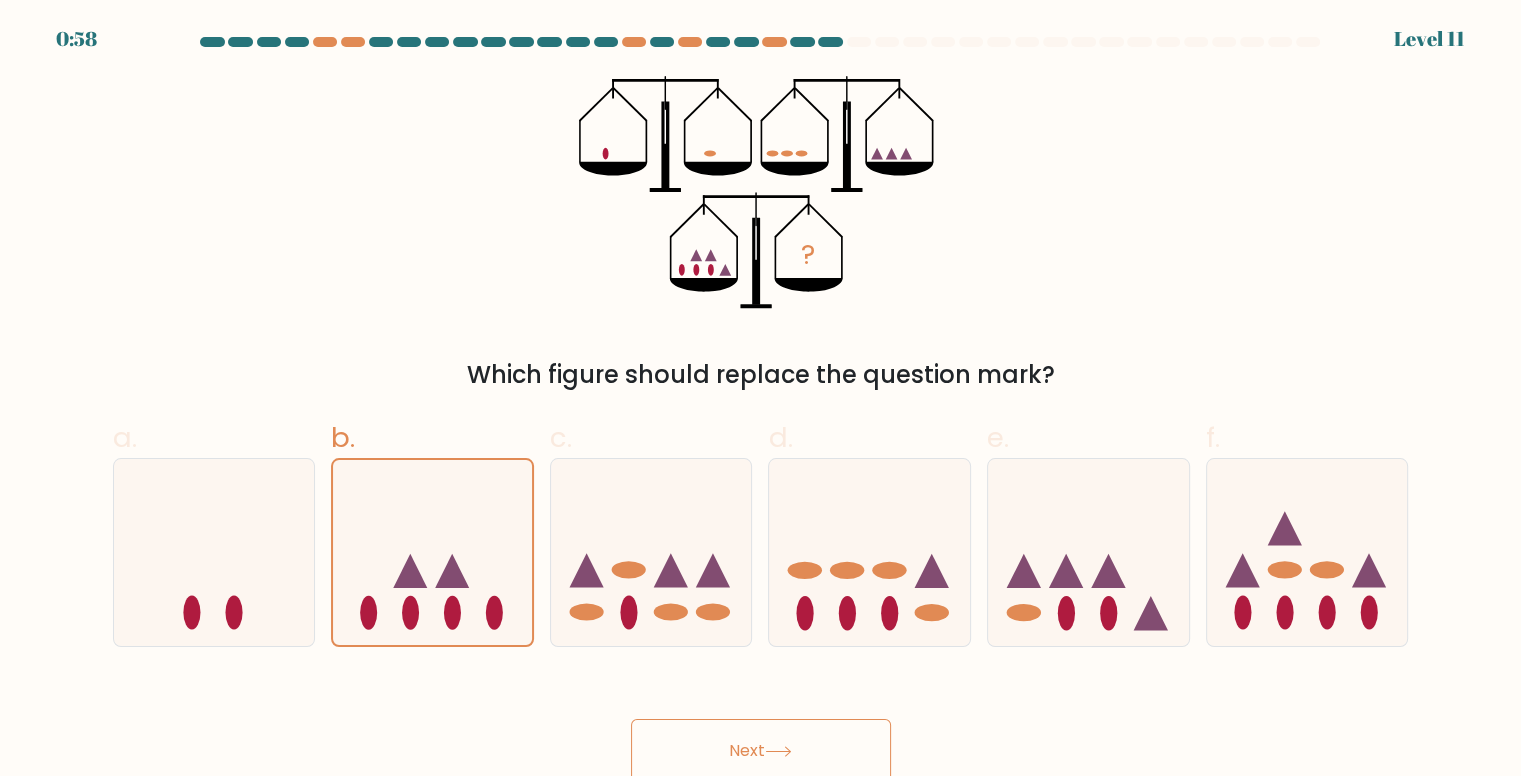 click on "Next" at bounding box center (761, 751) 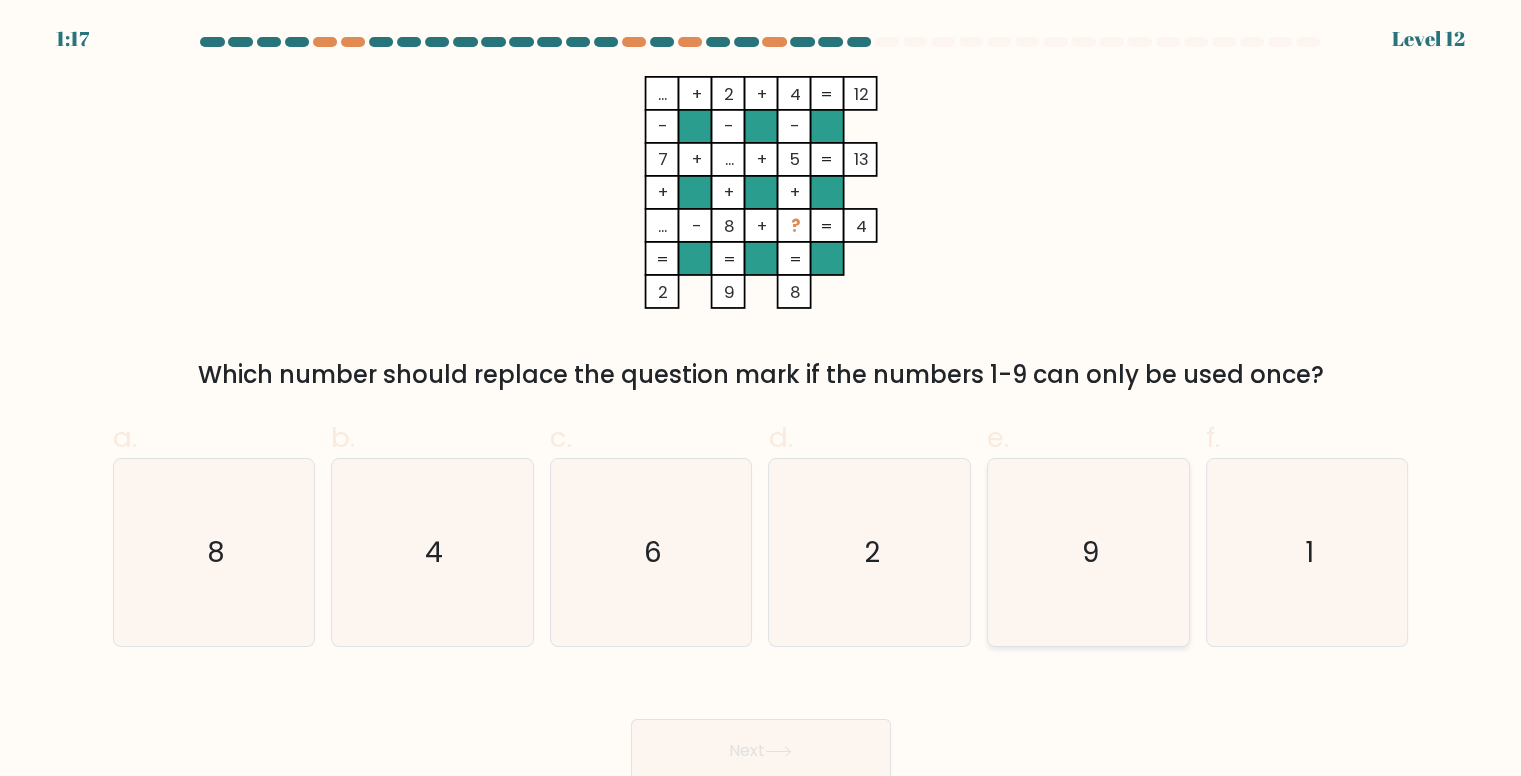 click on "9" at bounding box center [1090, 552] 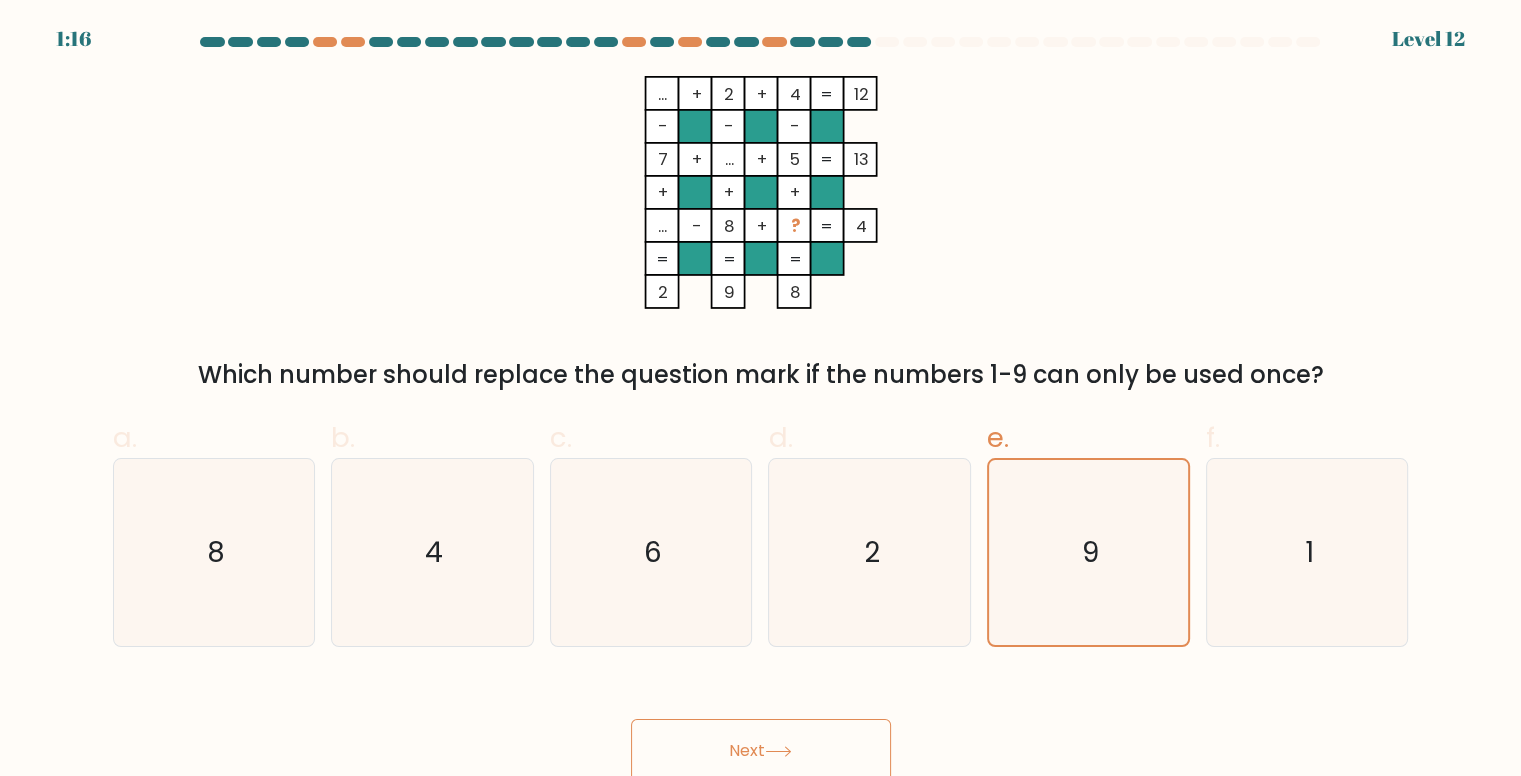 click on "Next" at bounding box center [761, 751] 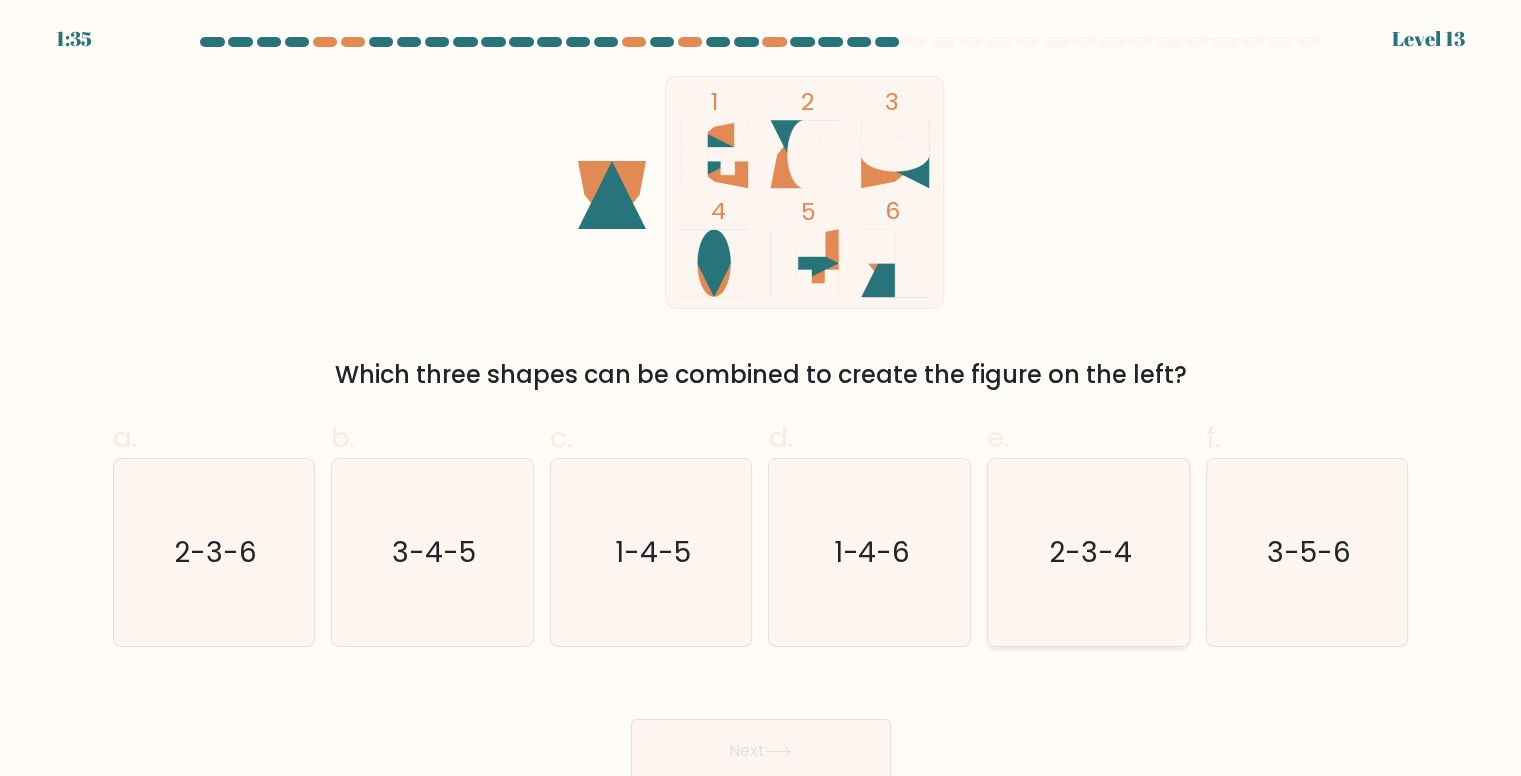 click on "2-3-4" at bounding box center (1088, 552) 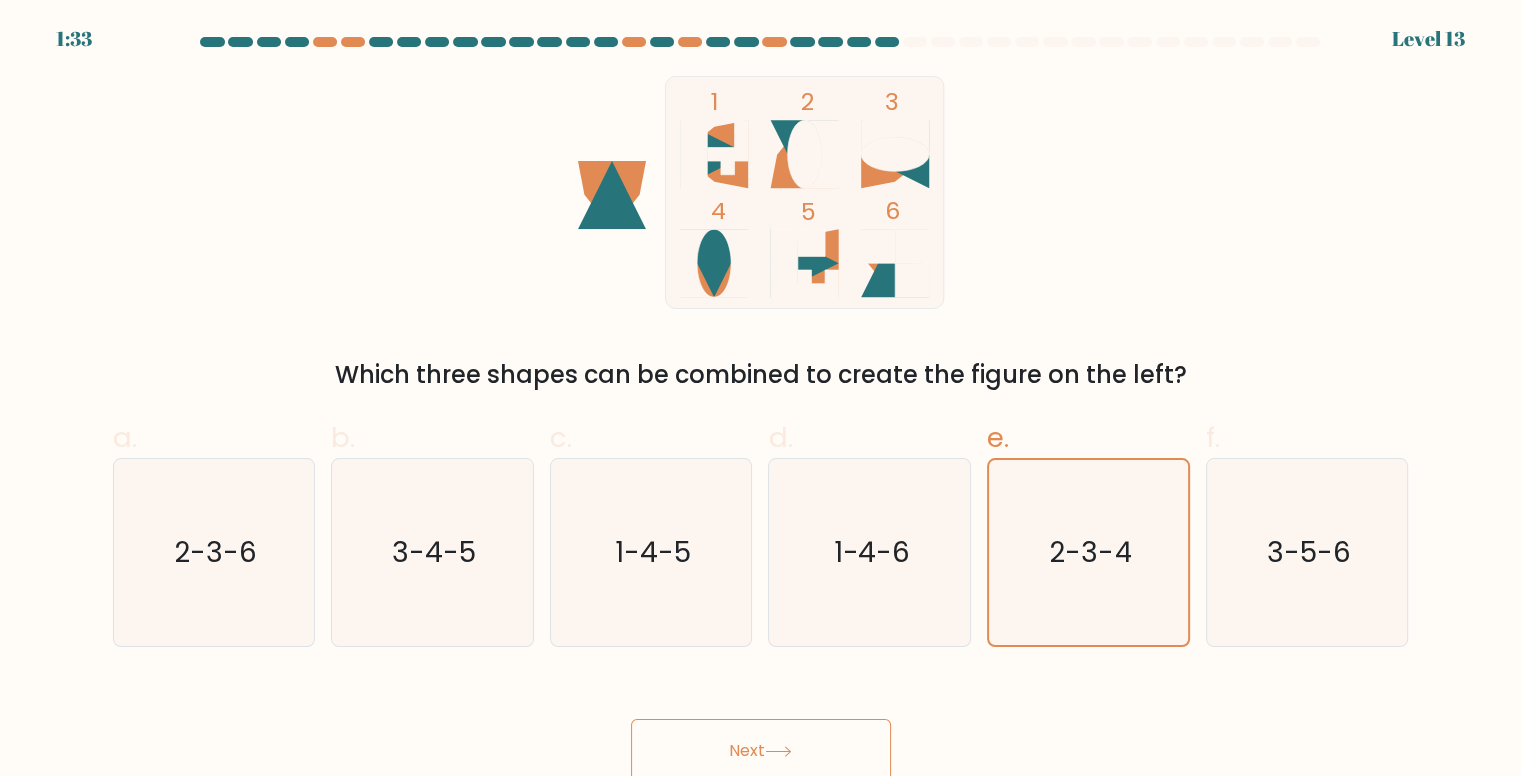 click on "Next" at bounding box center [761, 751] 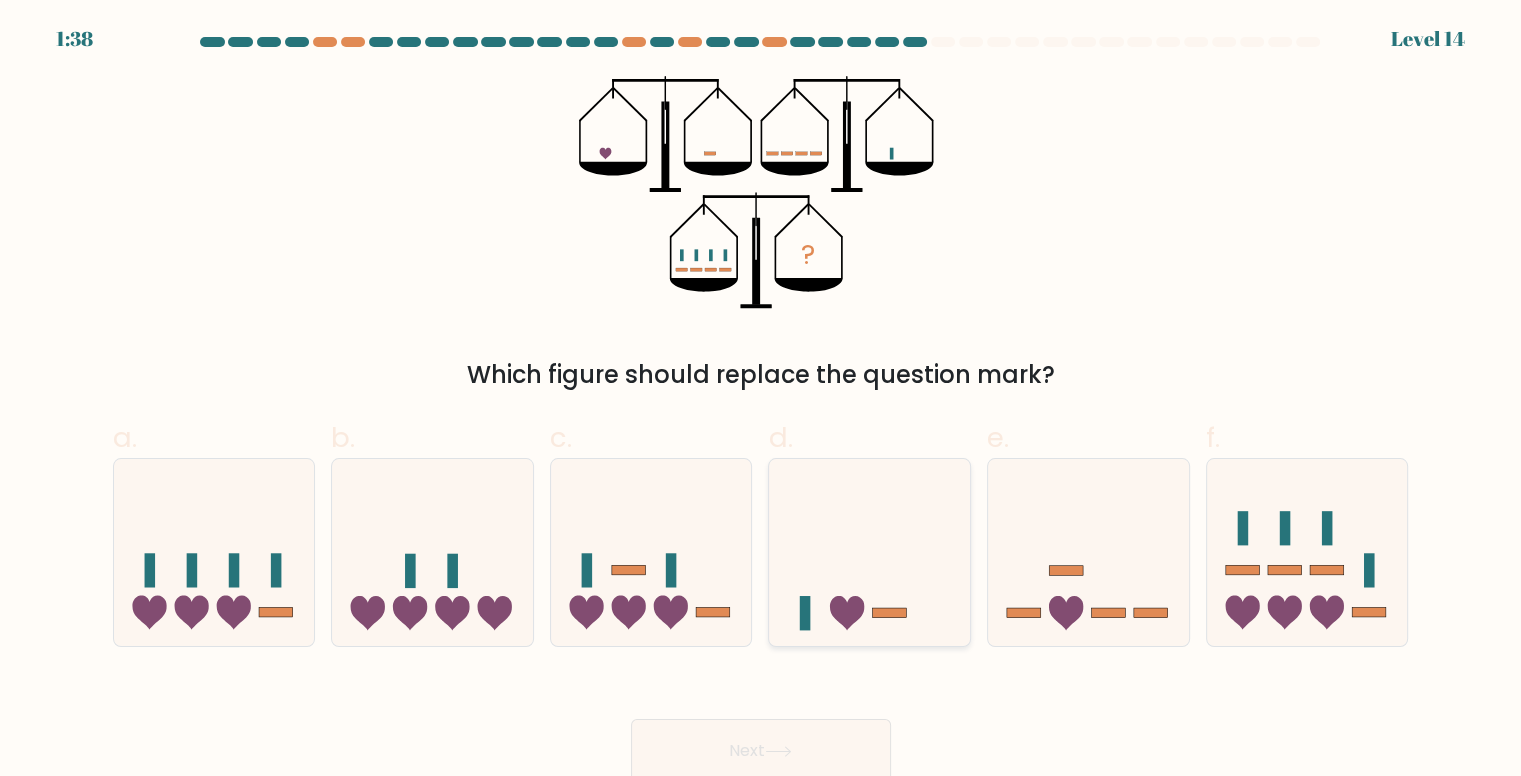 click at bounding box center (869, 552) 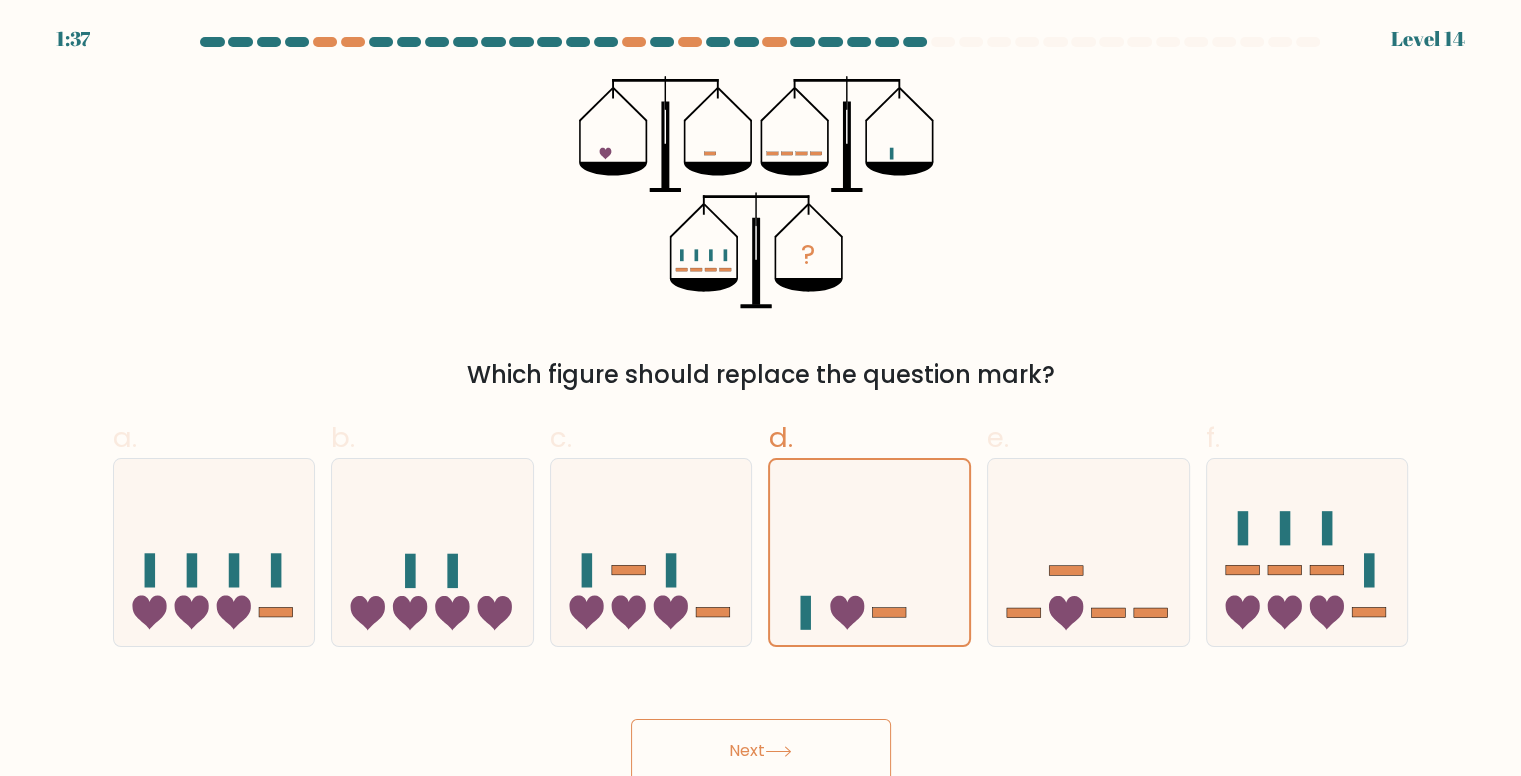 click on "Next" at bounding box center [761, 751] 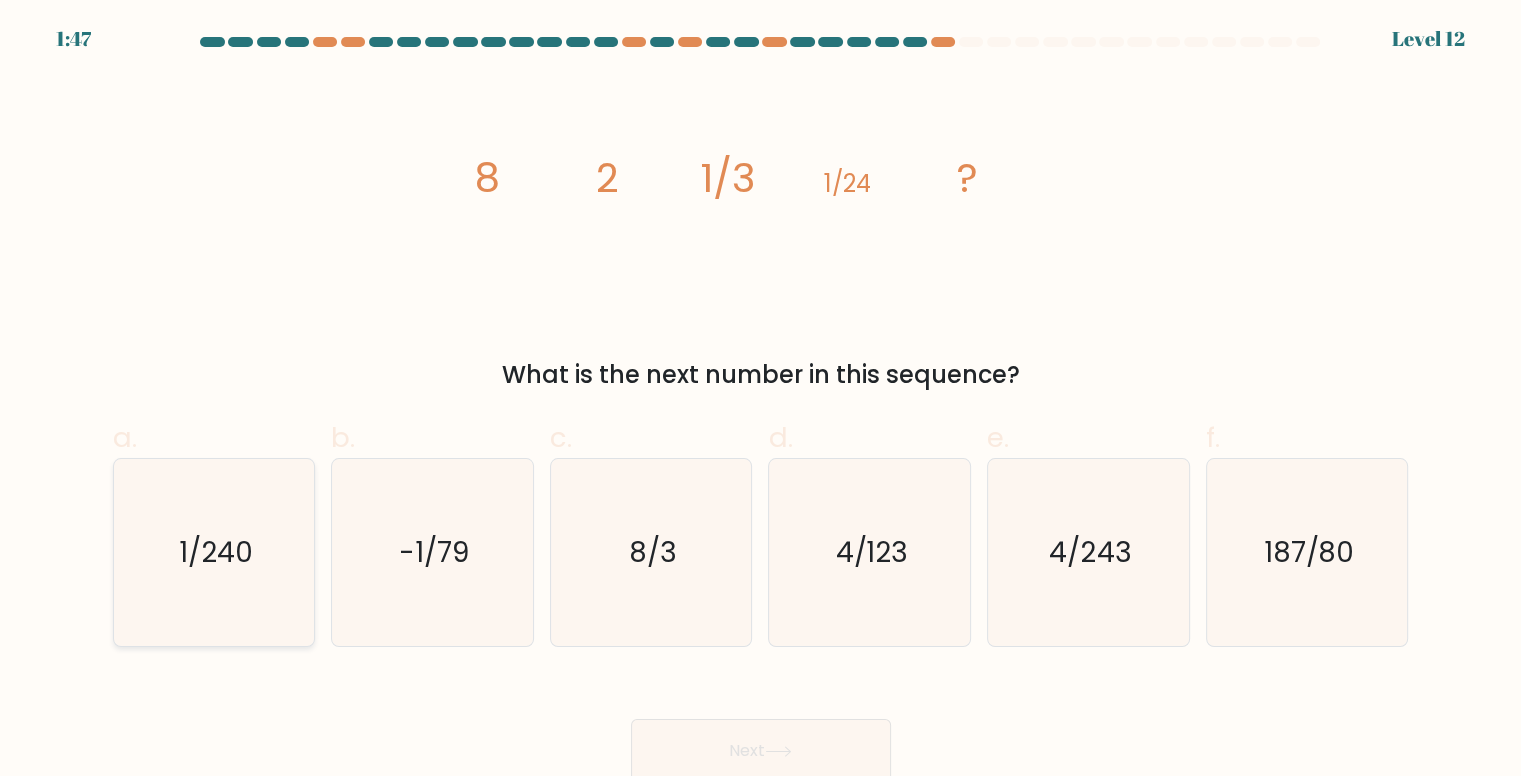 click on "1/240" at bounding box center (214, 552) 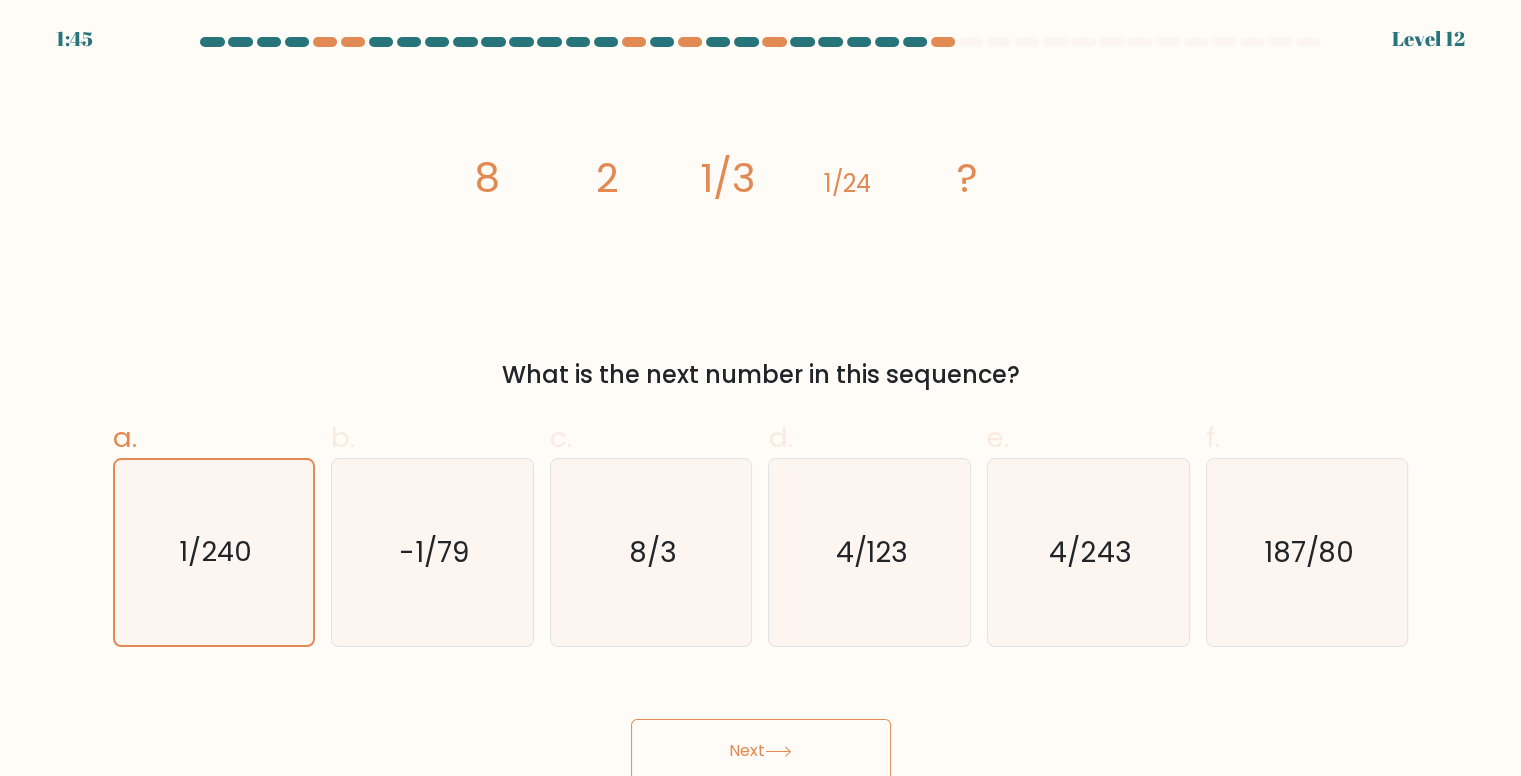 click on "Next" at bounding box center (761, 751) 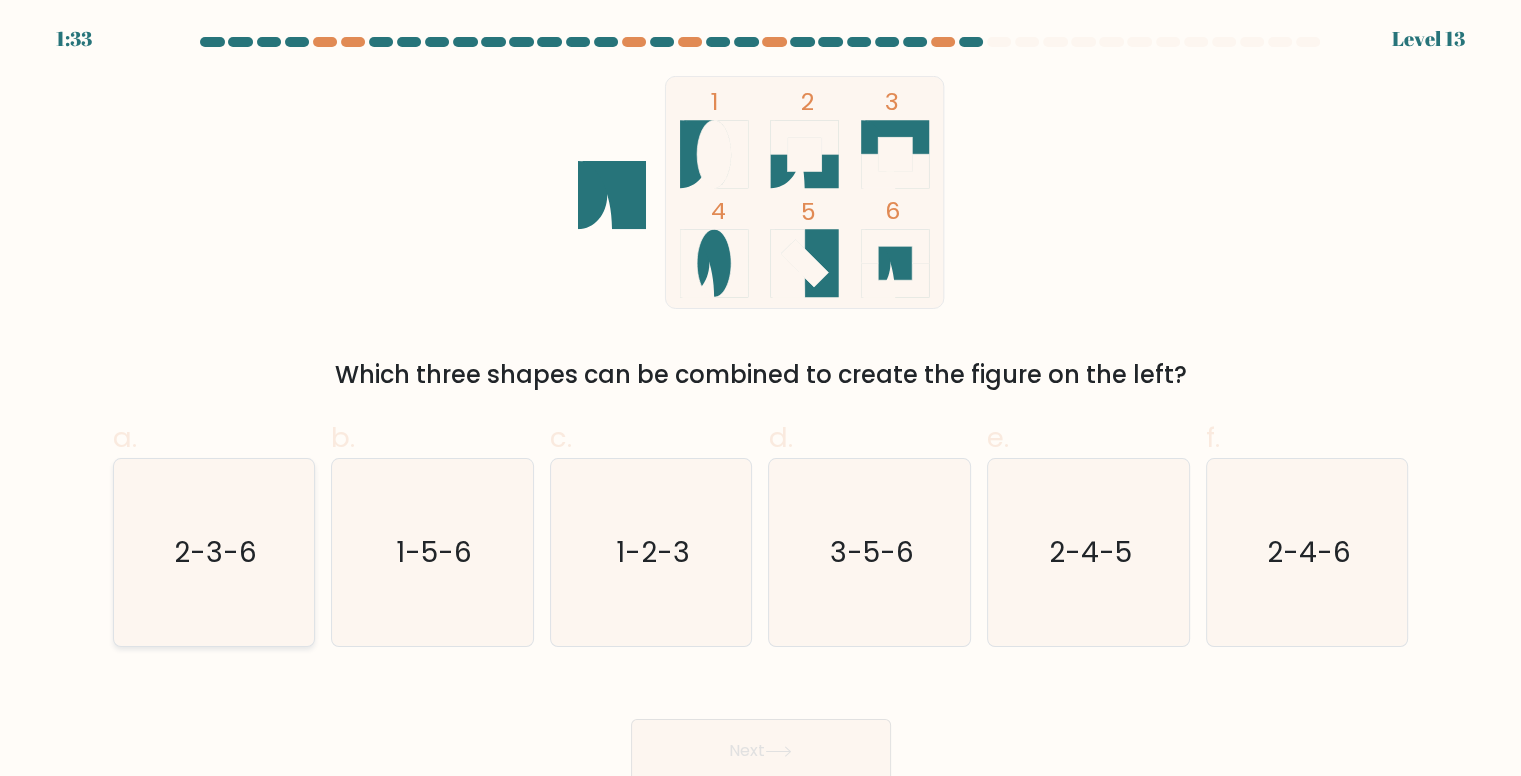 click on "2-3-6" at bounding box center [214, 552] 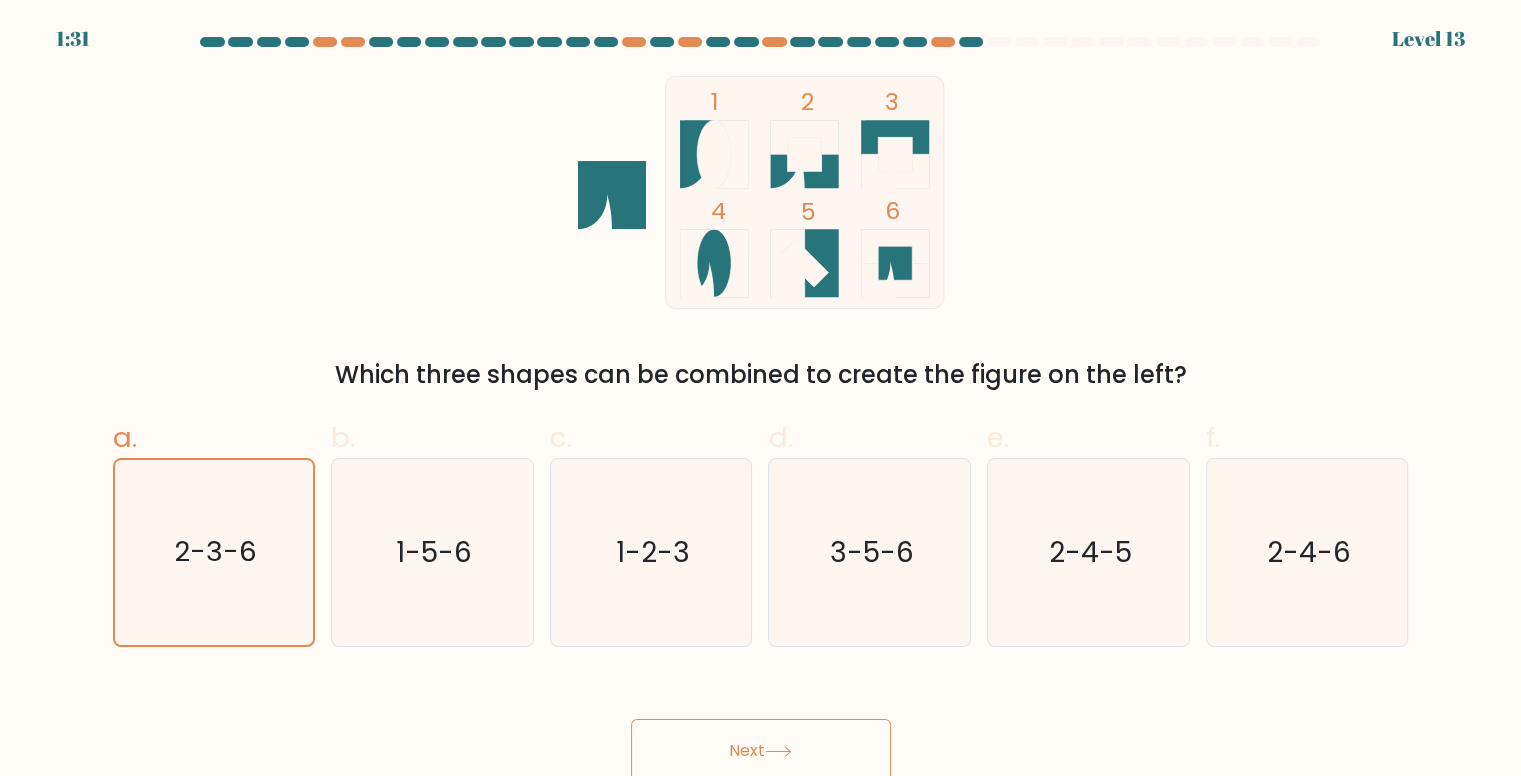 click on "Next" at bounding box center (761, 751) 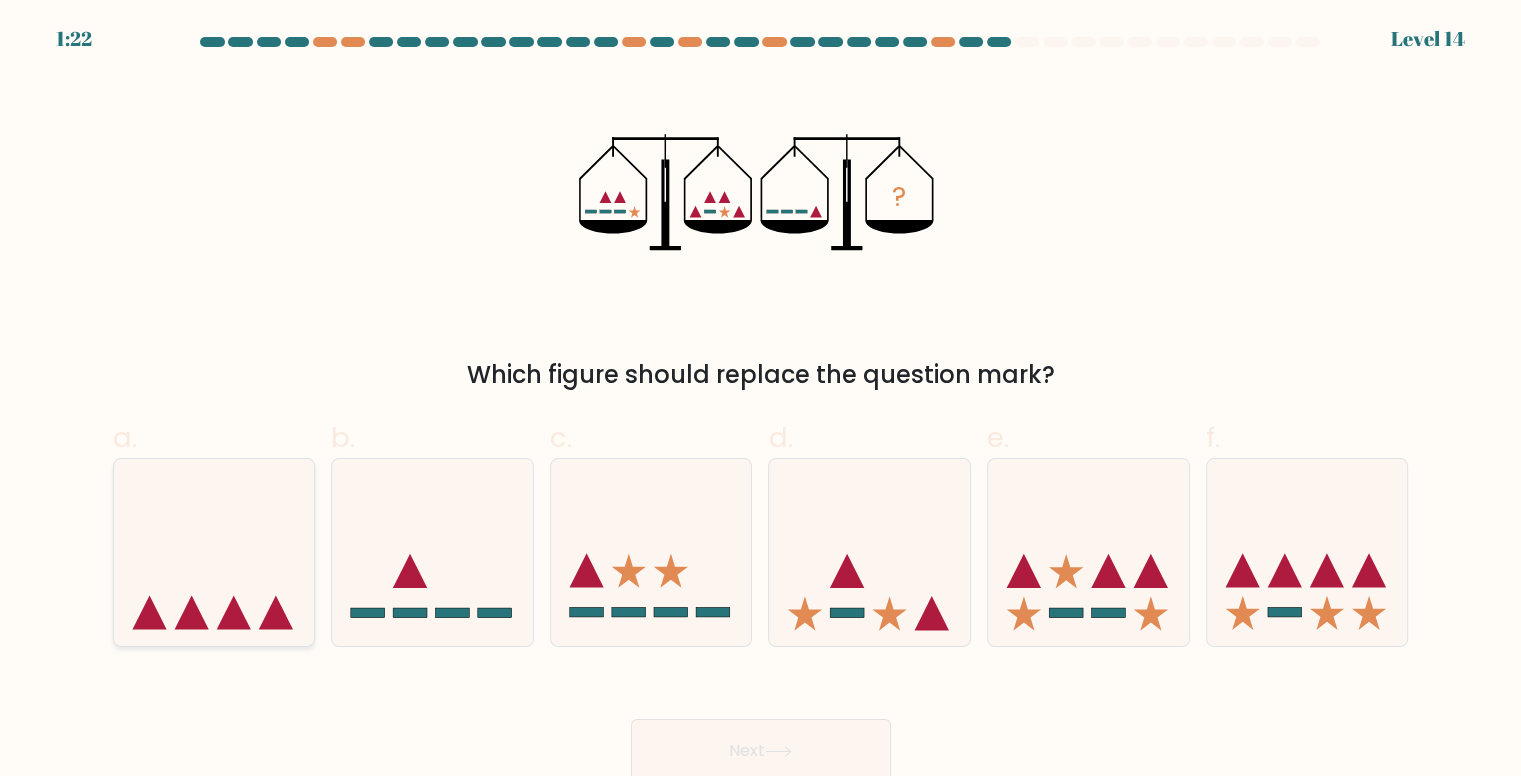 click at bounding box center [214, 552] 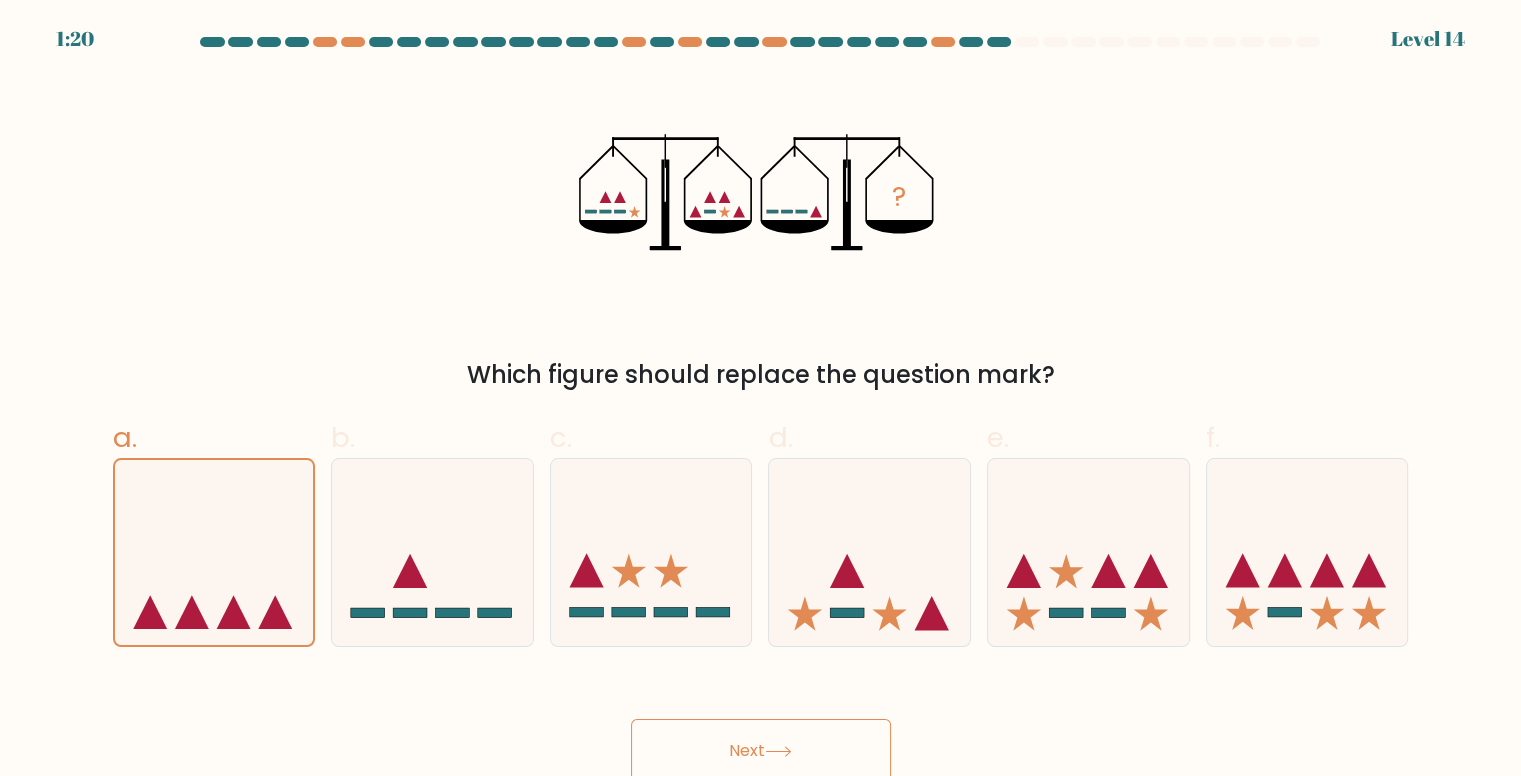 click on "Next" at bounding box center [761, 751] 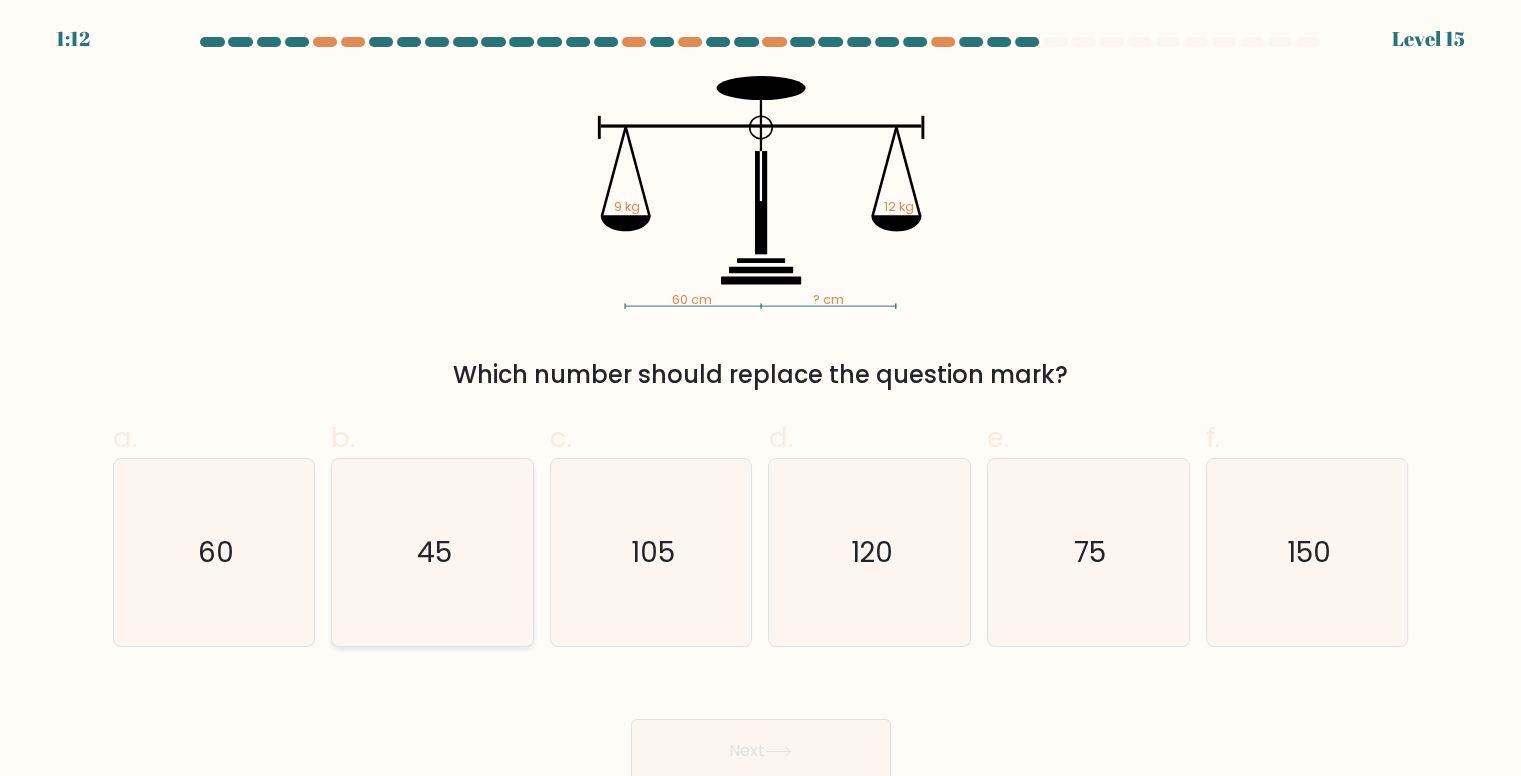click on "45" at bounding box center (432, 552) 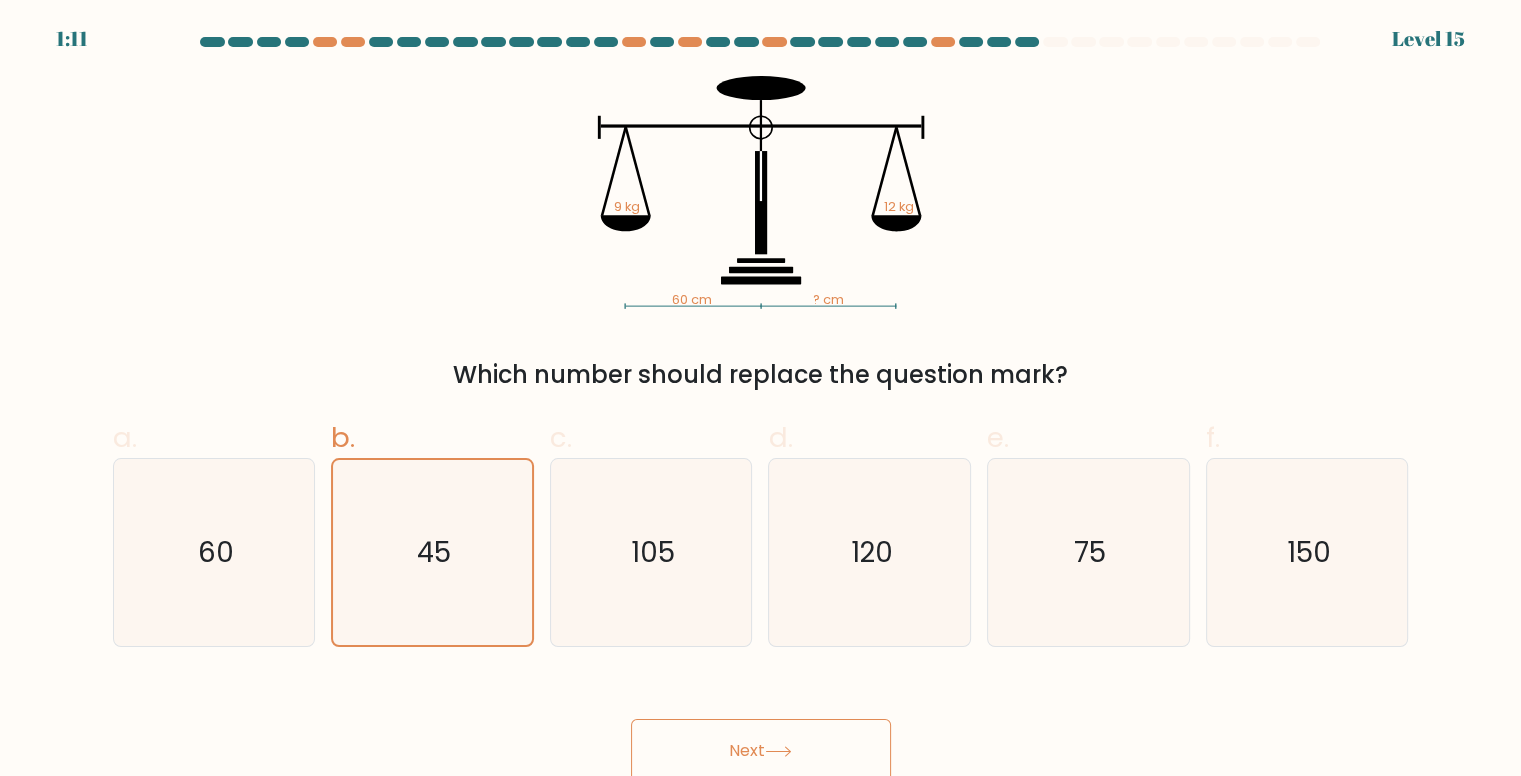 click on "Next" at bounding box center [761, 751] 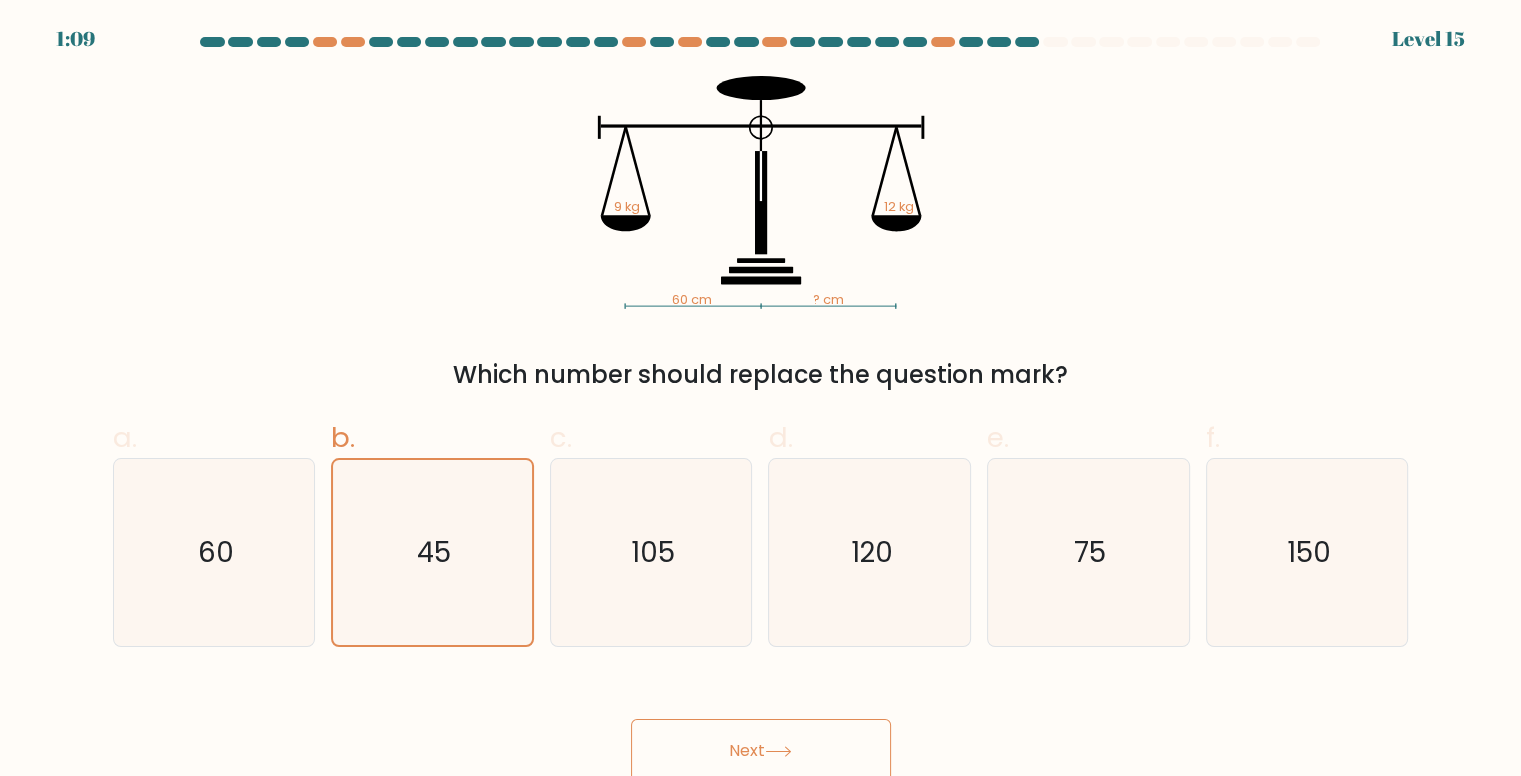 click on "Next" at bounding box center [761, 751] 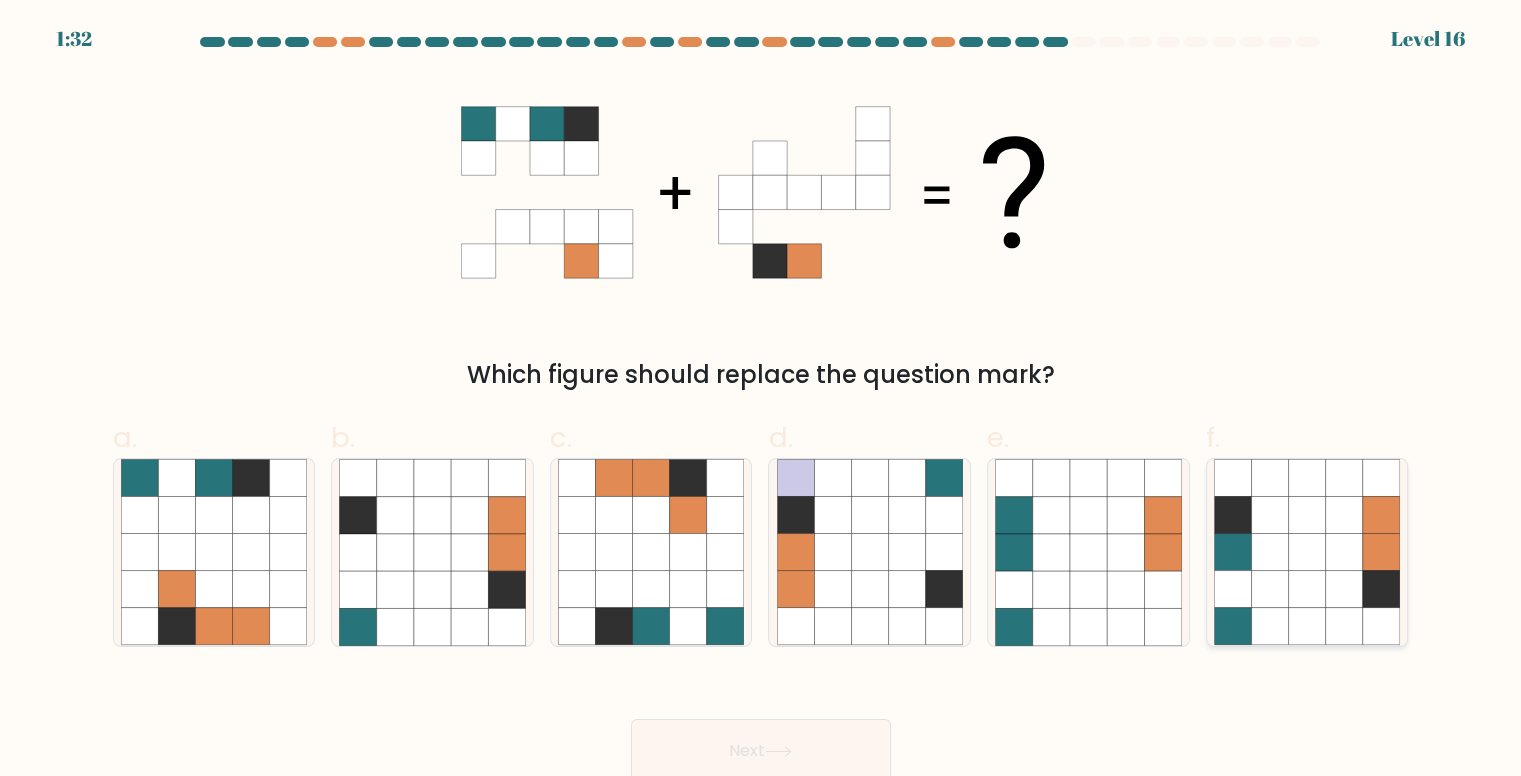 click at bounding box center [1307, 552] 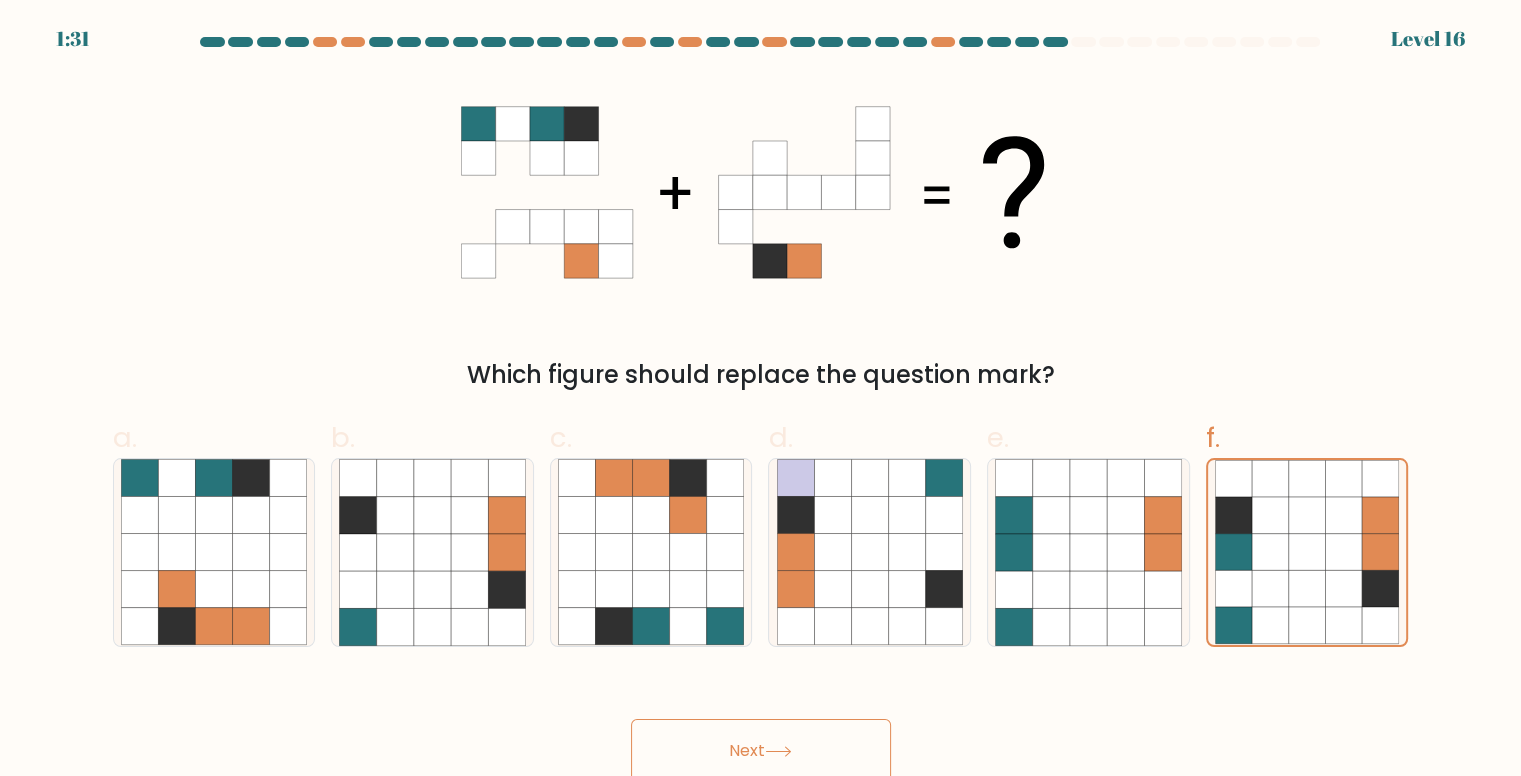 click on "Next" at bounding box center (761, 751) 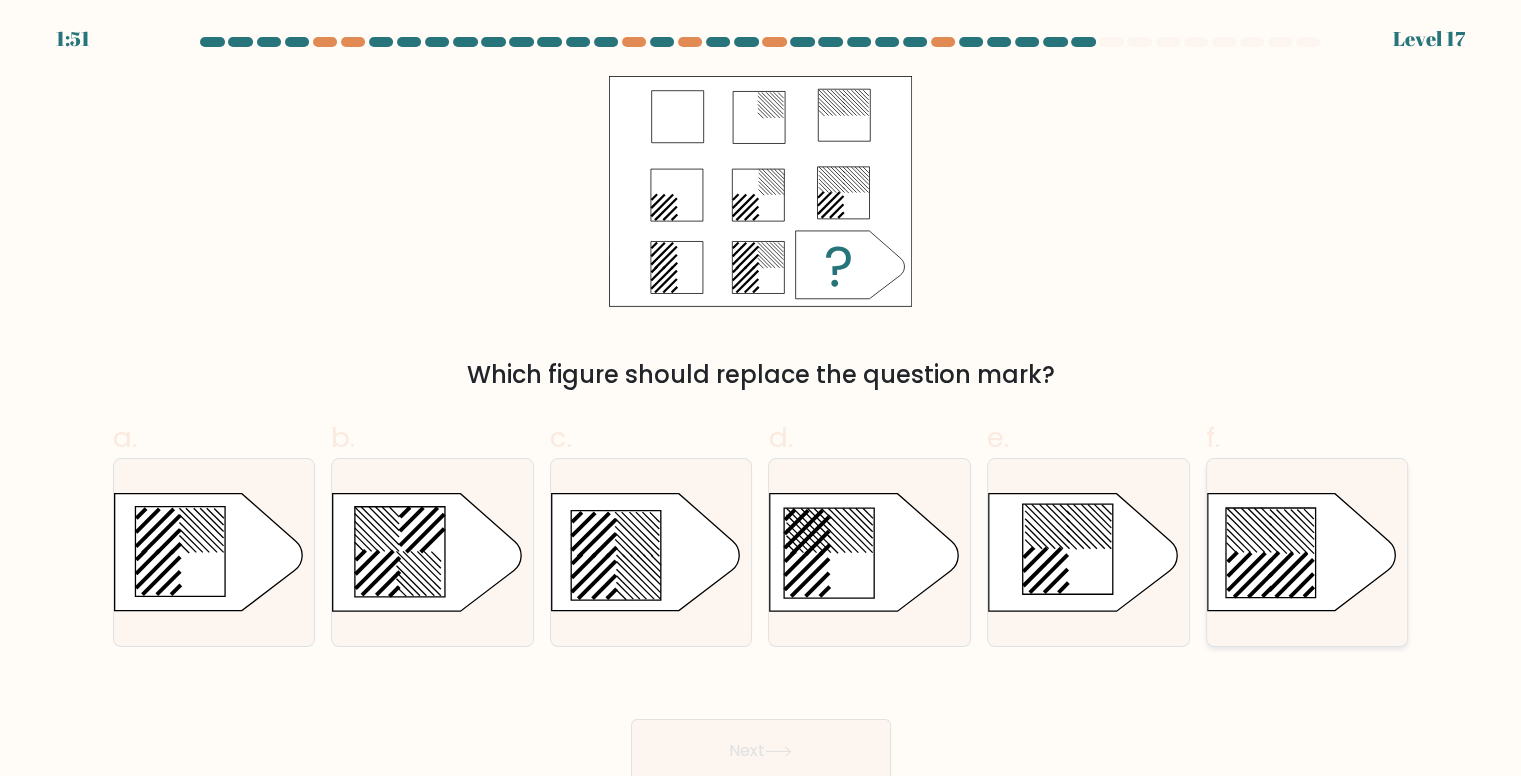 click at bounding box center (1307, 552) 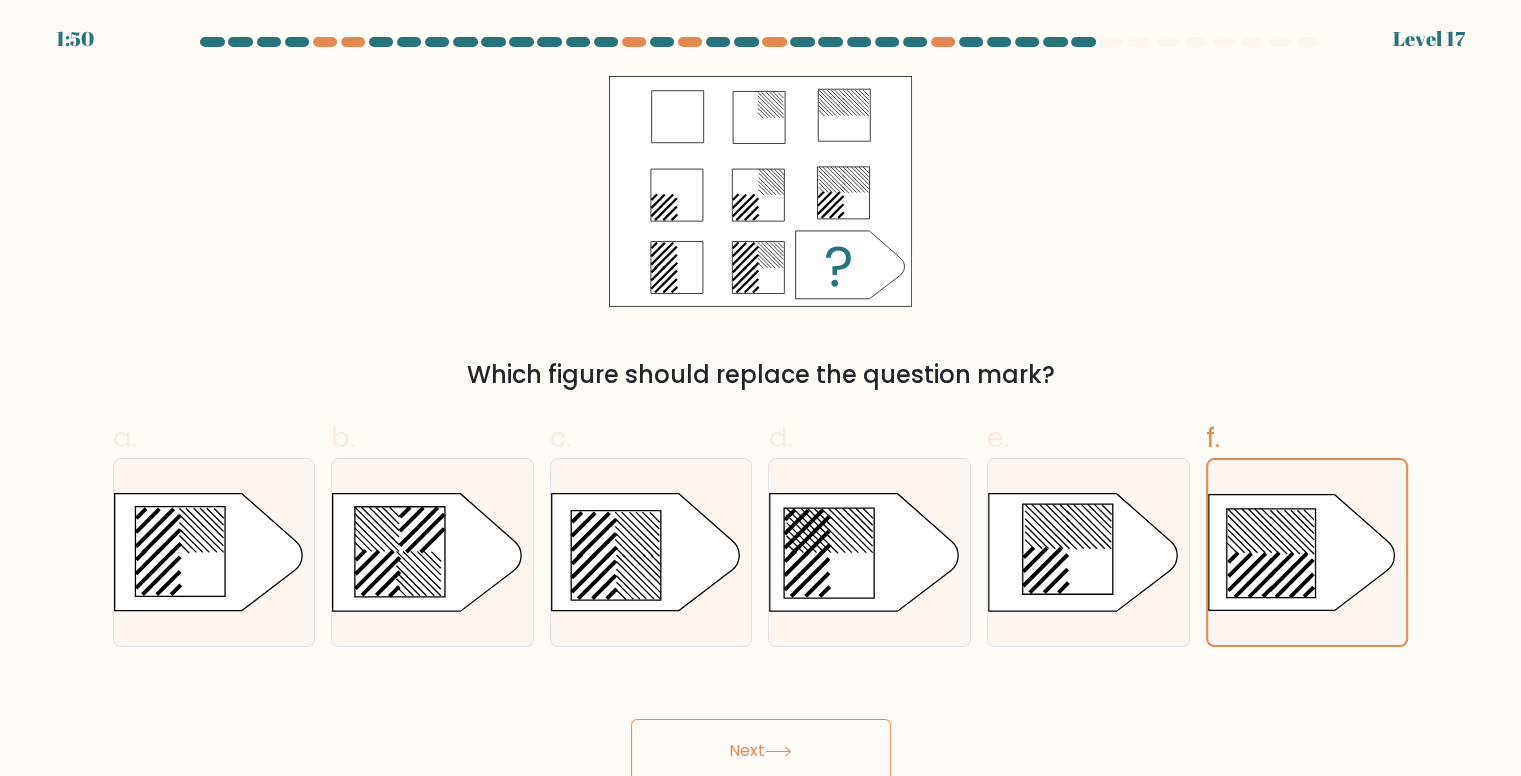 click on "Next" at bounding box center (761, 751) 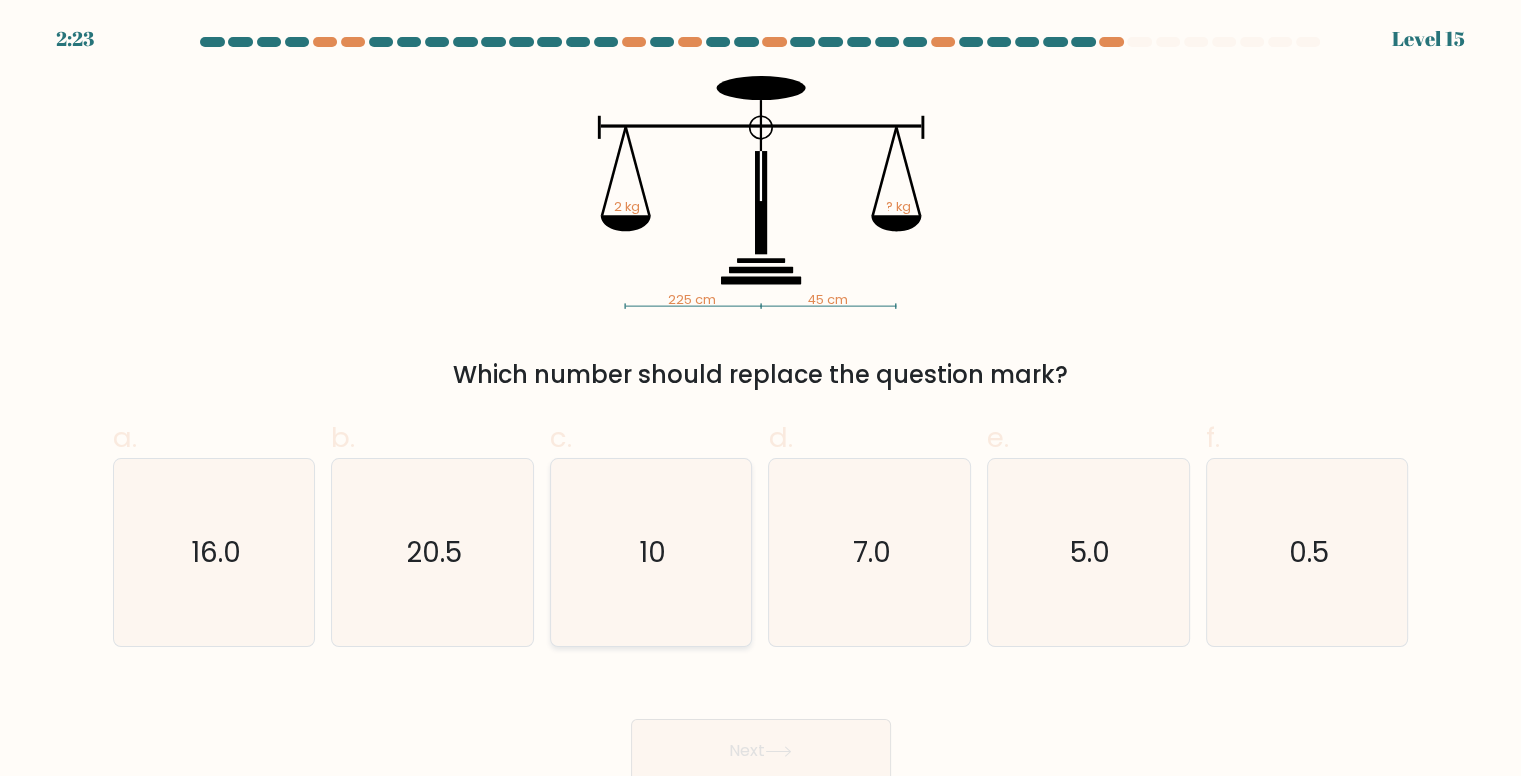 click on "10" at bounding box center (651, 552) 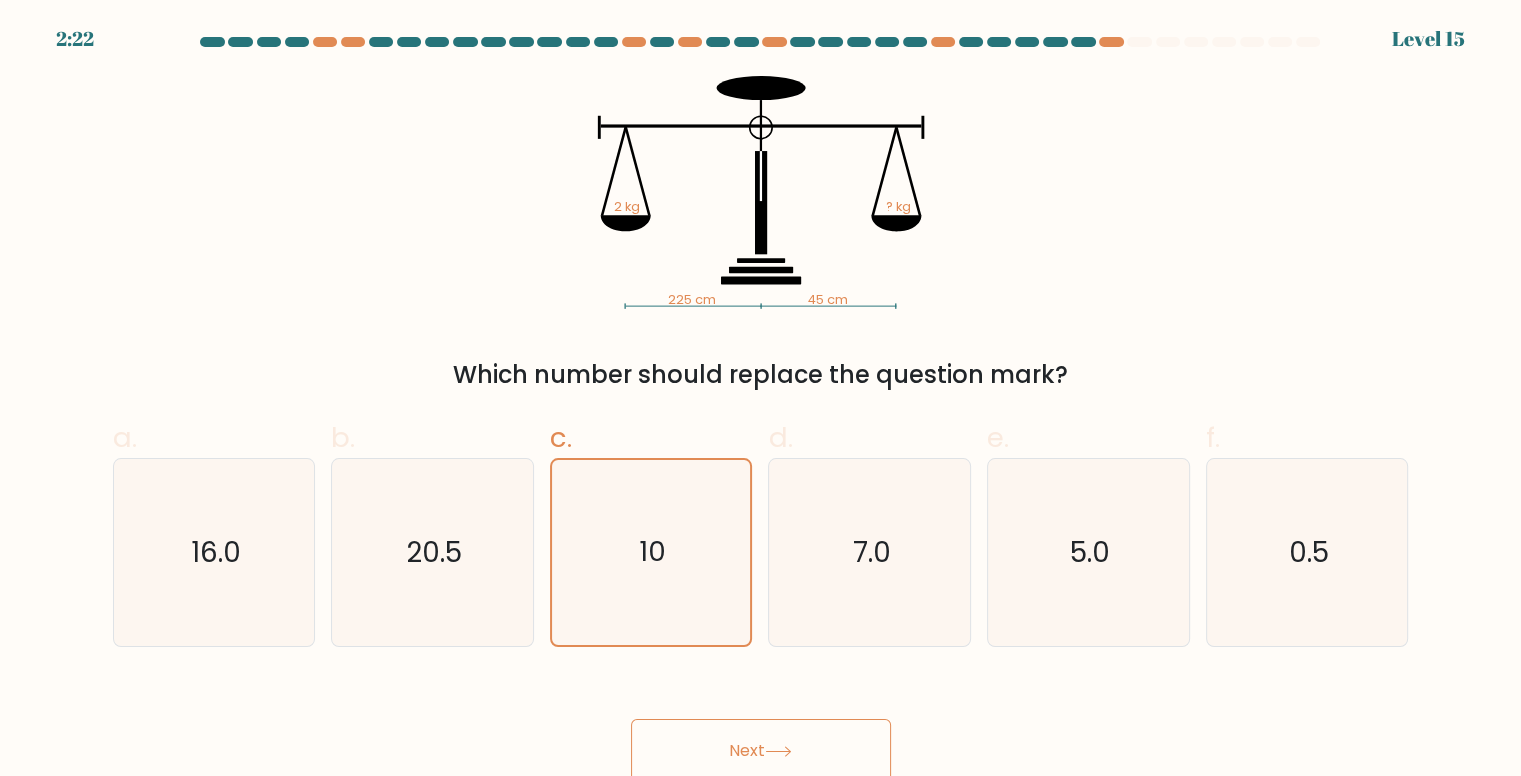 click on "Next" at bounding box center (761, 751) 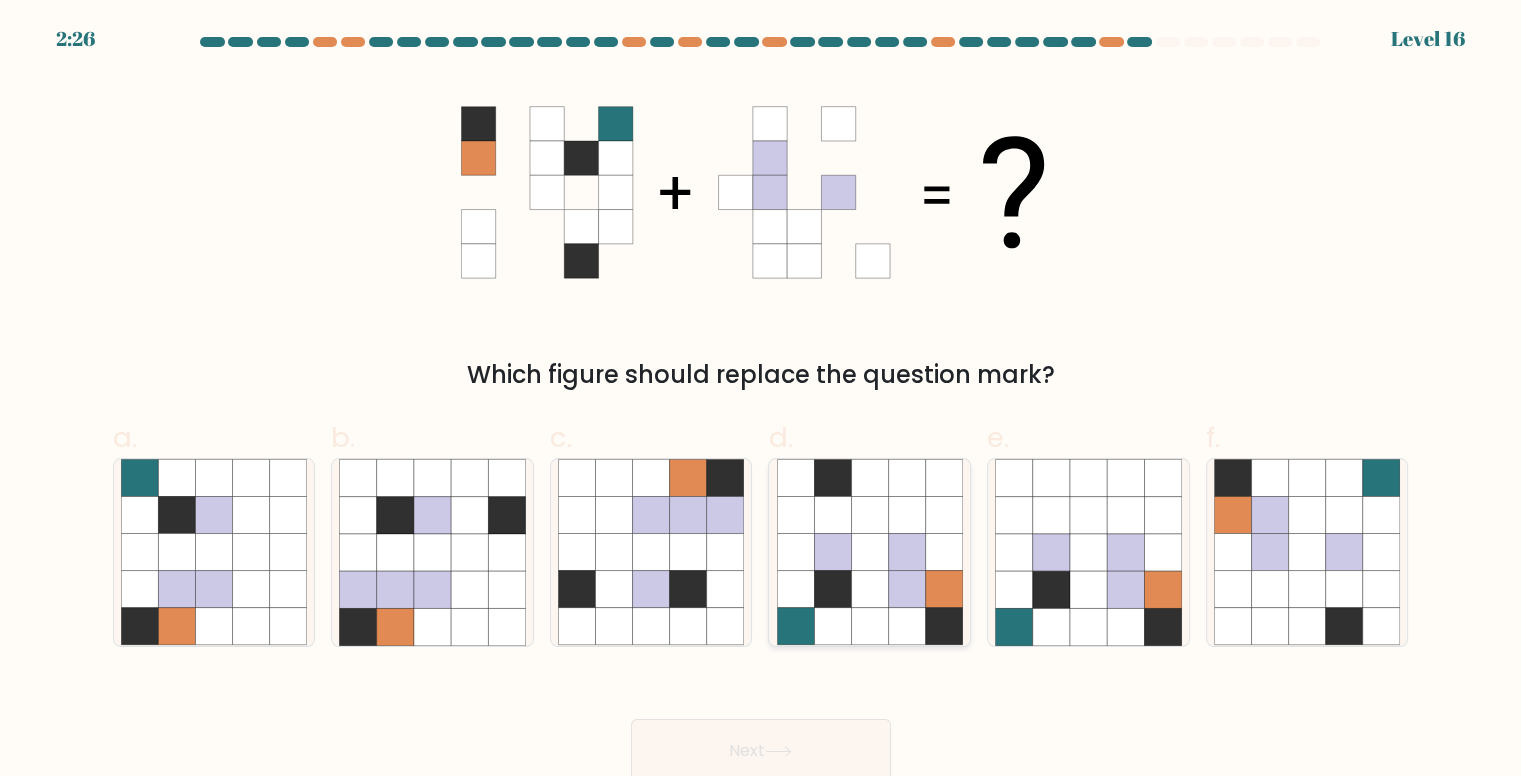 click at bounding box center (869, 552) 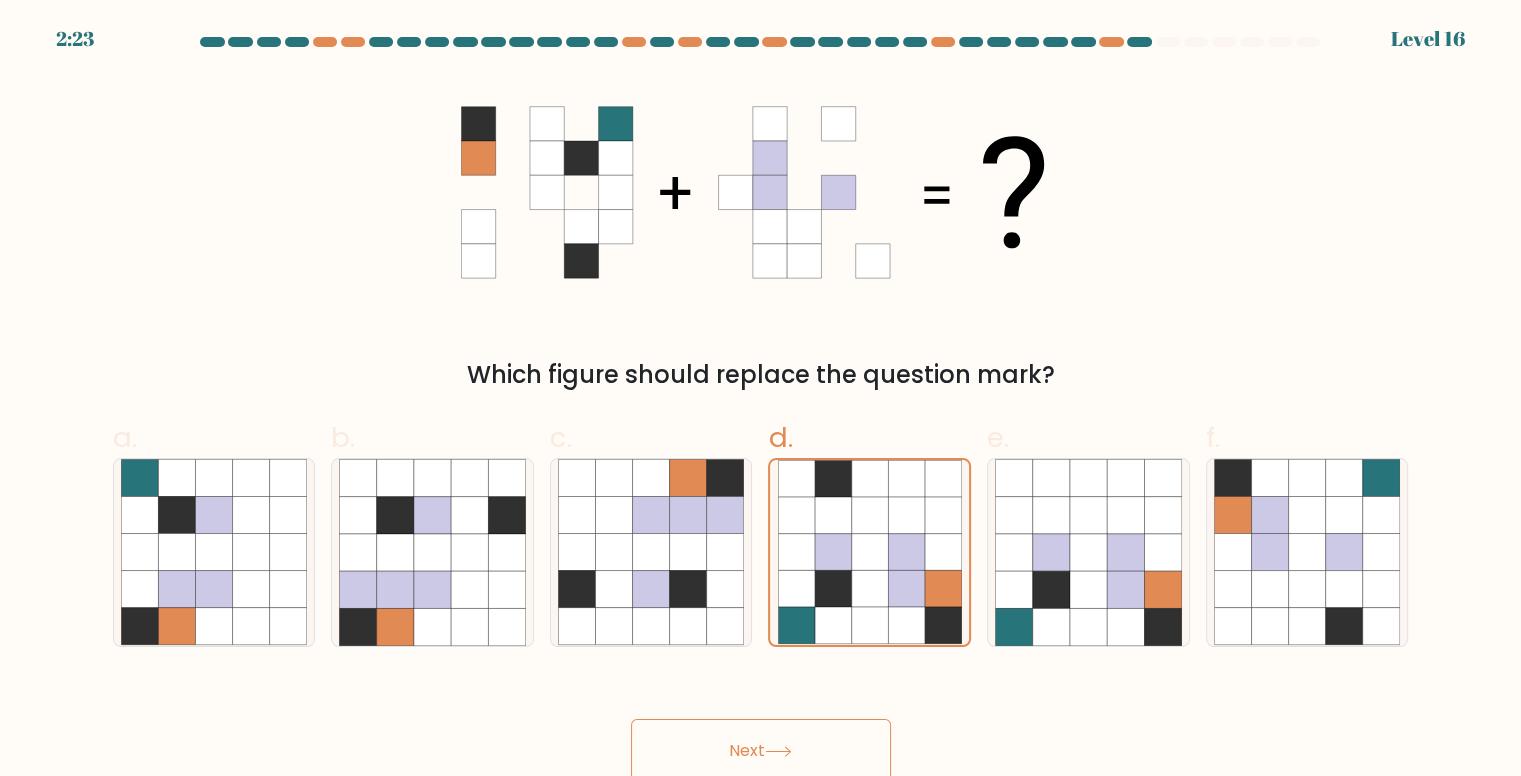 click on "Next" at bounding box center [761, 751] 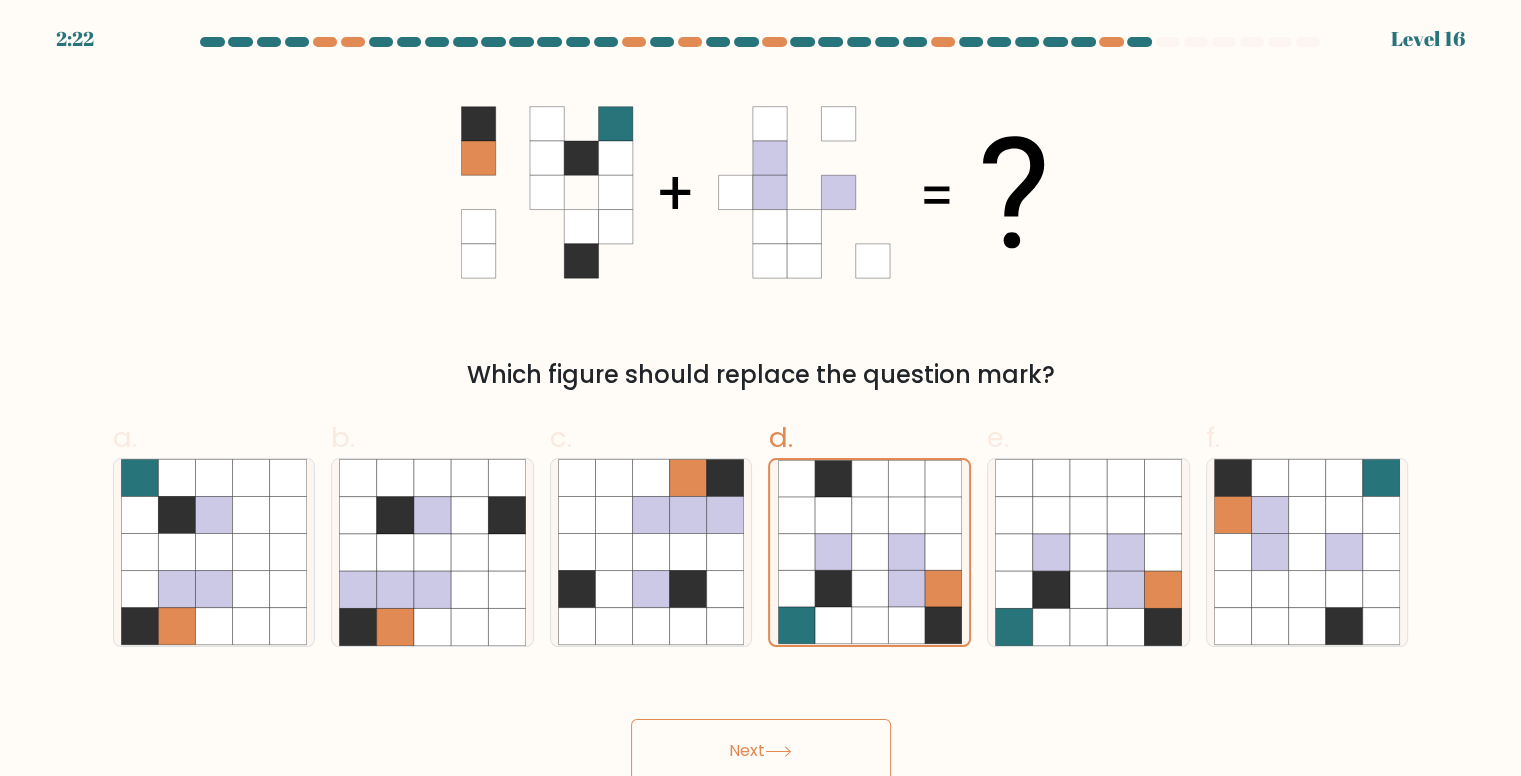 click on "Next" at bounding box center (761, 751) 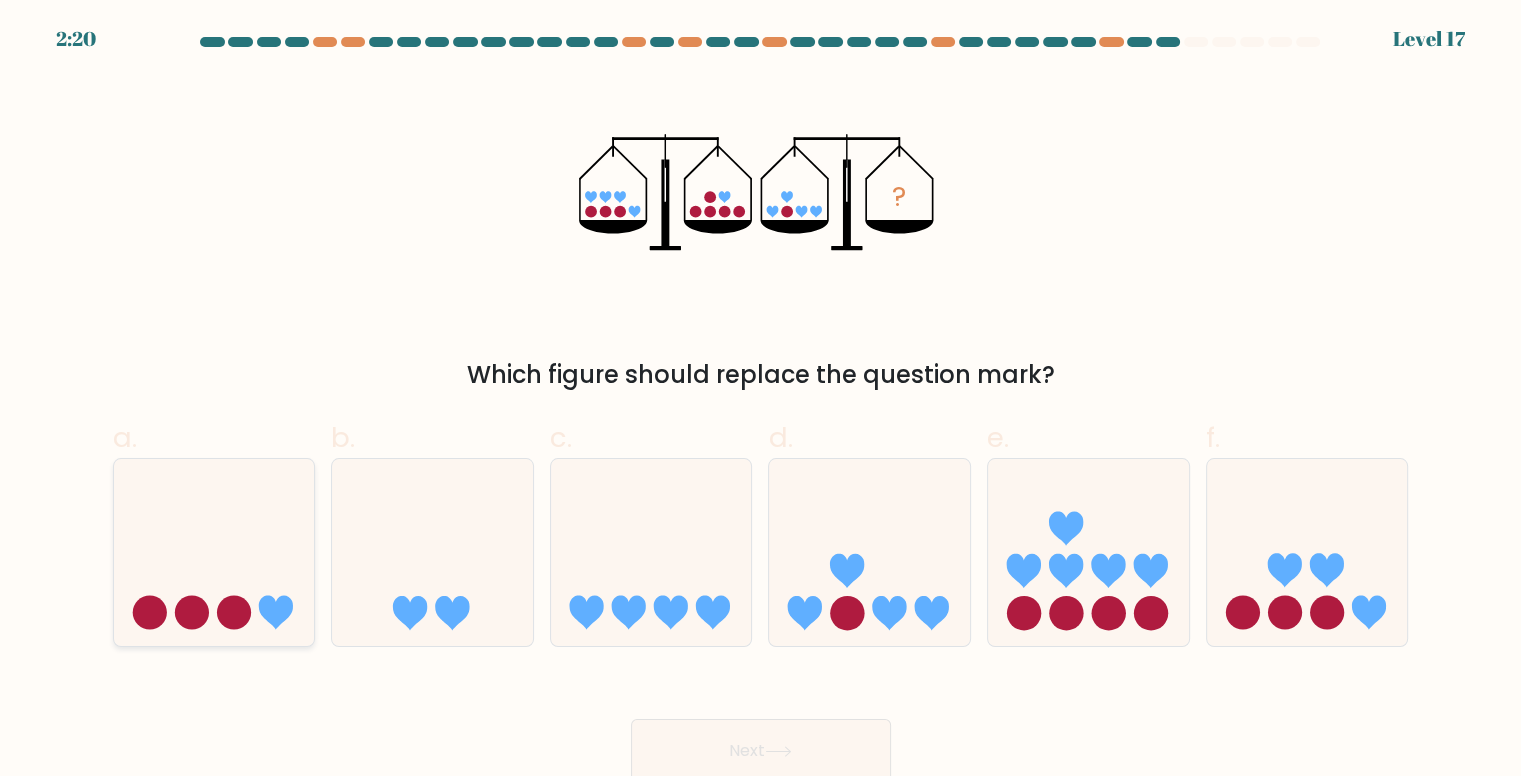 click at bounding box center [214, 552] 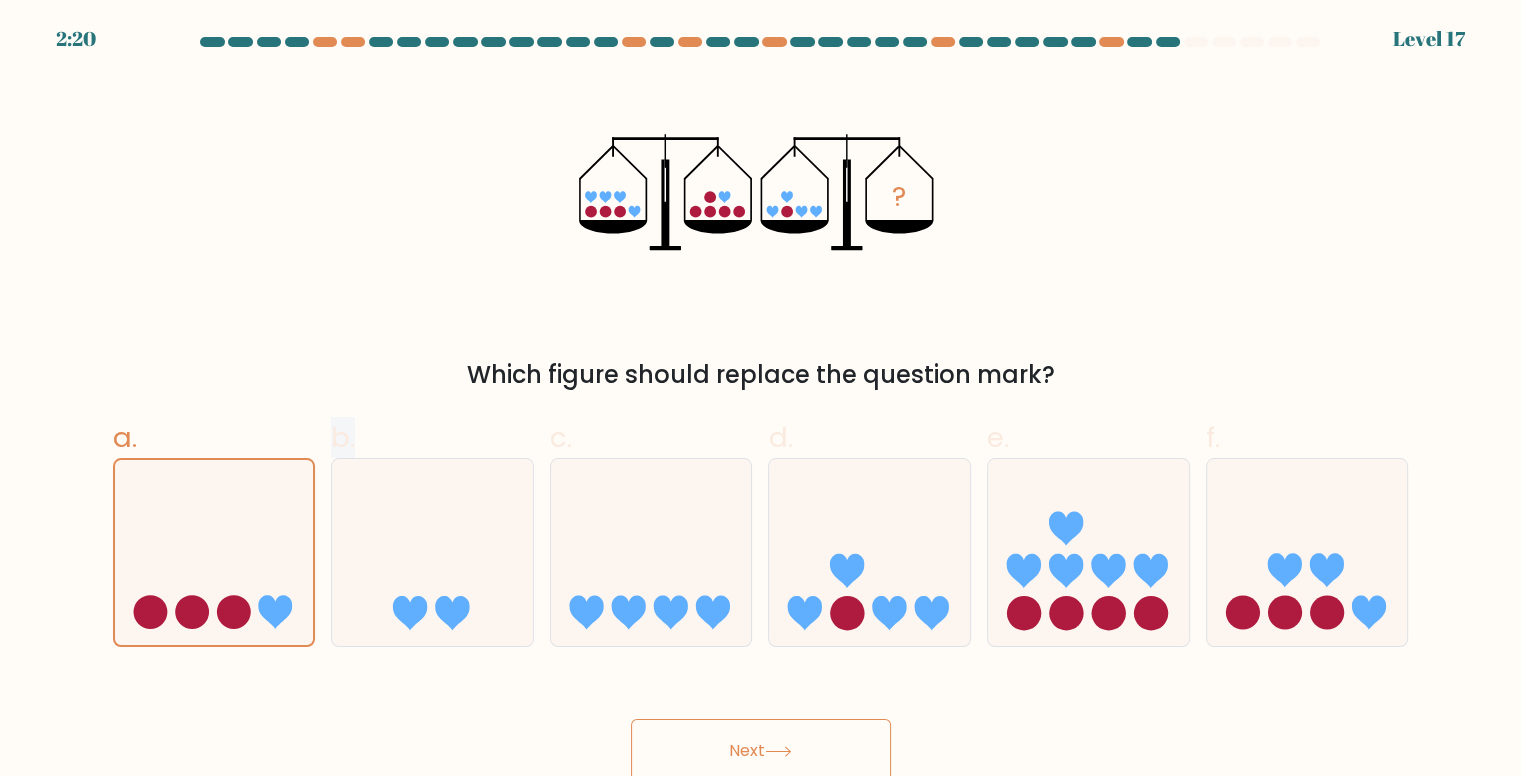 click on "a.
b.
c.
d." at bounding box center (761, 524) 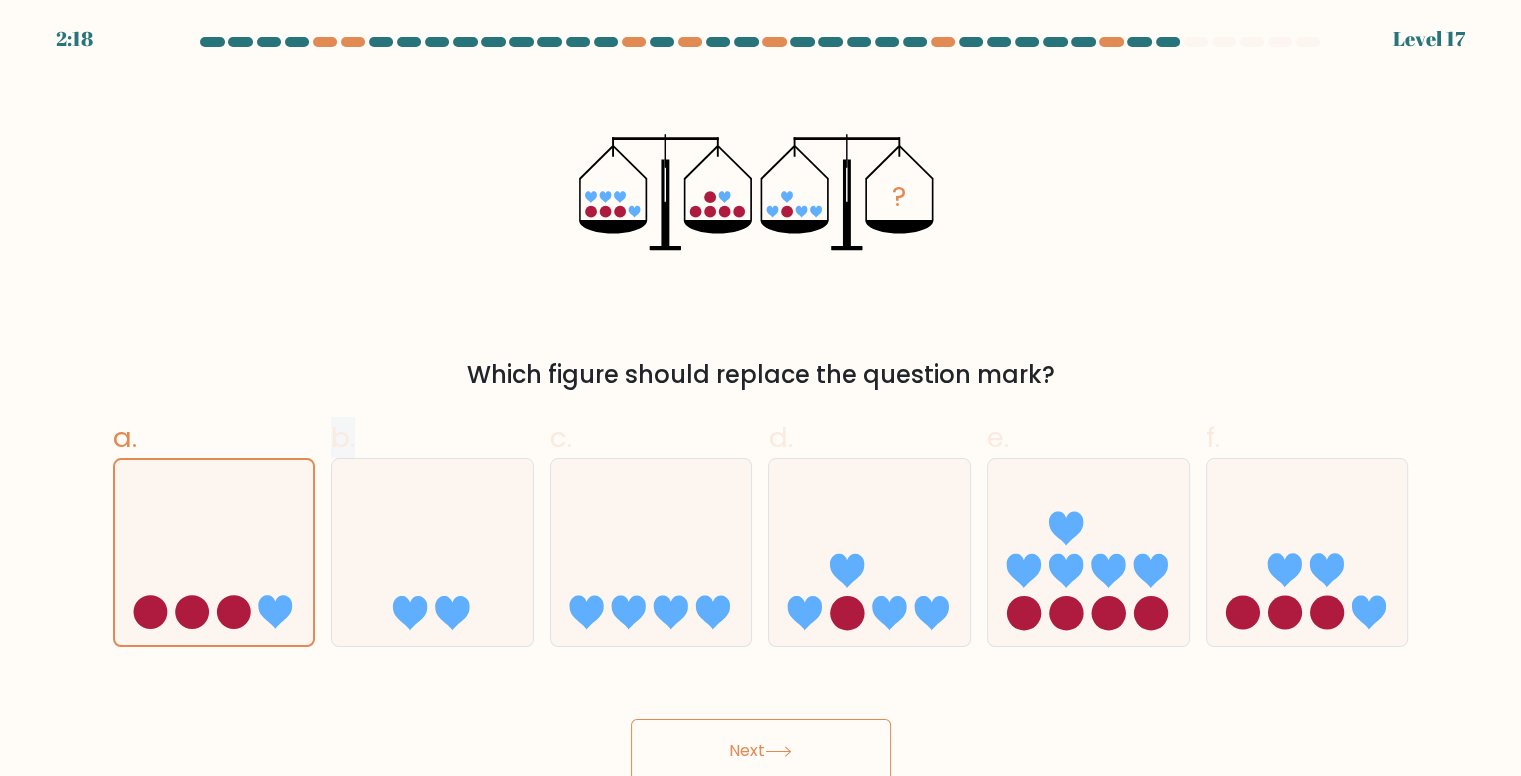click on "Next" at bounding box center [761, 751] 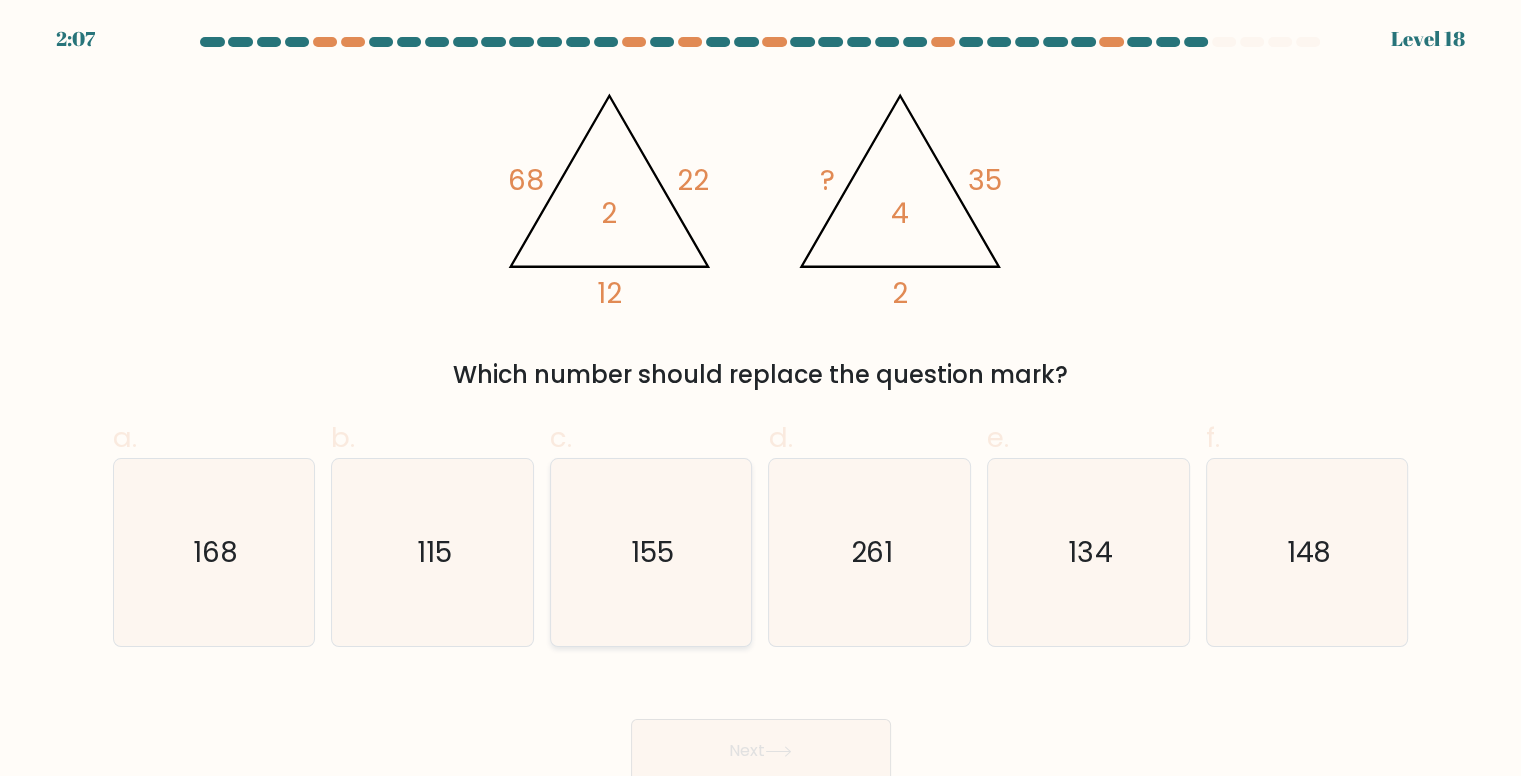 click on "155" at bounding box center [651, 552] 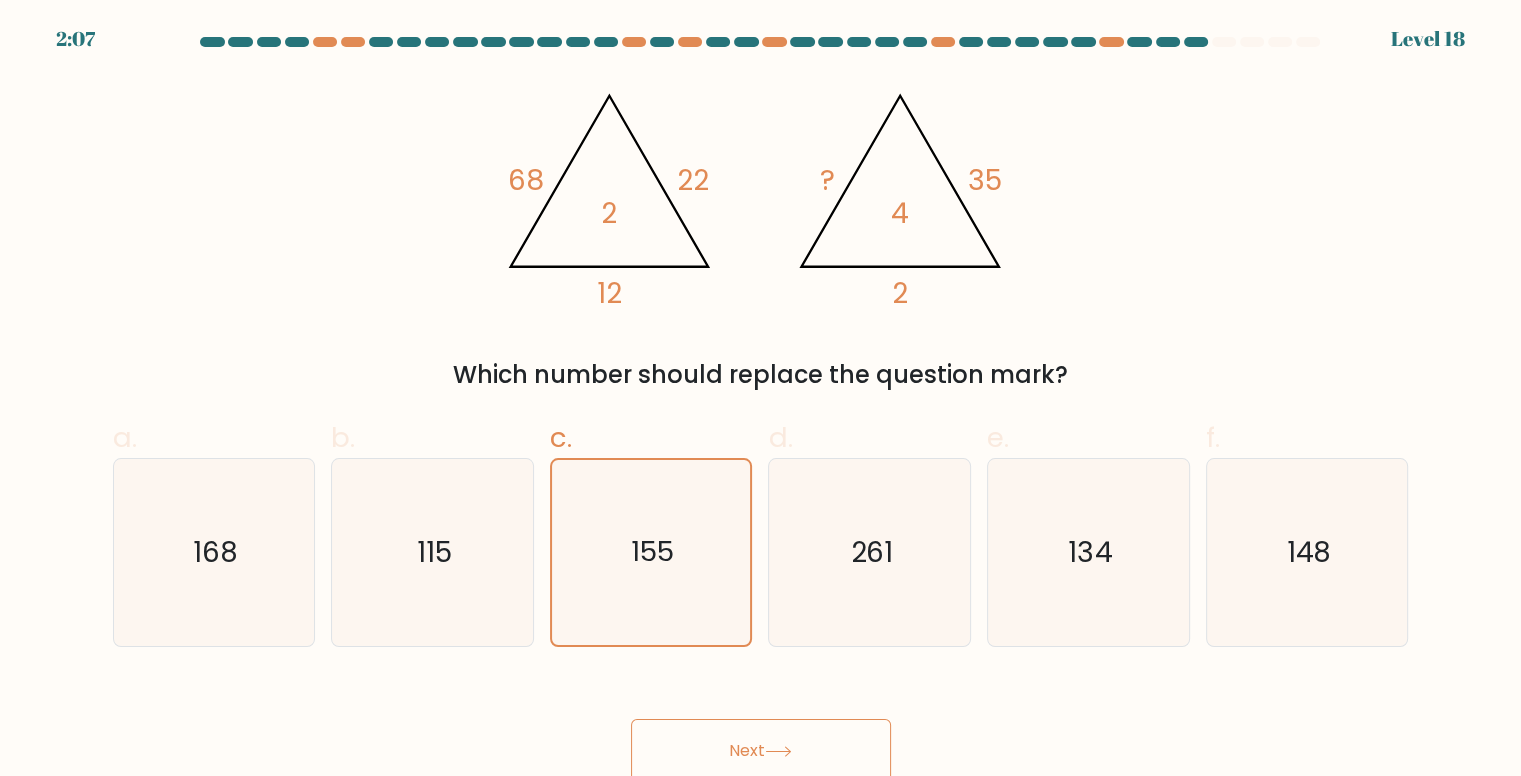 click on "Next" at bounding box center [761, 751] 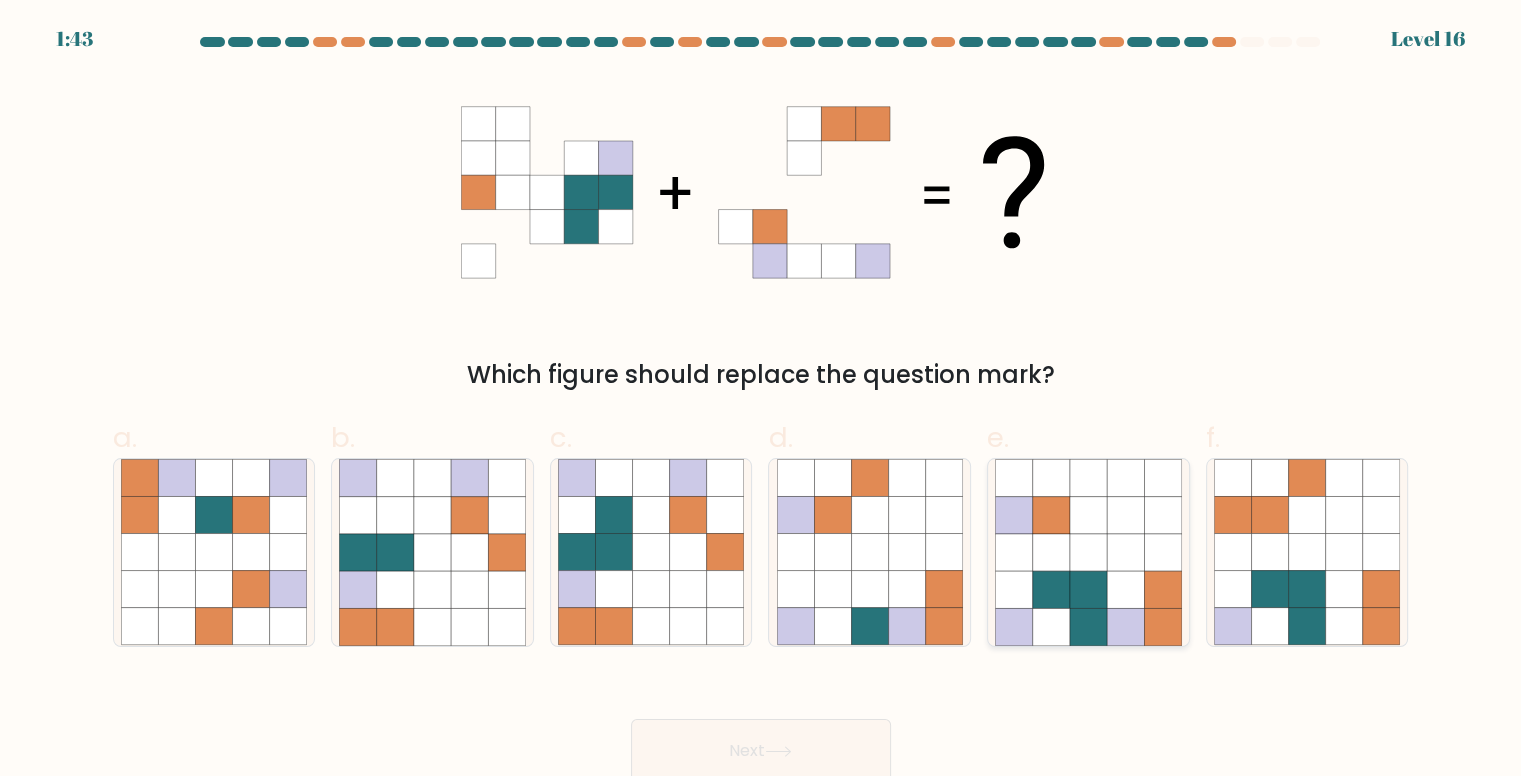 click at bounding box center [1088, 552] 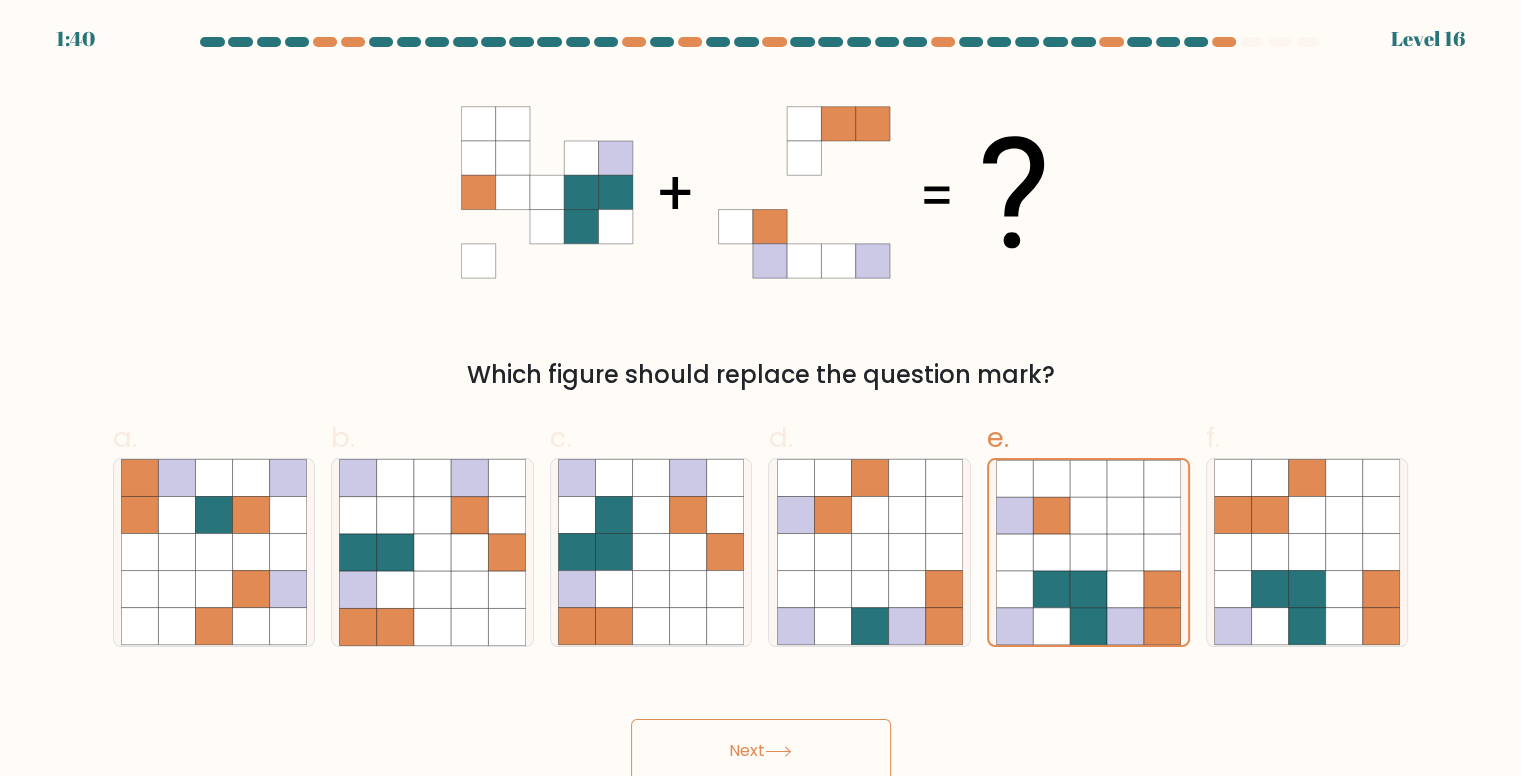 click on "Next" at bounding box center (761, 751) 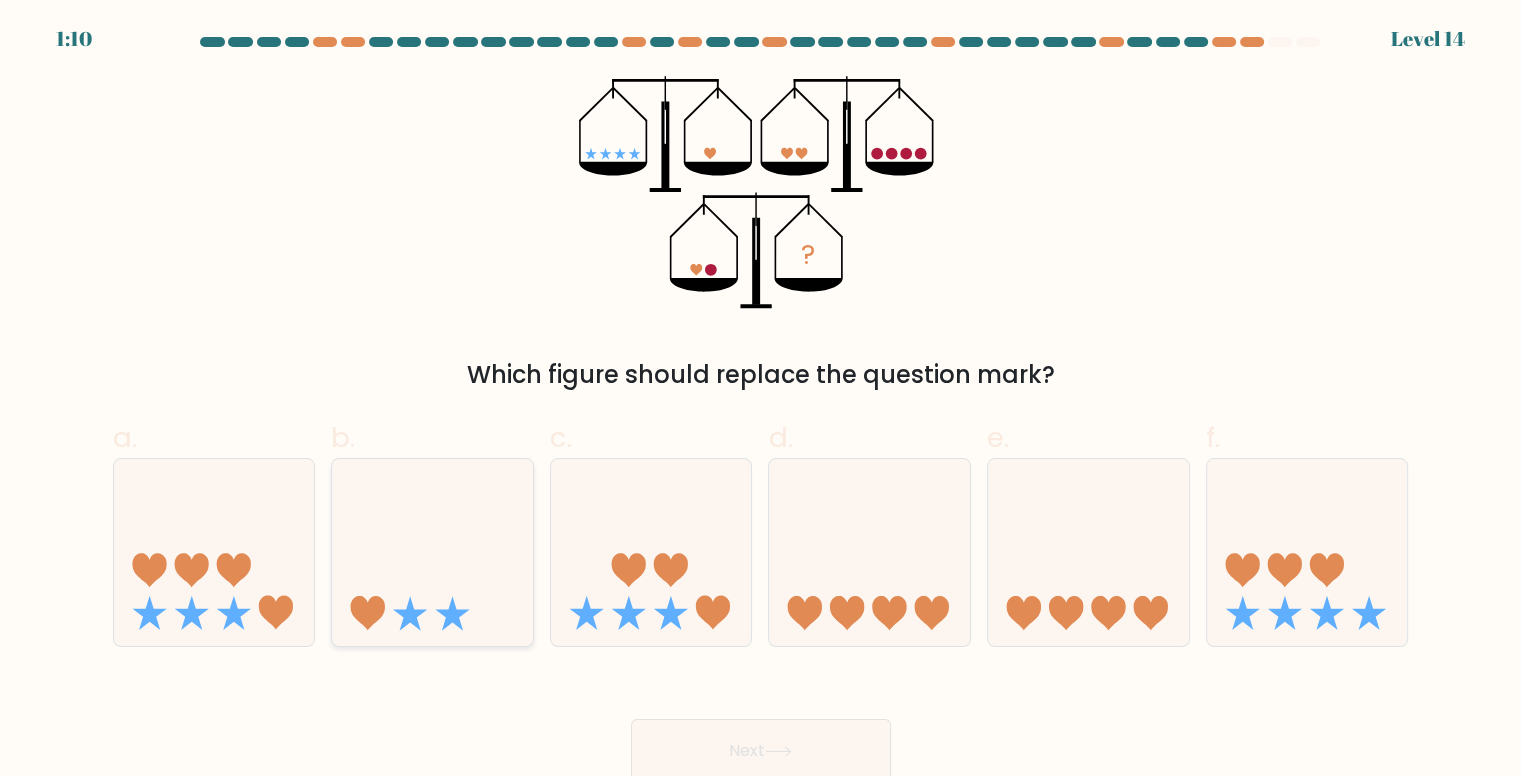 click at bounding box center (432, 552) 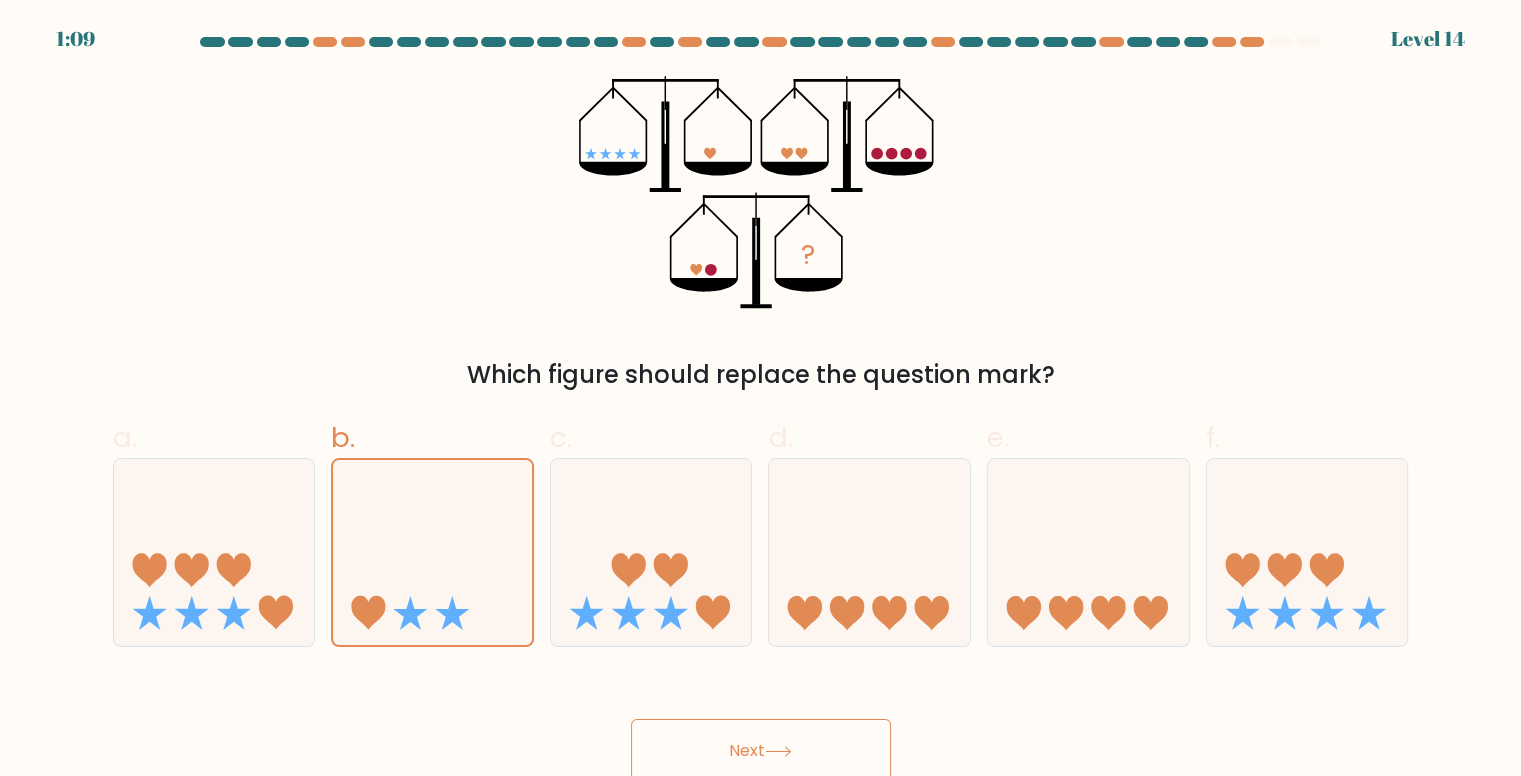 click on "Next" at bounding box center (761, 751) 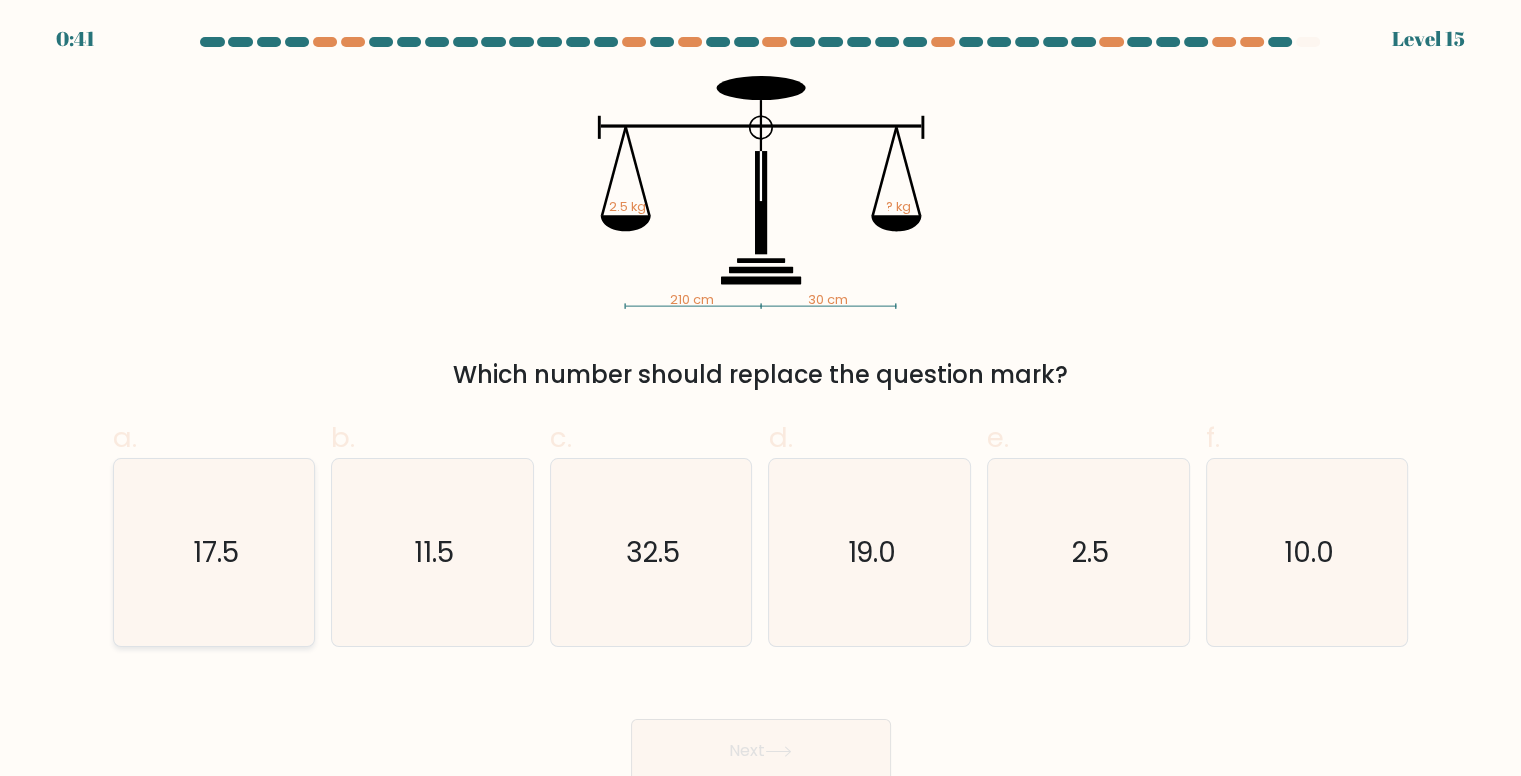 click on "17.5" at bounding box center [214, 552] 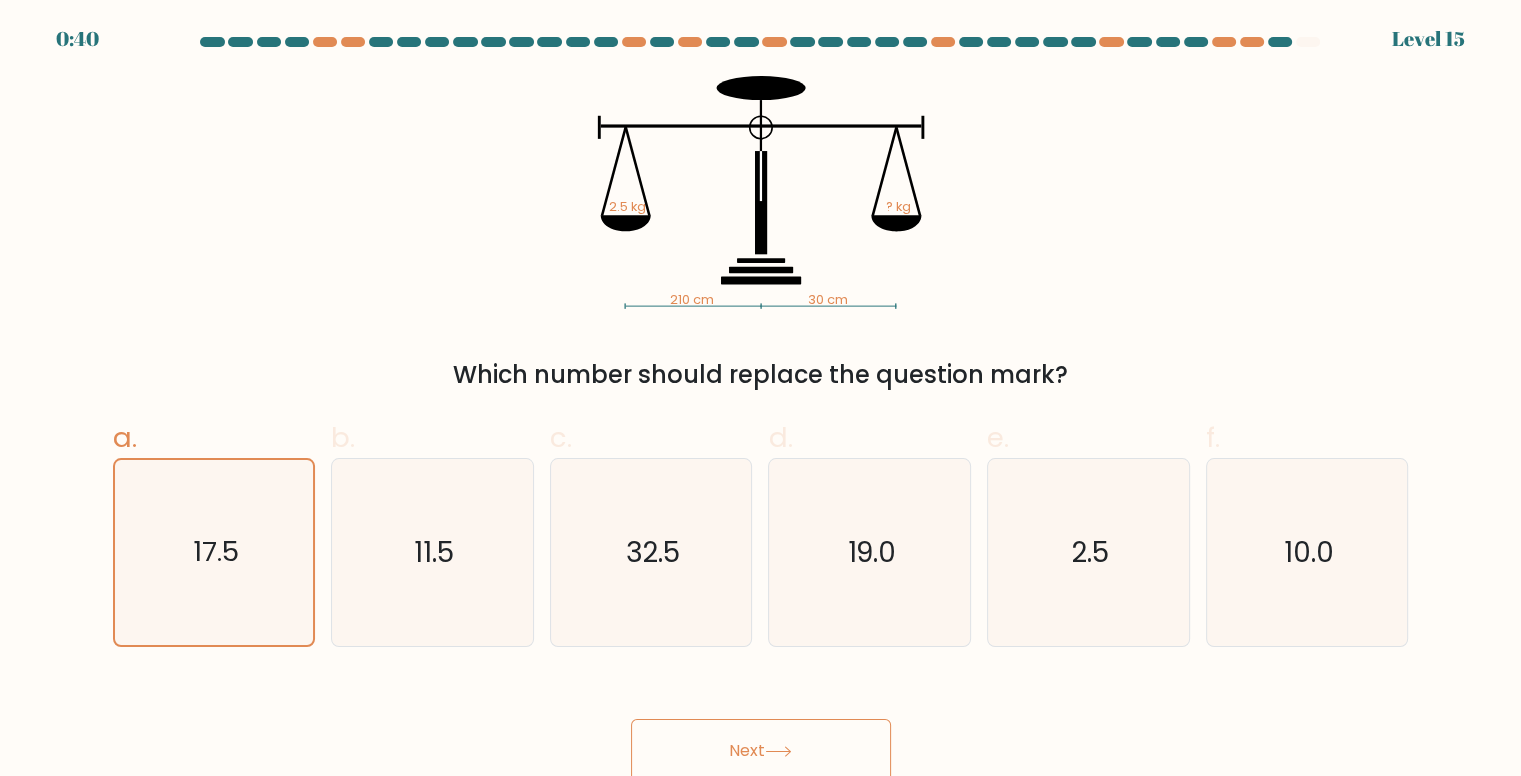 click at bounding box center [778, 751] 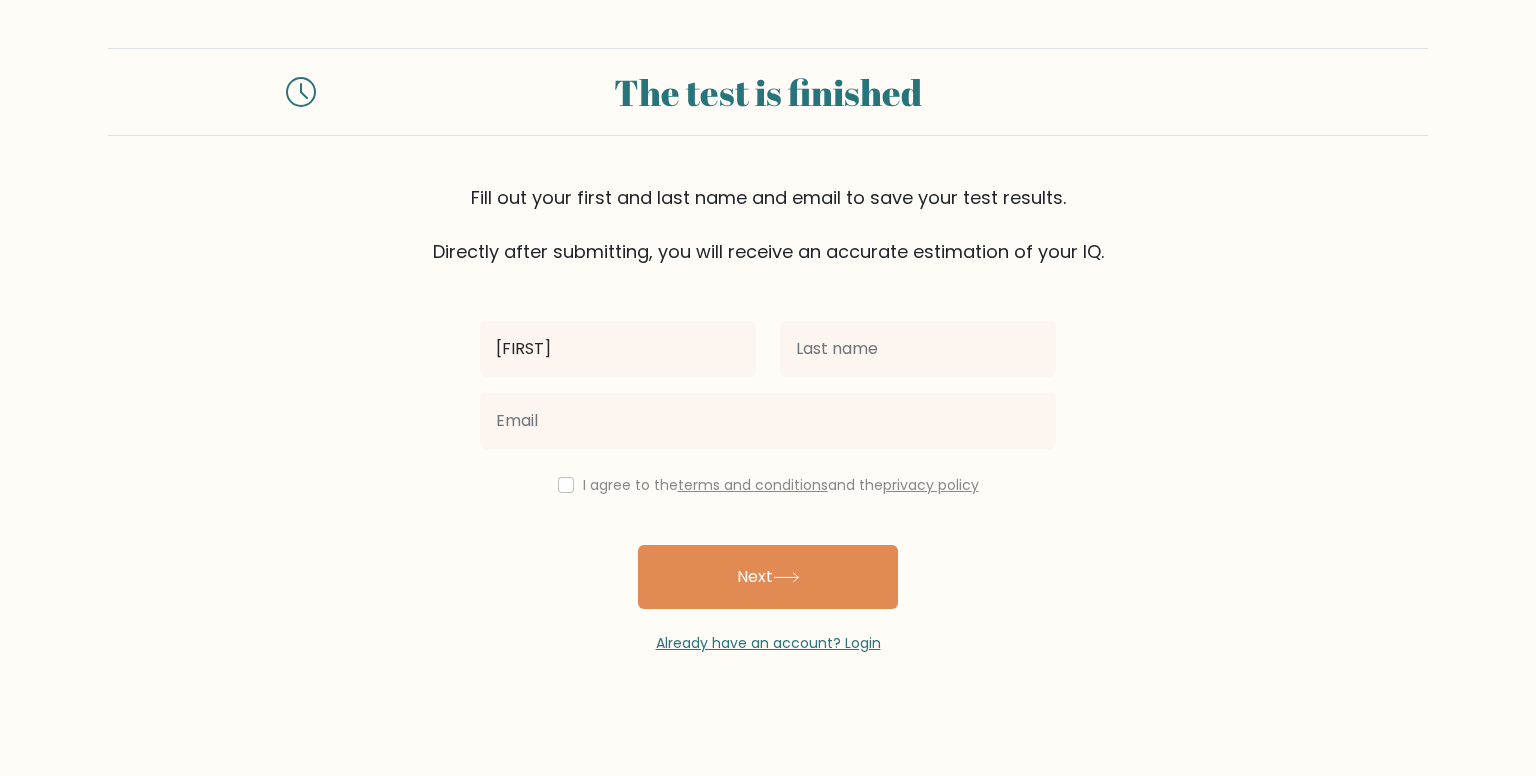 type on "[FIRST]" 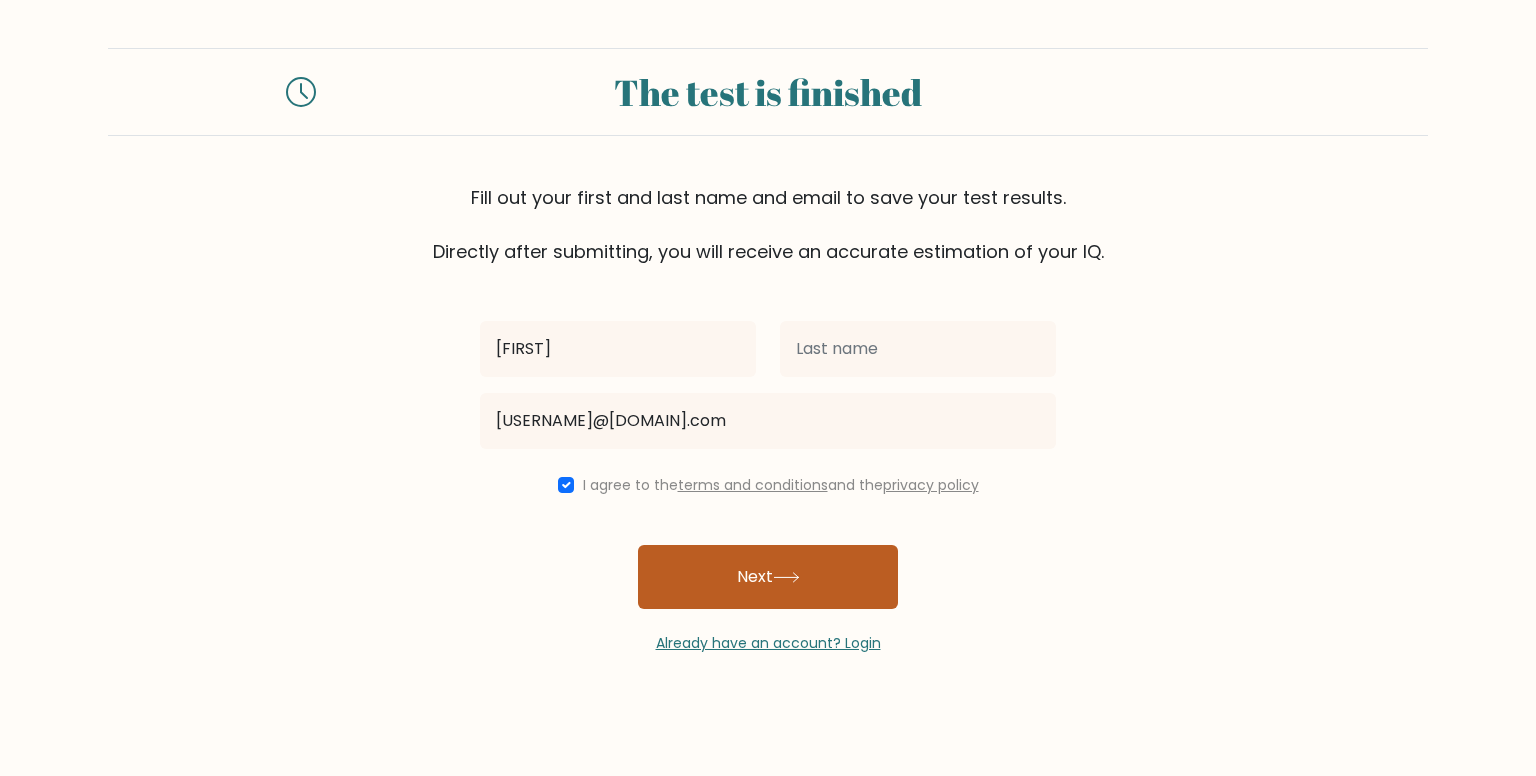 click on "Next" at bounding box center (768, 577) 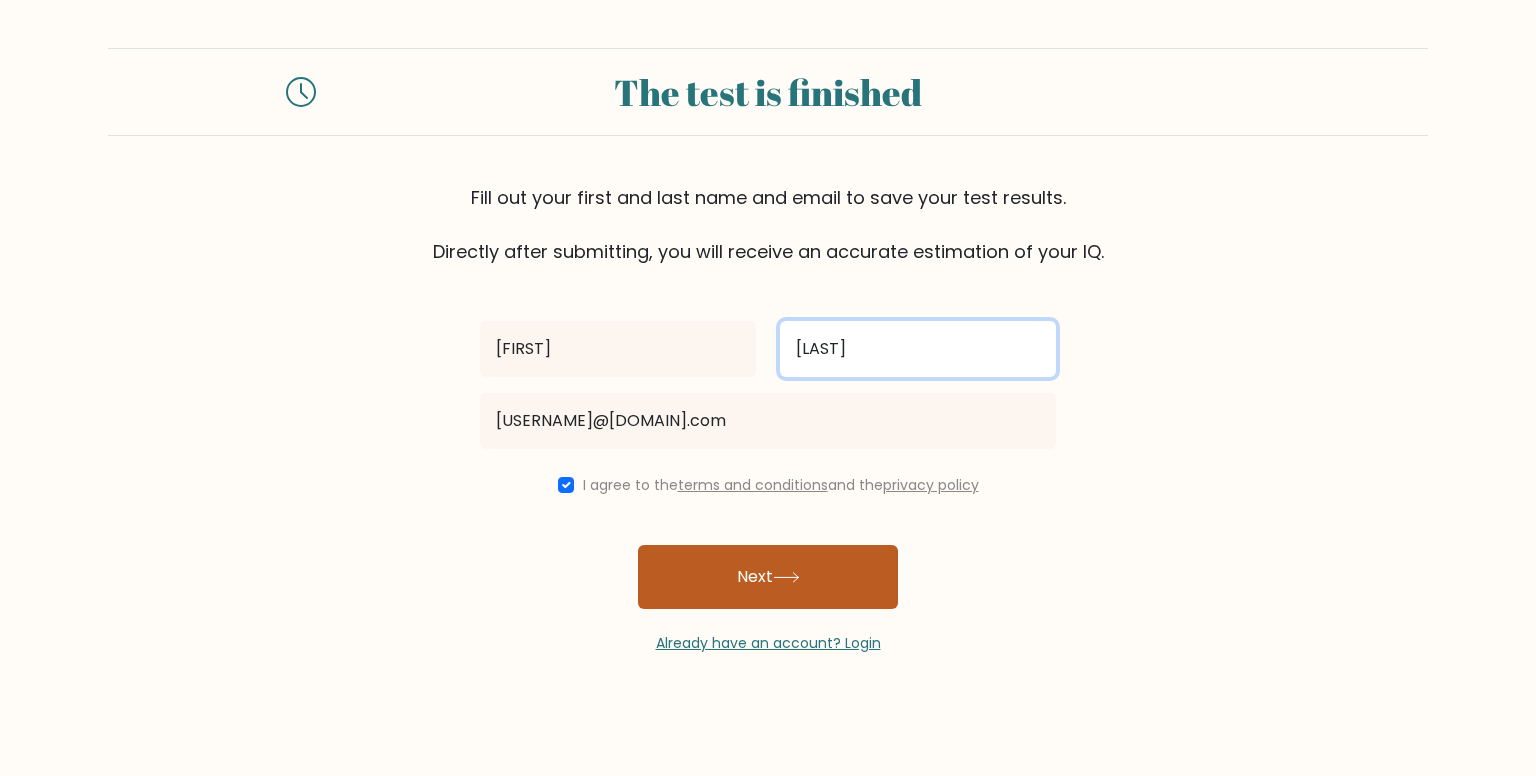 type on "[LAST]" 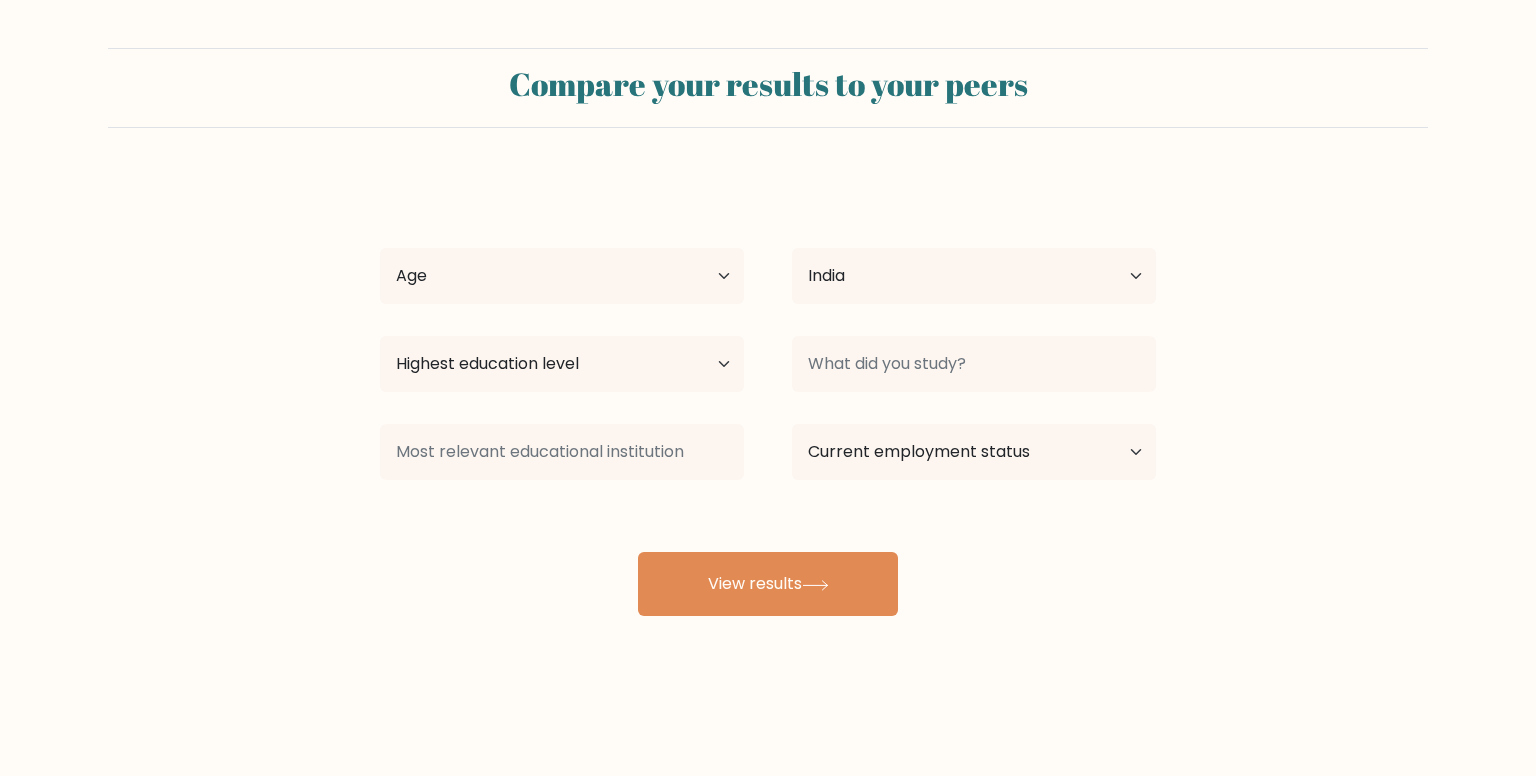 scroll, scrollTop: 0, scrollLeft: 0, axis: both 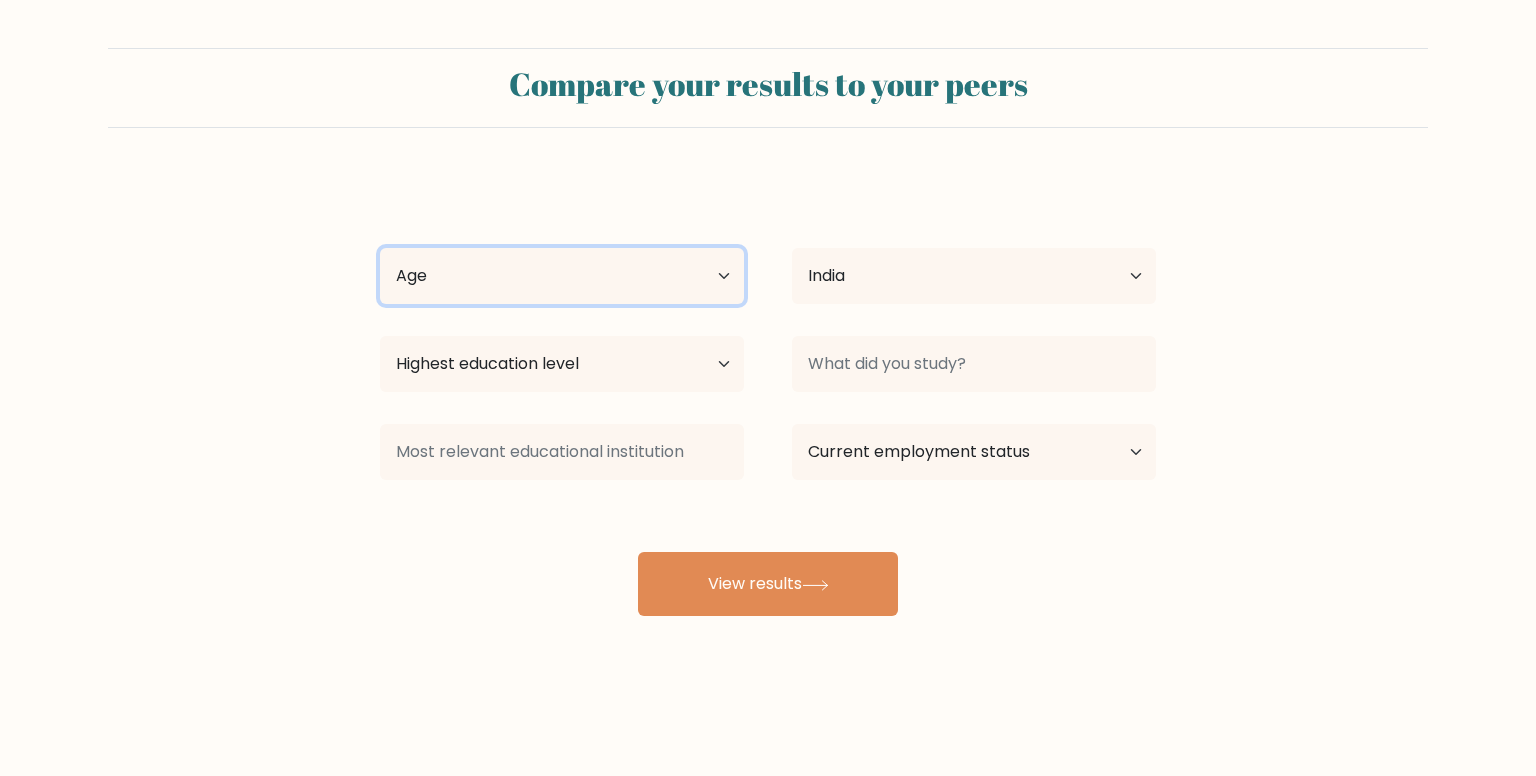 click on "Age
Under 18 years old
18-24 years old
25-34 years old
35-44 years old
45-54 years old
55-64 years old
65 years old and above" at bounding box center (562, 276) 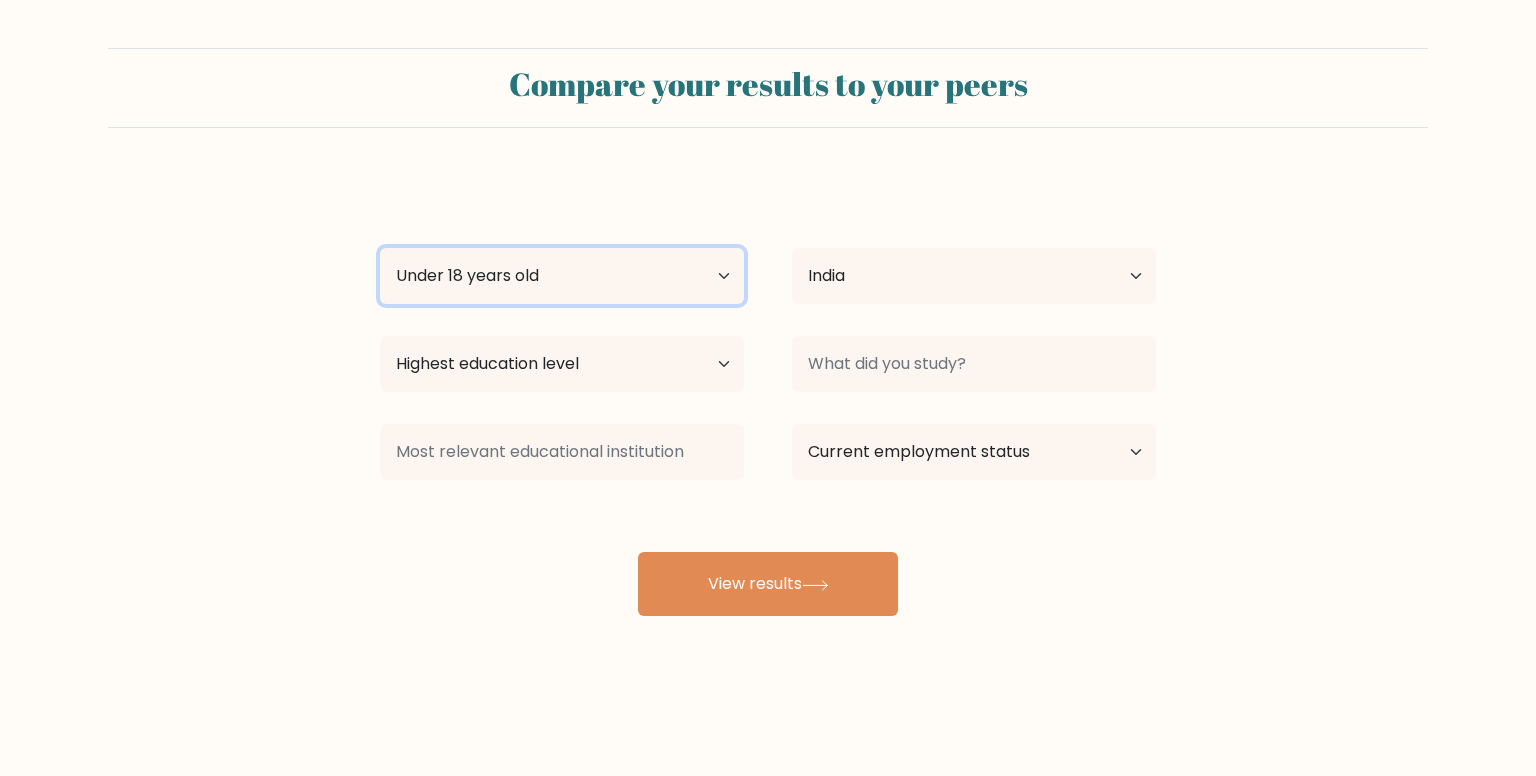 click on "Age
Under 18 years old
18-24 years old
25-34 years old
35-44 years old
45-54 years old
55-64 years old
65 years old and above" at bounding box center [562, 276] 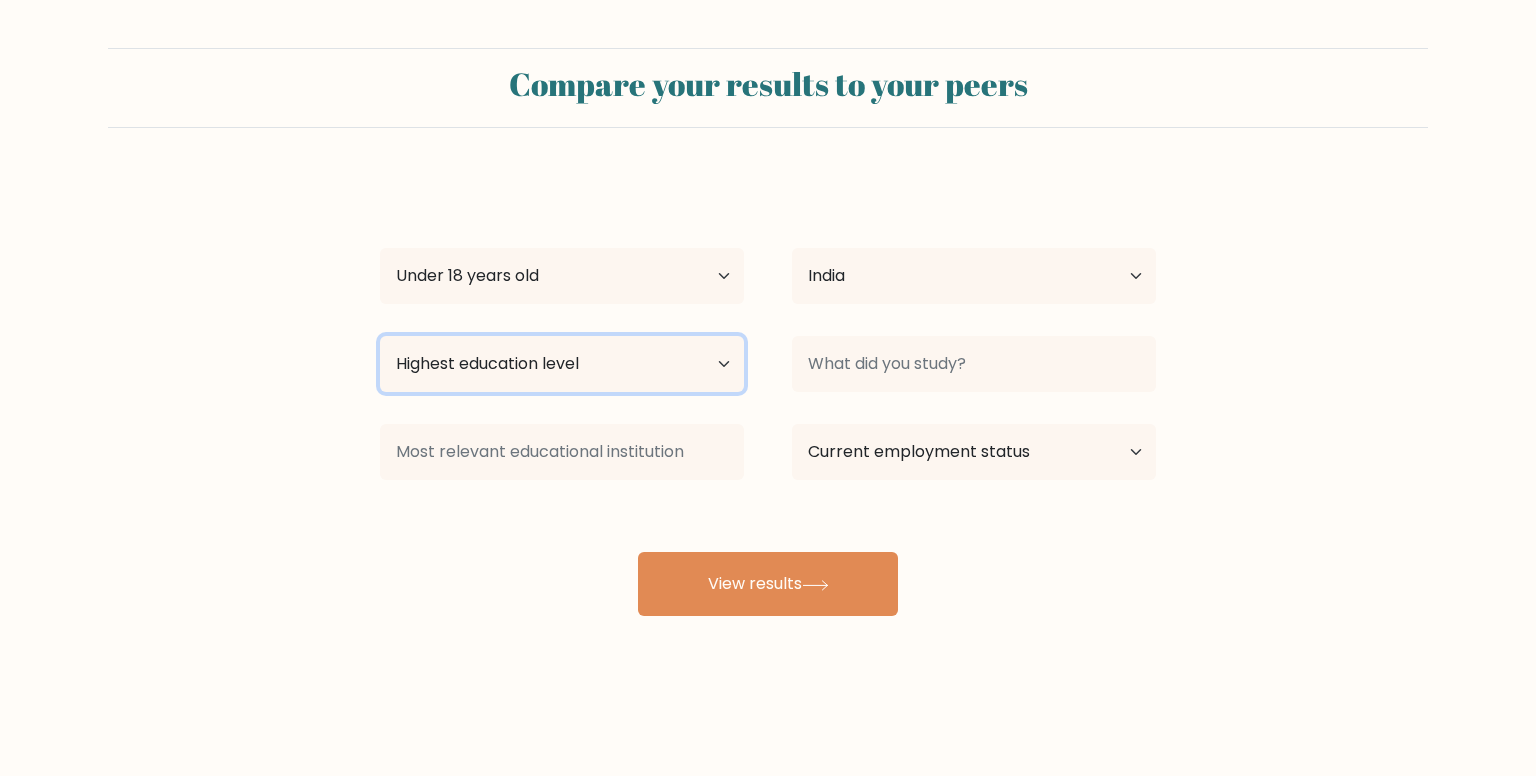 click on "Highest education level
No schooling
Primary
Lower Secondary
Upper Secondary
Occupation Specific
Bachelor's degree
Master's degree
Doctoral degree" at bounding box center [562, 364] 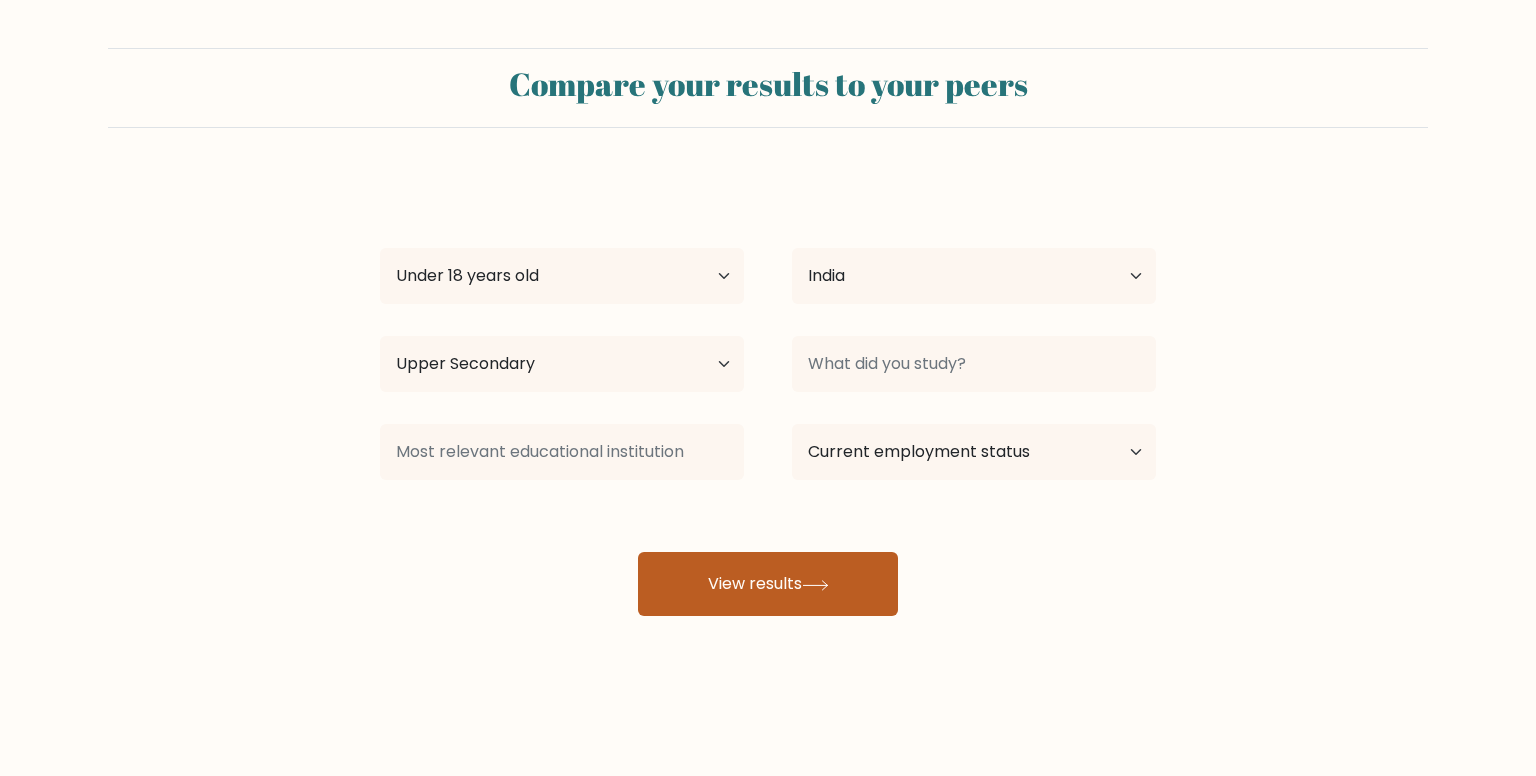 click on "View results" at bounding box center (768, 584) 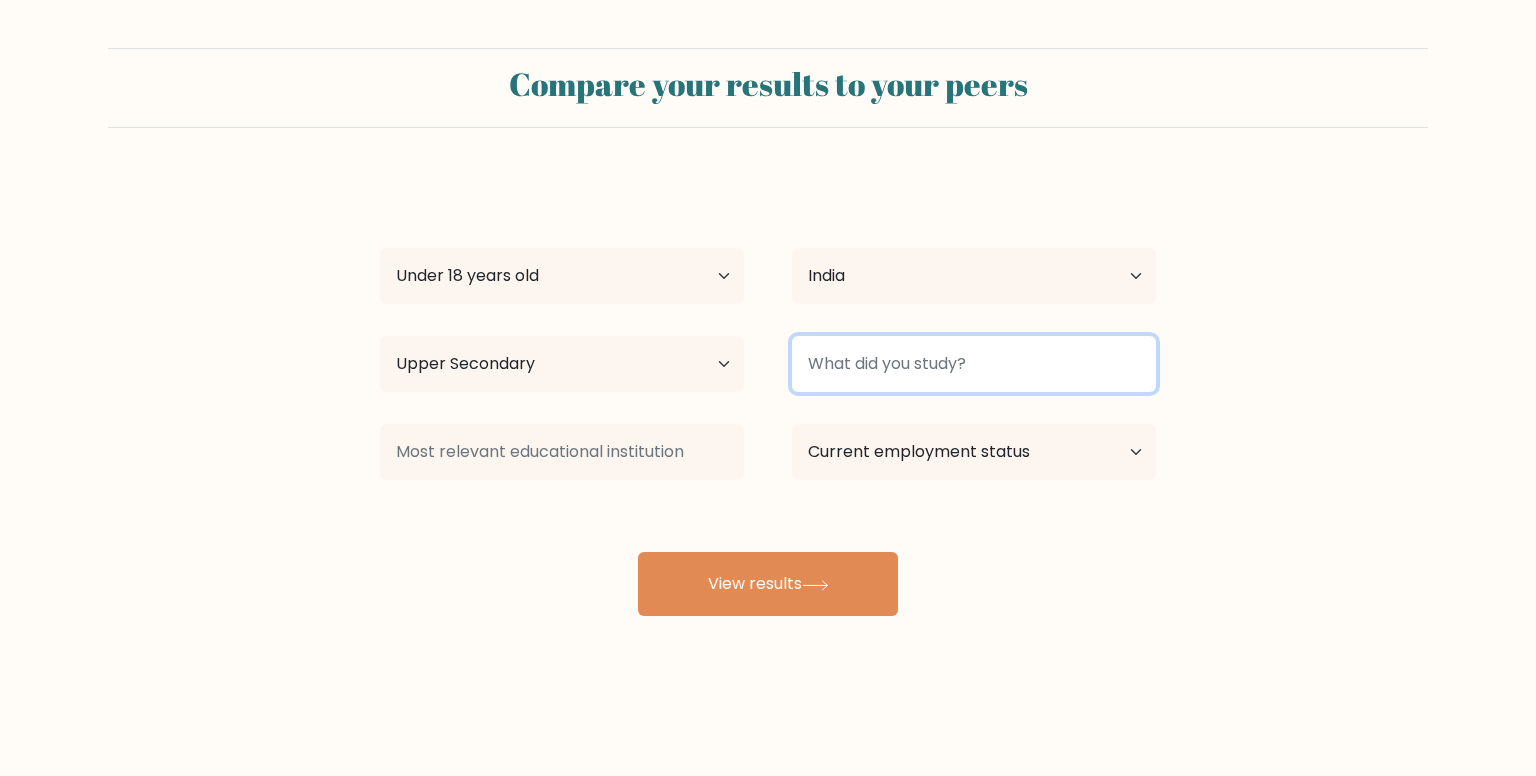 click at bounding box center [974, 364] 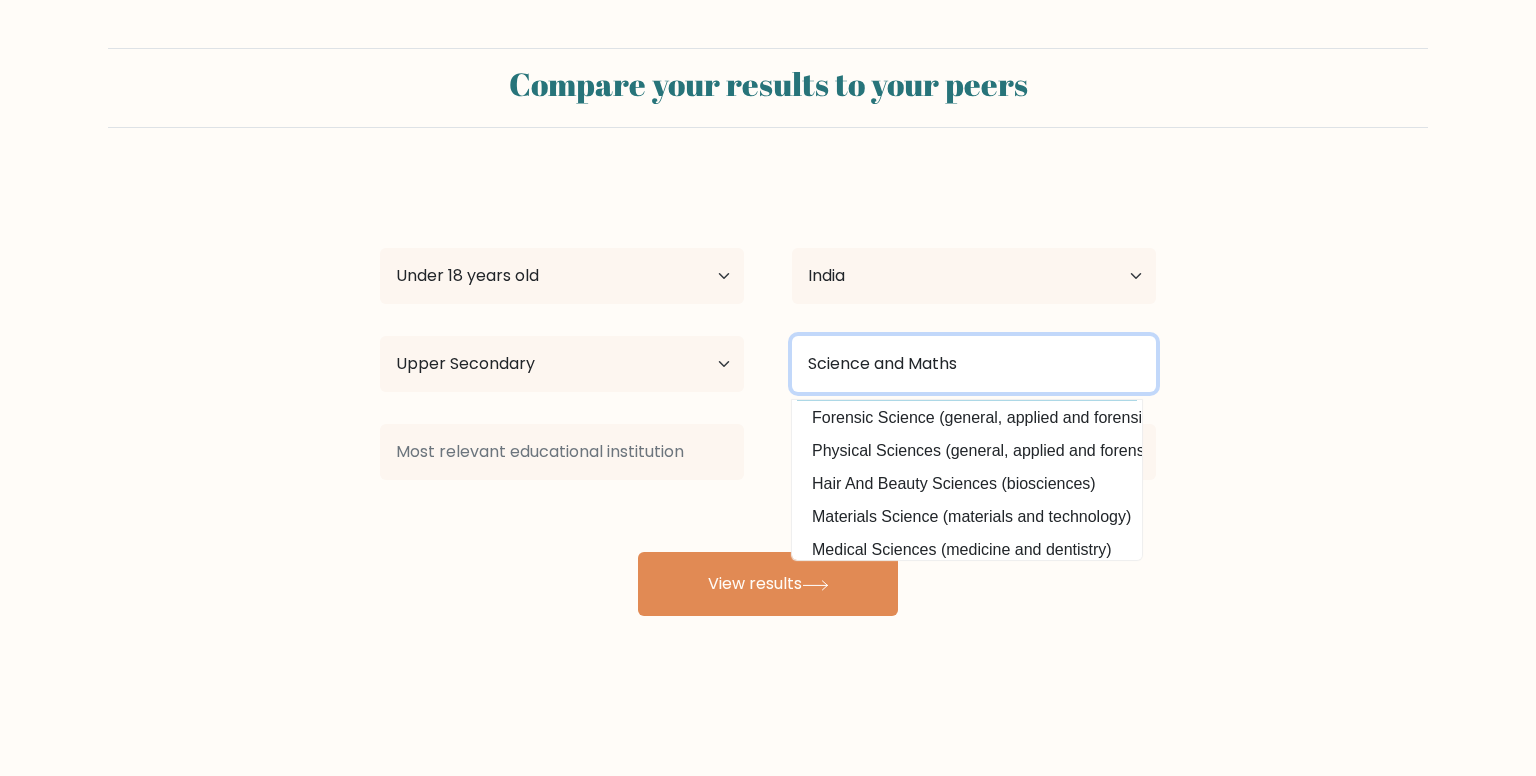 scroll, scrollTop: 195, scrollLeft: 0, axis: vertical 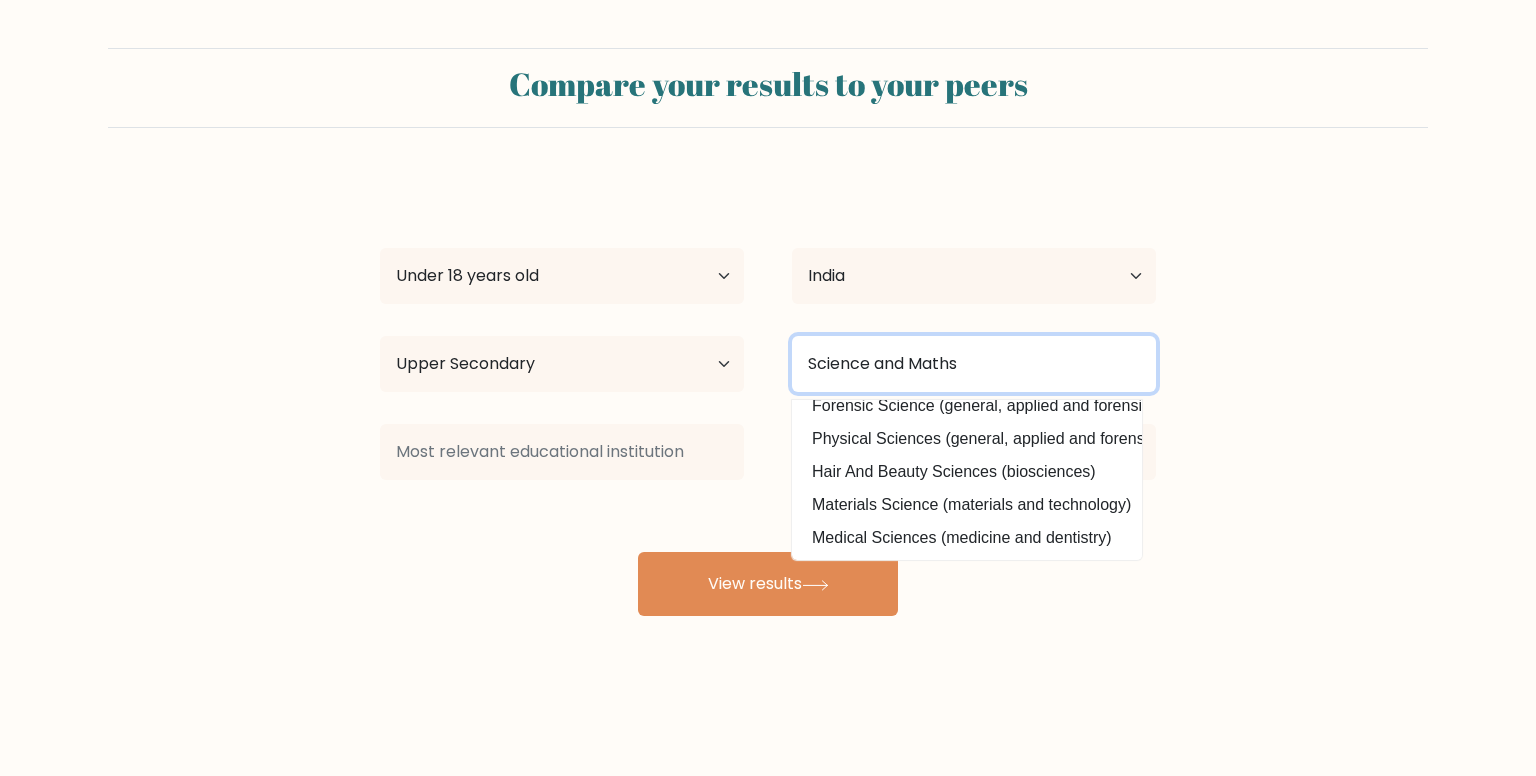 drag, startPoint x: 979, startPoint y: 362, endPoint x: 565, endPoint y: 396, distance: 415.3938 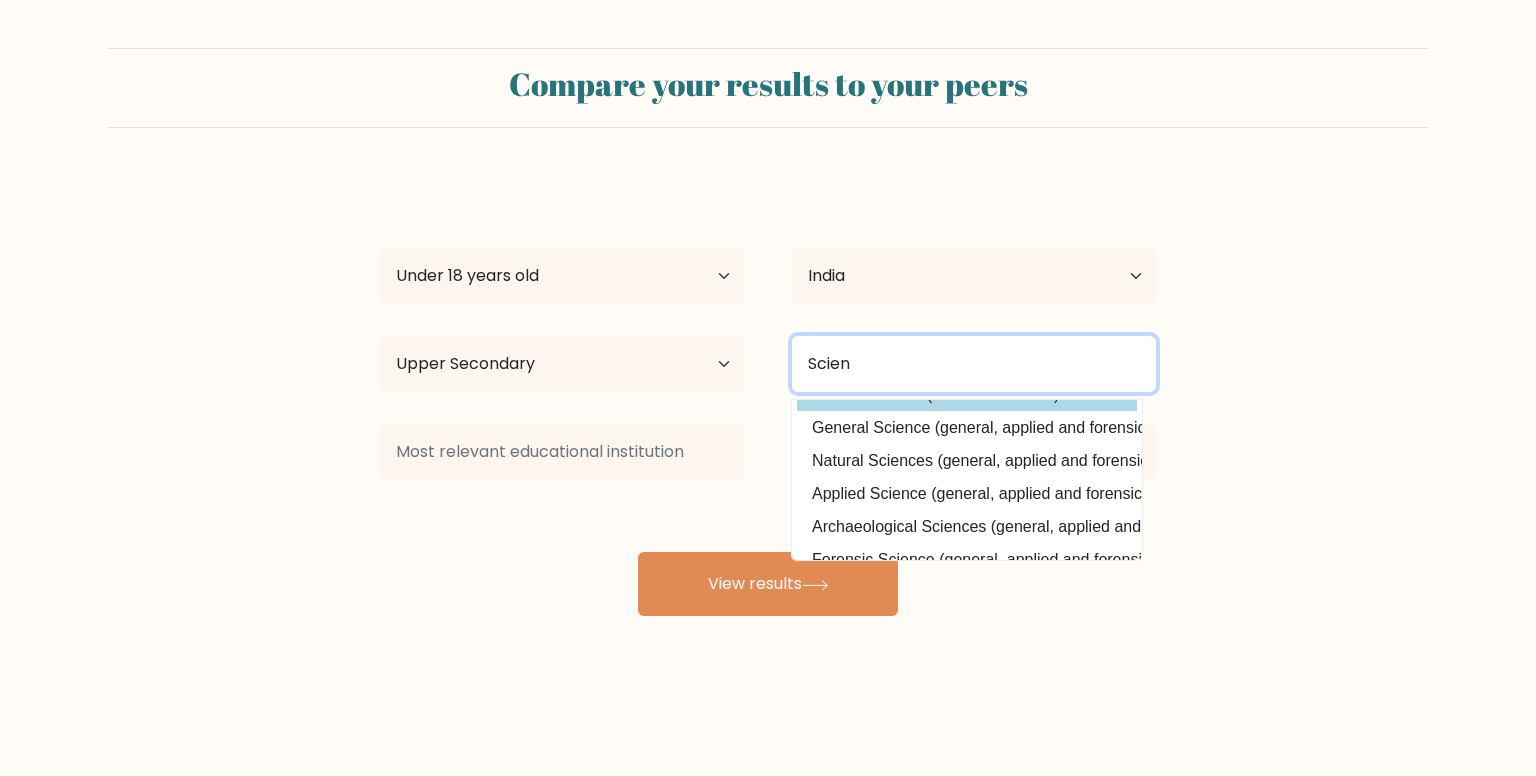 scroll, scrollTop: 100, scrollLeft: 0, axis: vertical 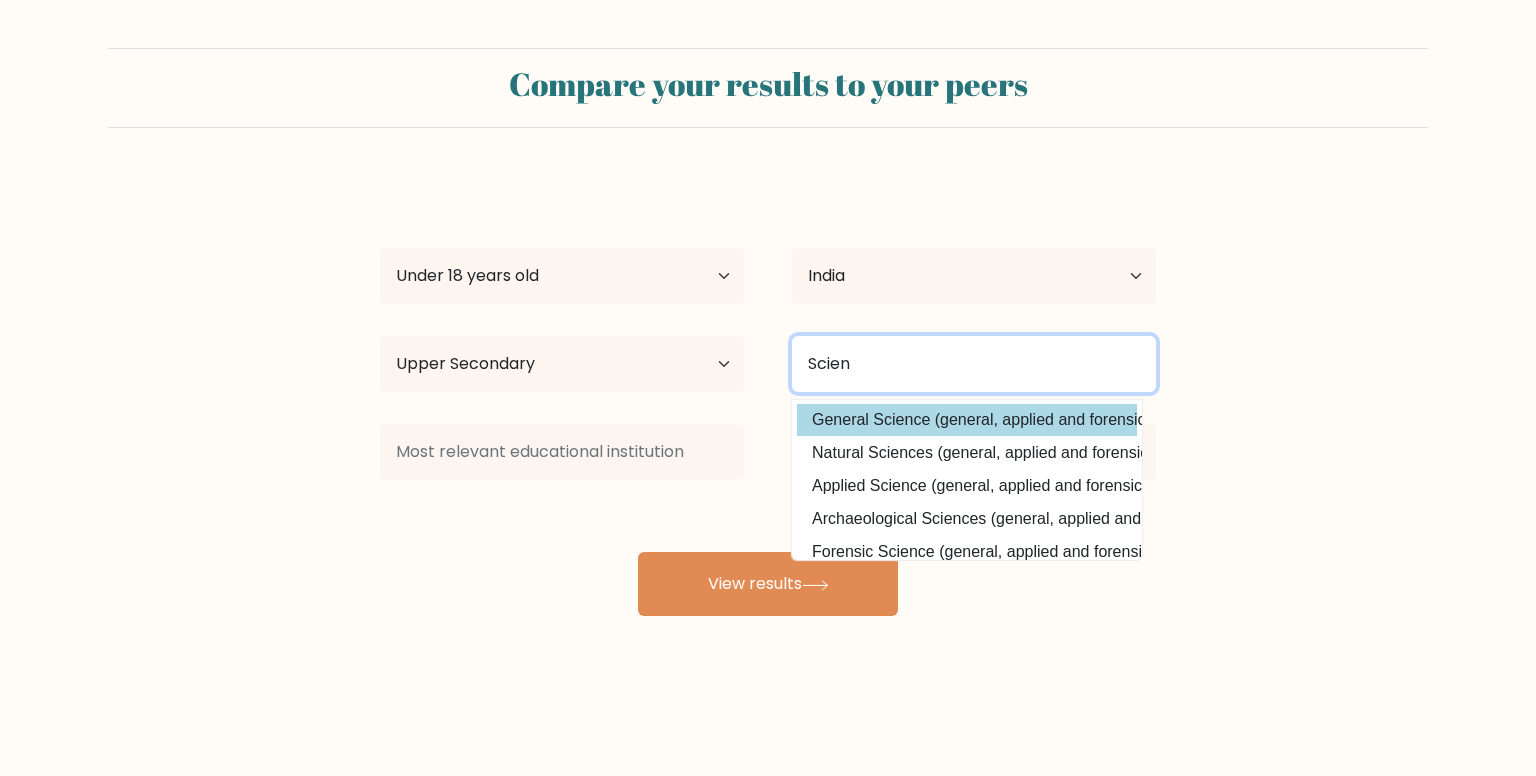 type on "Scien" 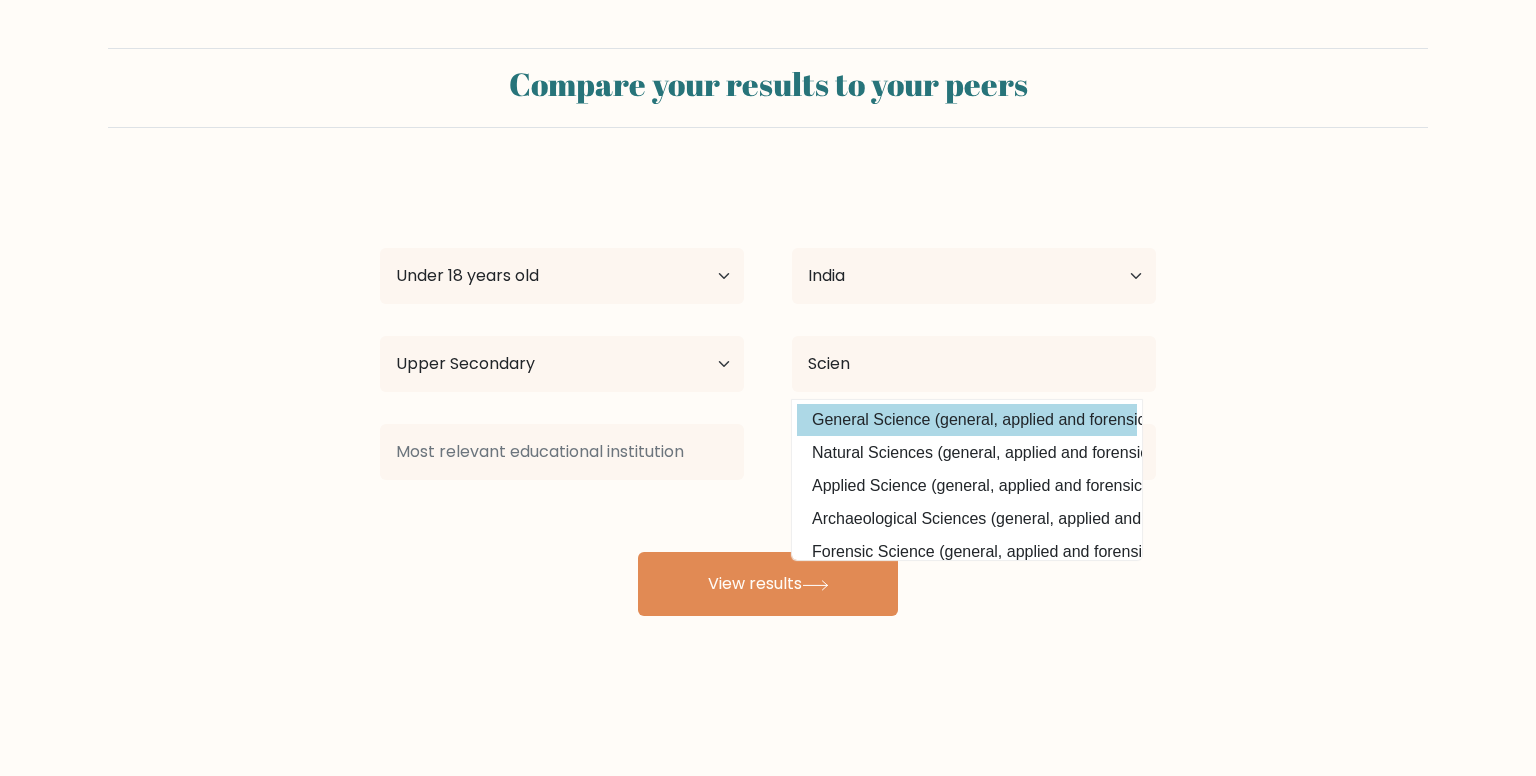click on "Nandhish
Kumar
Age
Under 18 years old
18-24 years old
25-34 years old
35-44 years old
45-54 years old
55-64 years old
65 years old and above
Country
Afghanistan
Albania
Algeria
American Samoa
Andorra
Angola
Anguilla
Antarctica
Antigua and Barbuda
Argentina
Armenia
Aruba
Australia
Austria
Azerbaijan
Bahamas
Bahrain
Bangladesh
Barbados
Belarus
Belgium
Belize
Benin
Bermuda
Bhutan
Bolivia
Bonaire, Sint Eustatius and Saba
Bosnia and Herzegovina
Botswana
Bouvet Island
Brazil
Brunei" at bounding box center [768, 396] 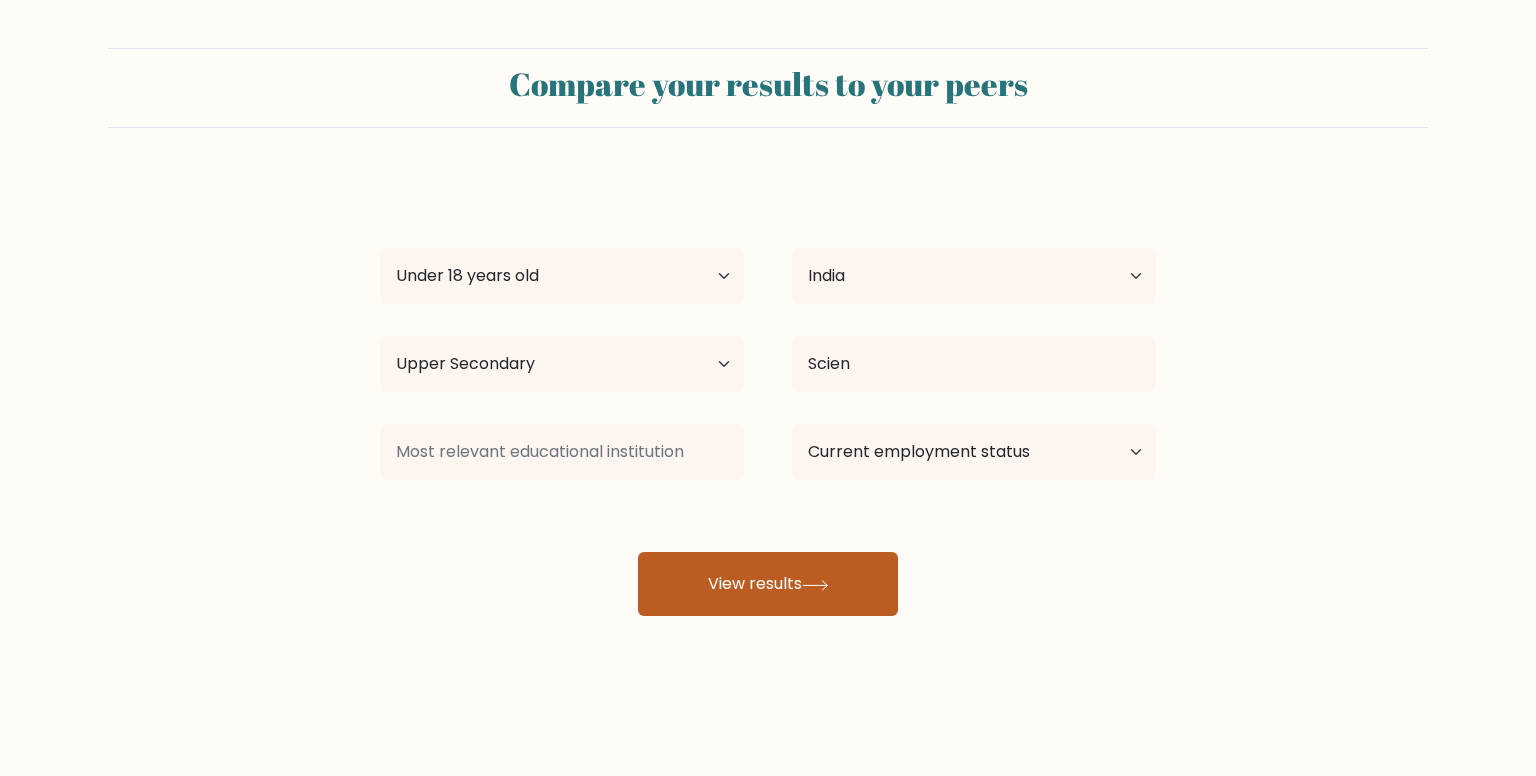 click on "View results" at bounding box center [768, 584] 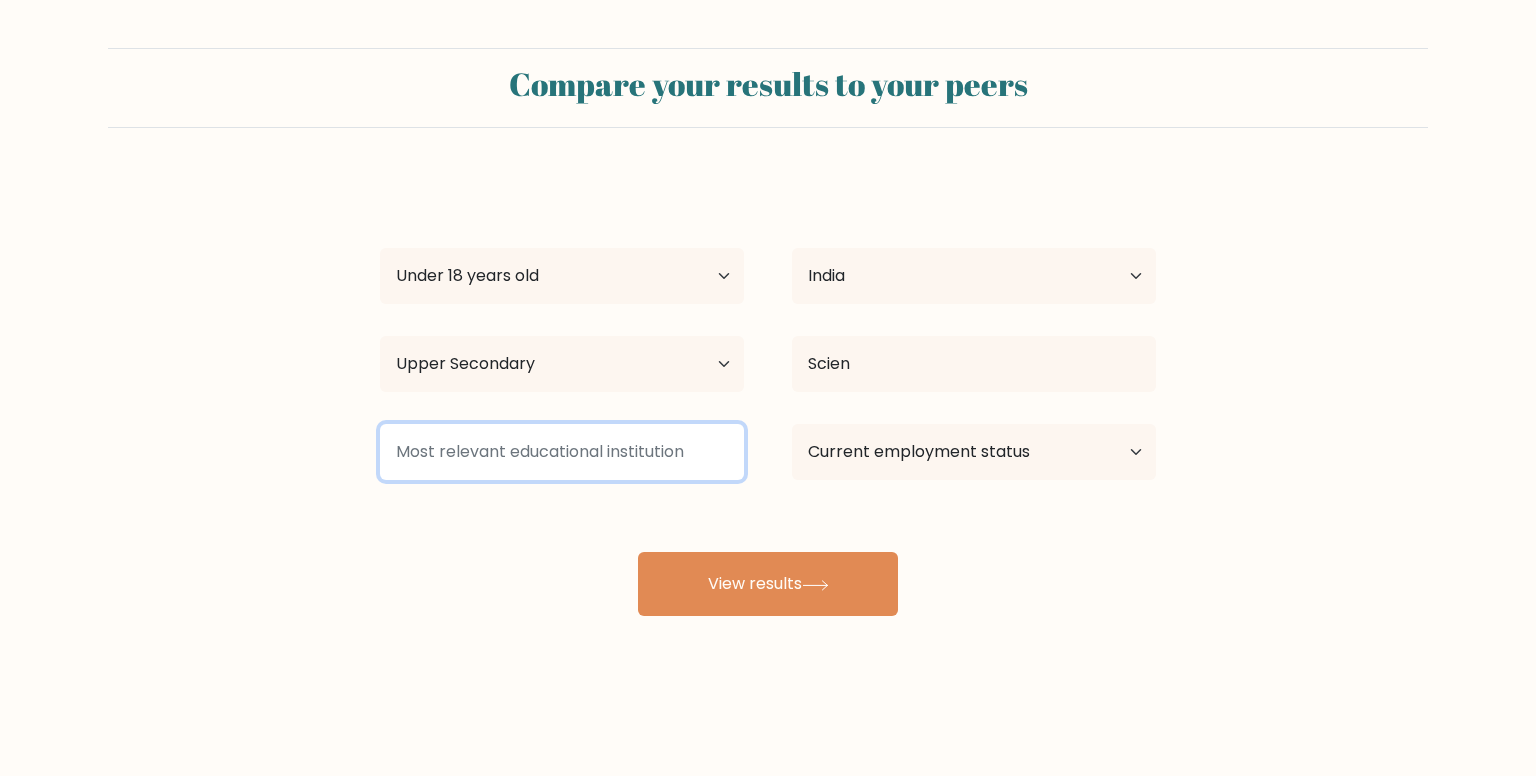 click at bounding box center [562, 452] 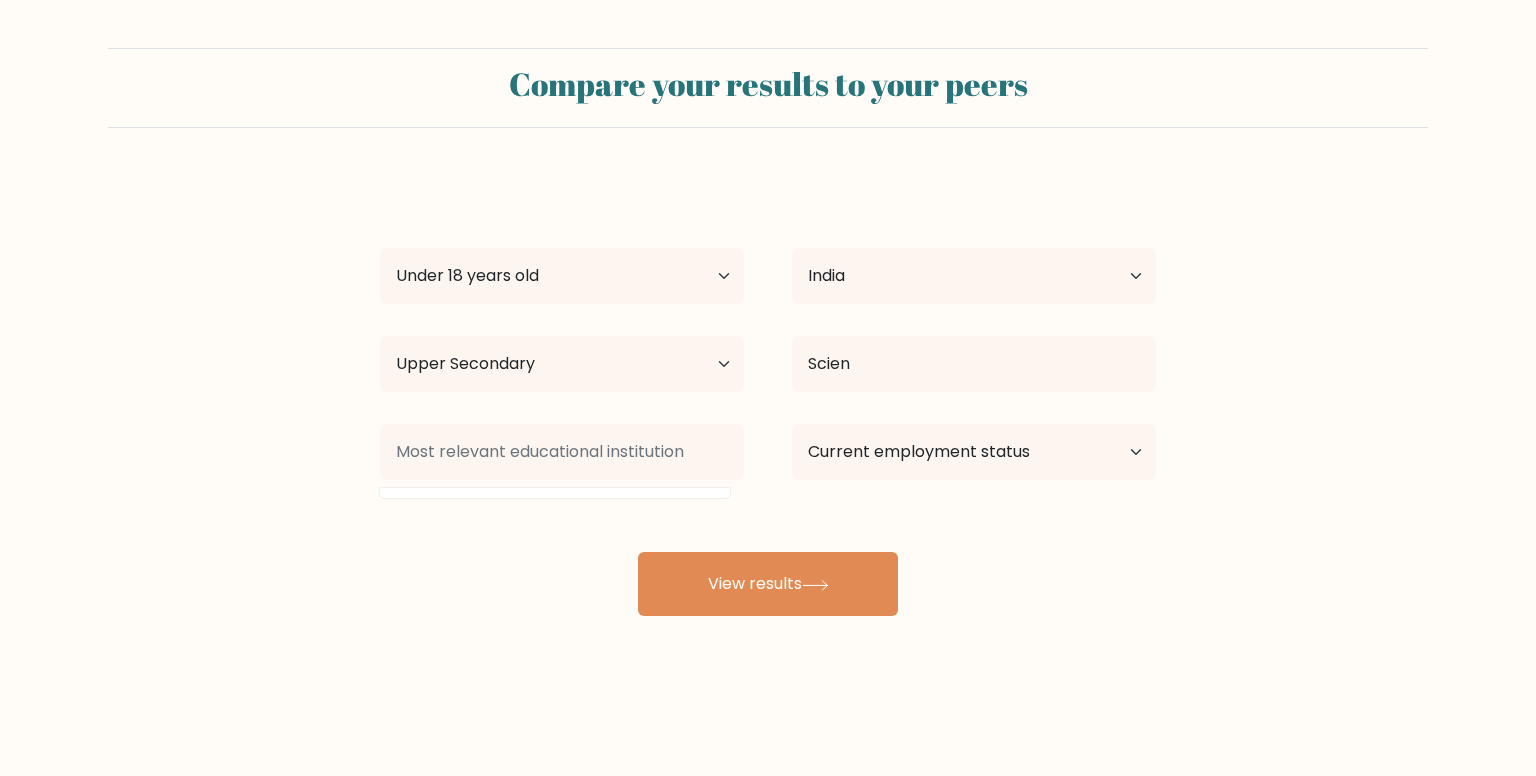 drag, startPoint x: 634, startPoint y: 405, endPoint x: 644, endPoint y: 388, distance: 19.723083 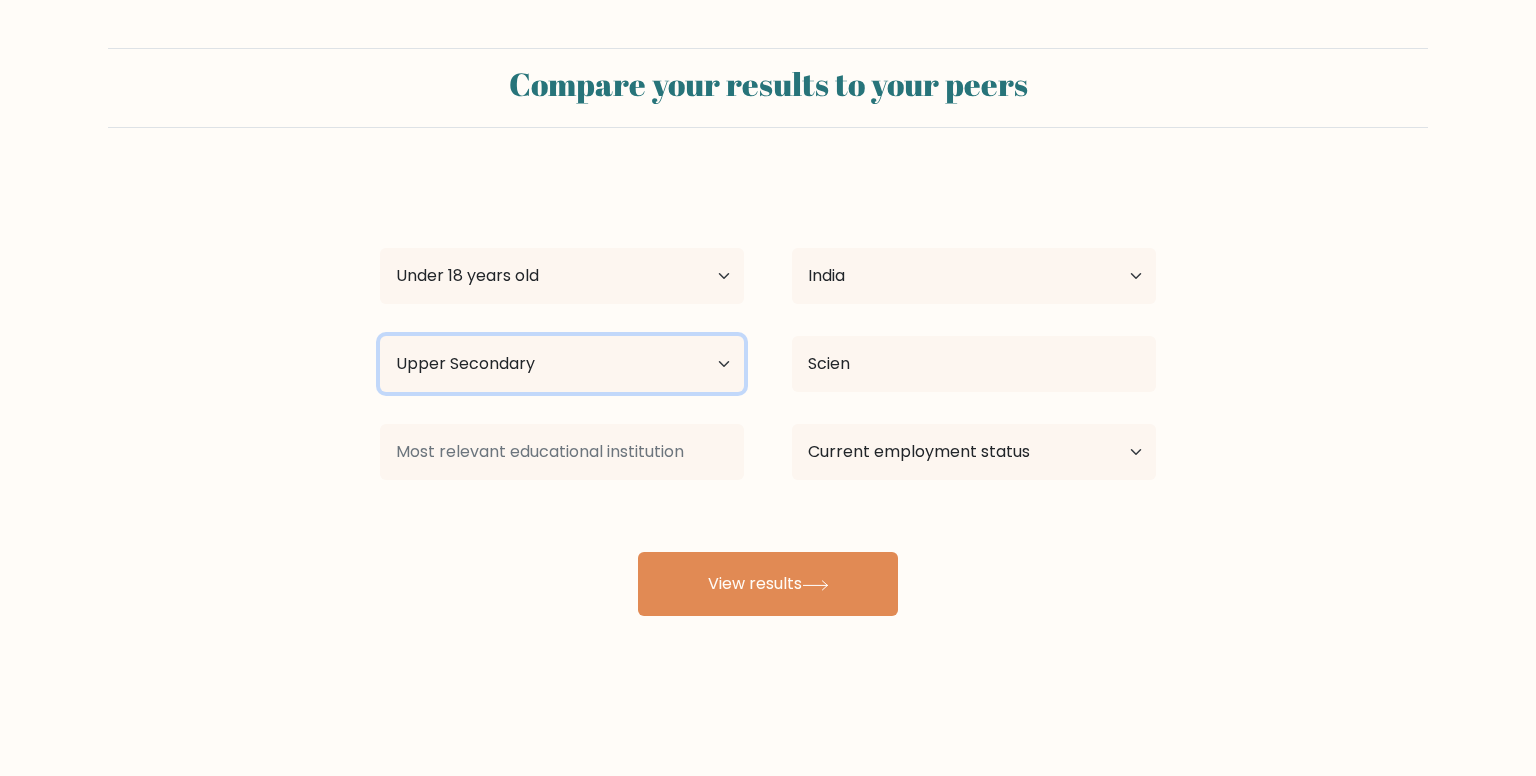 click on "Highest education level
No schooling
Primary
Lower Secondary
Upper Secondary
Occupation Specific
Bachelor's degree
Master's degree
Doctoral degree" at bounding box center [562, 364] 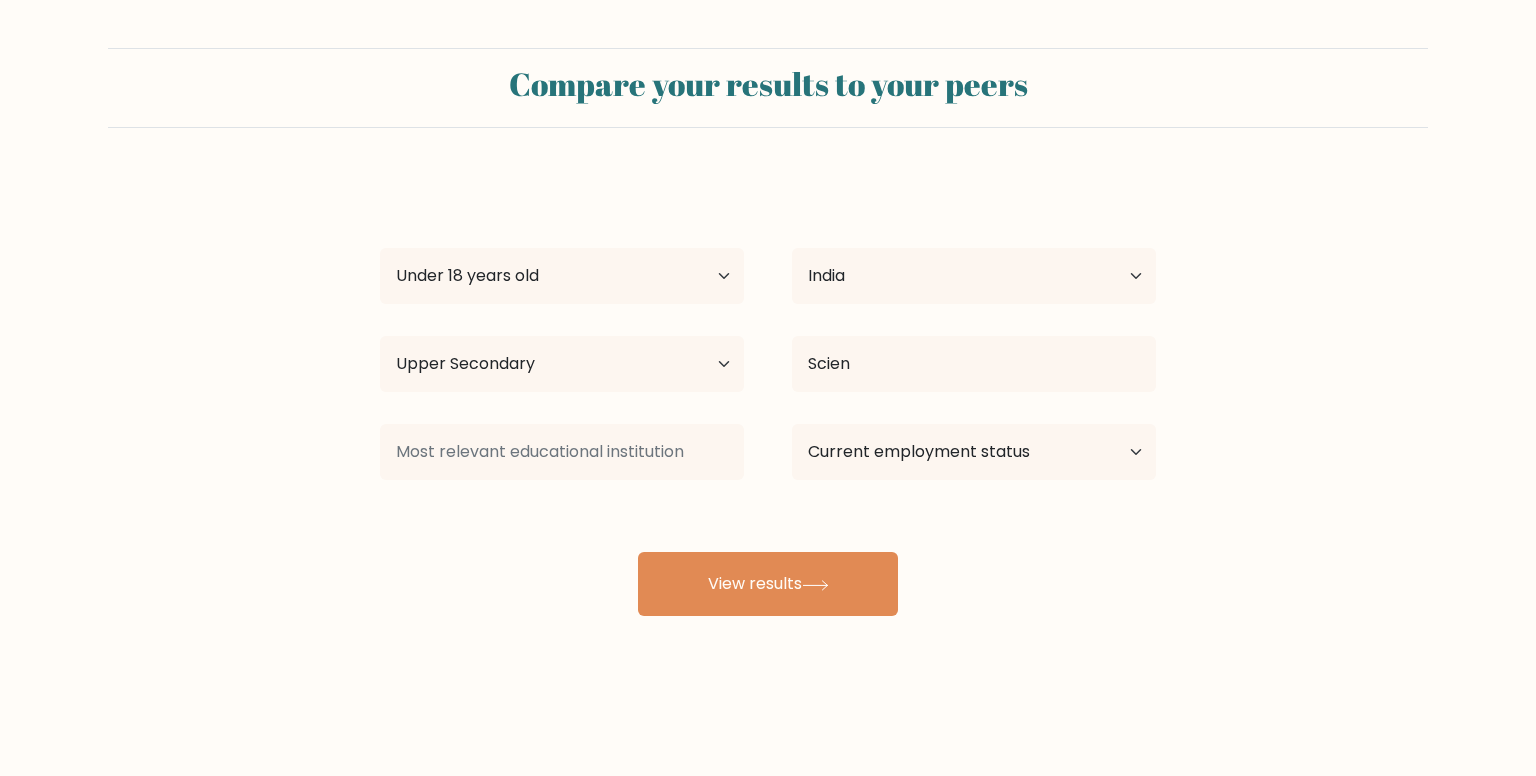 click on "Compare your results to your peers
Nandhish
Kumar
Age
Under 18 years old
18-24 years old
25-34 years old
35-44 years old
45-54 years old
55-64 years old
65 years old and above
Country
Afghanistan
Albania
Algeria
American Samoa
Andorra
Angola
Anguilla
Antarctica
Antigua and Barbuda
Argentina
Armenia
Aruba
Australia" at bounding box center (768, 332) 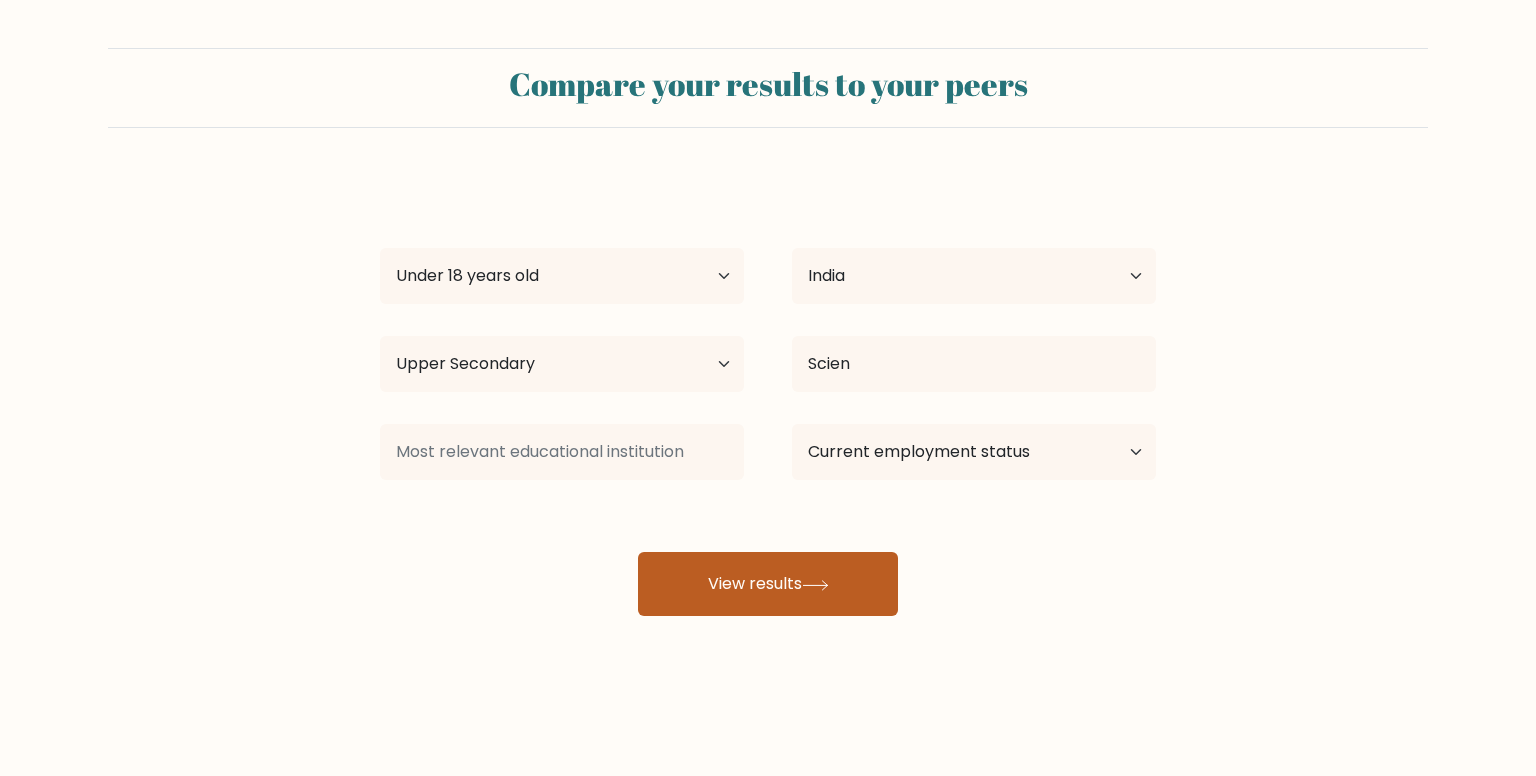 click on "View results" at bounding box center (768, 584) 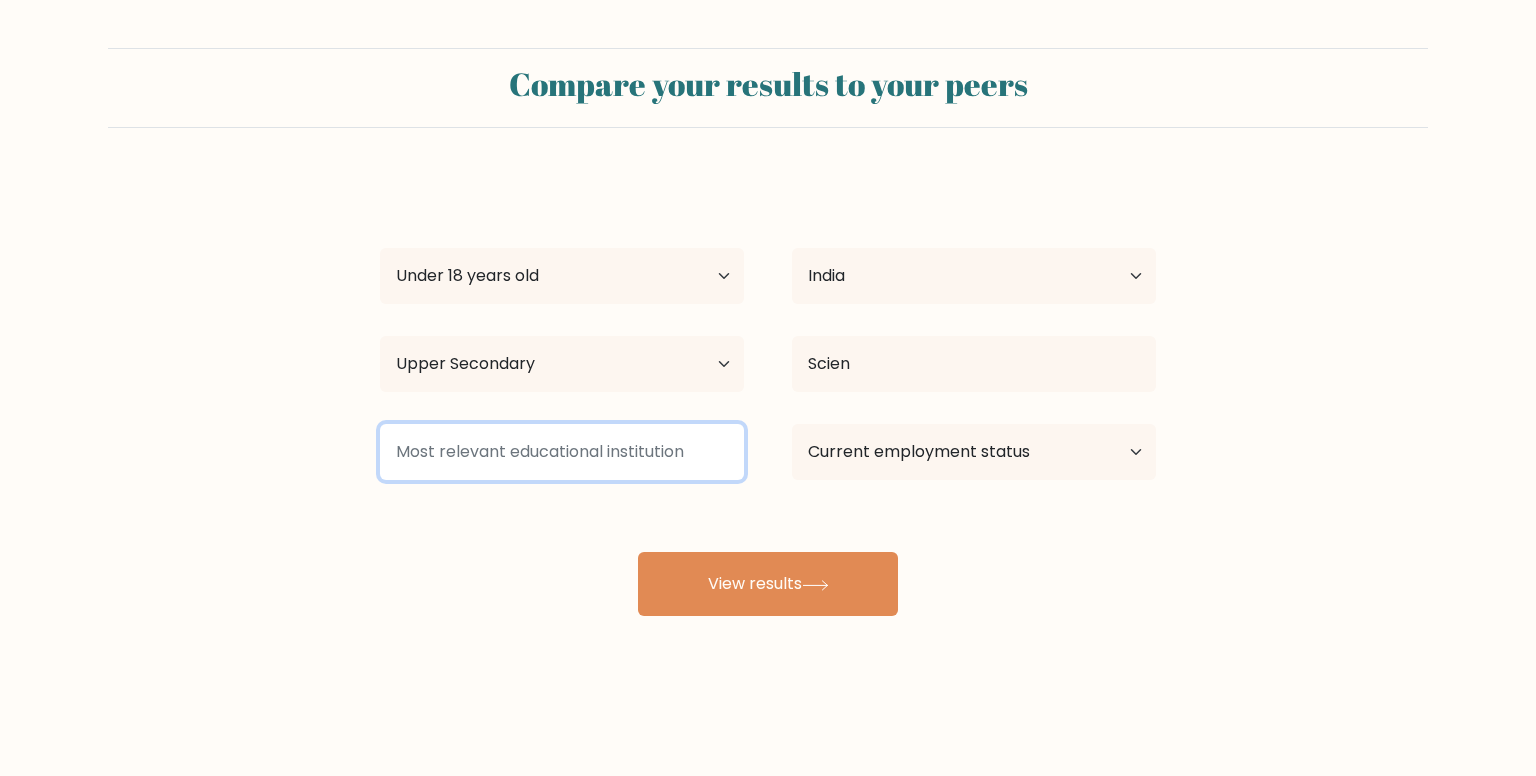click at bounding box center [562, 452] 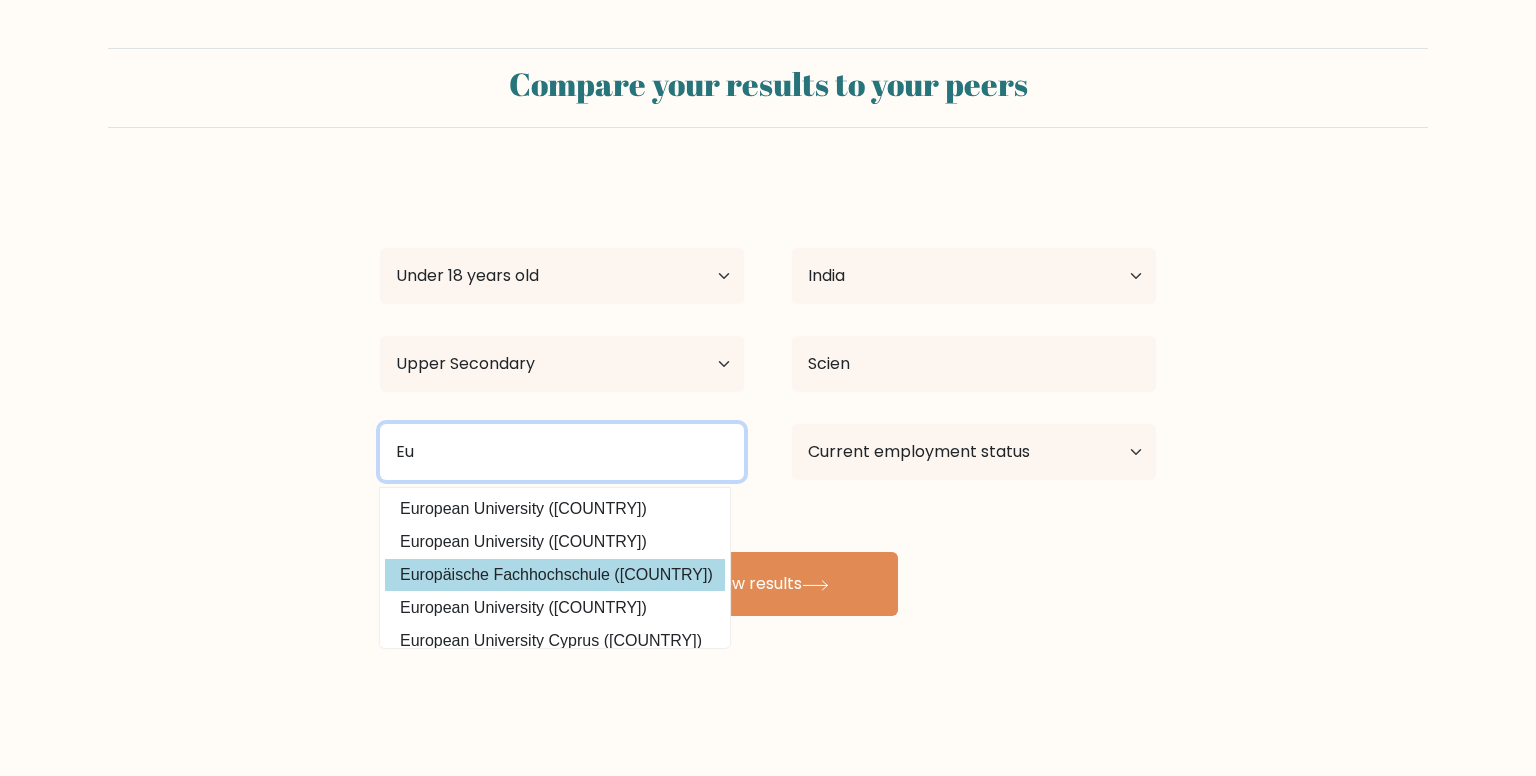 type on "Eu" 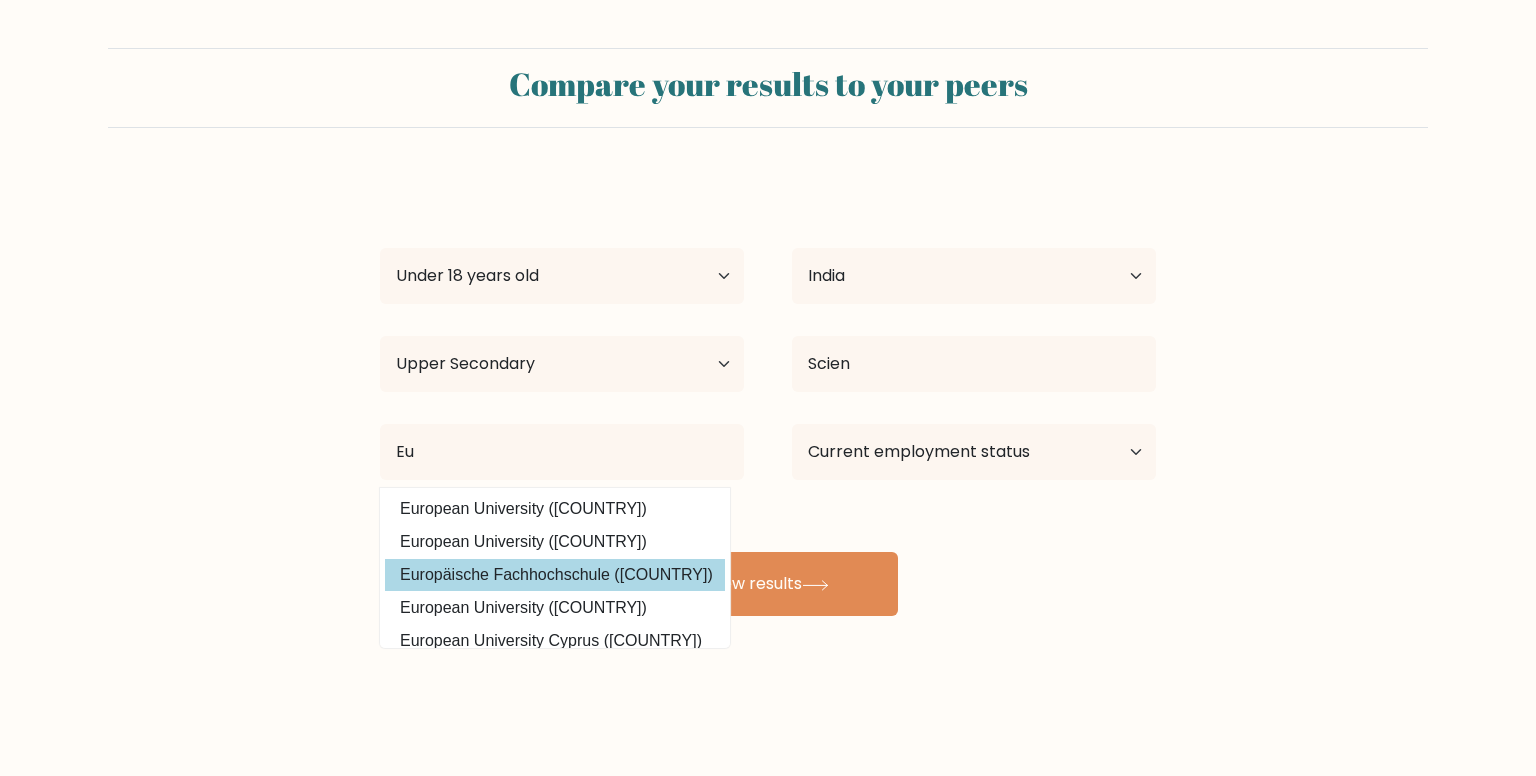 click on "Europäische Fachhochschule (Germany)" at bounding box center (555, 575) 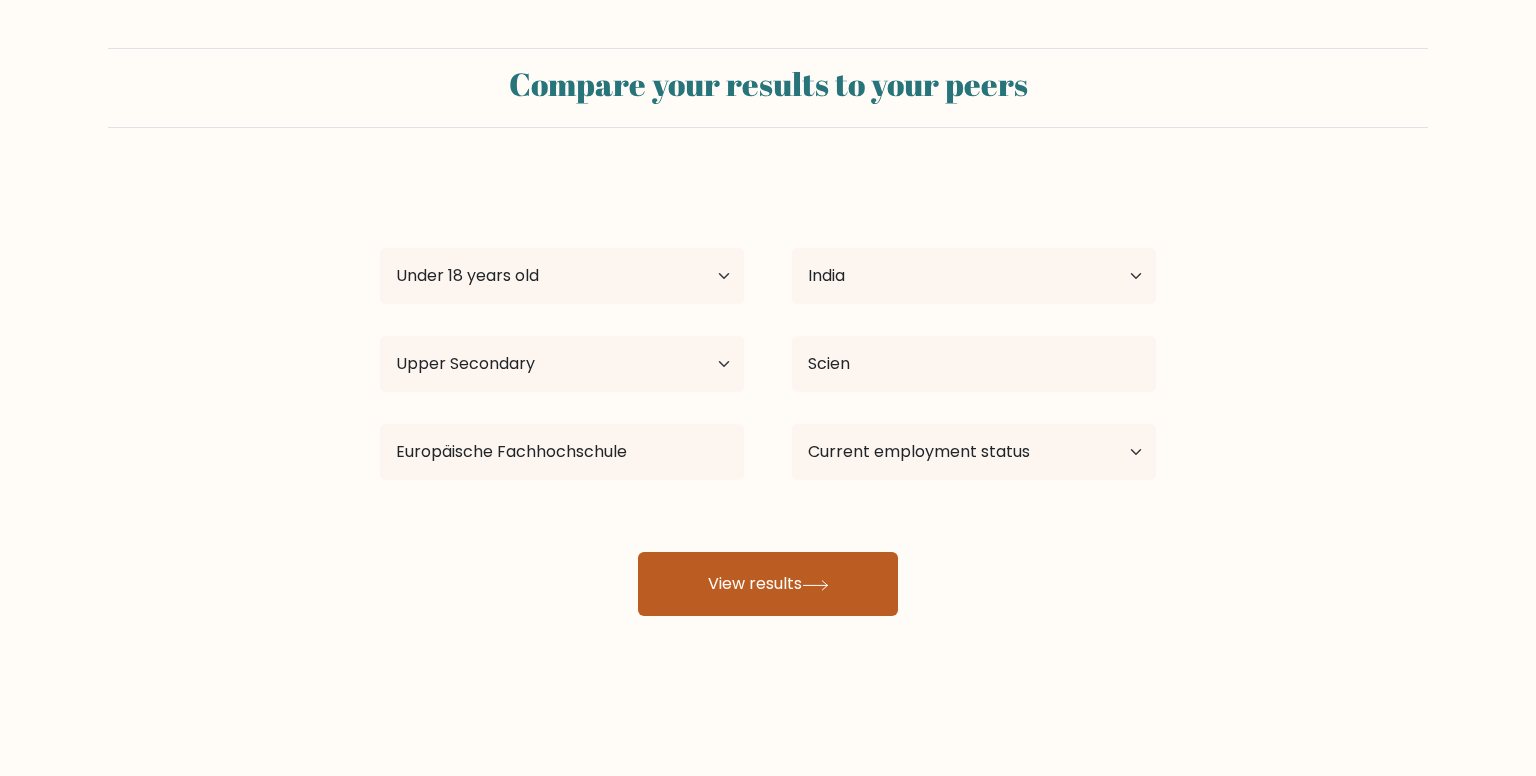 click on "View results" at bounding box center (768, 584) 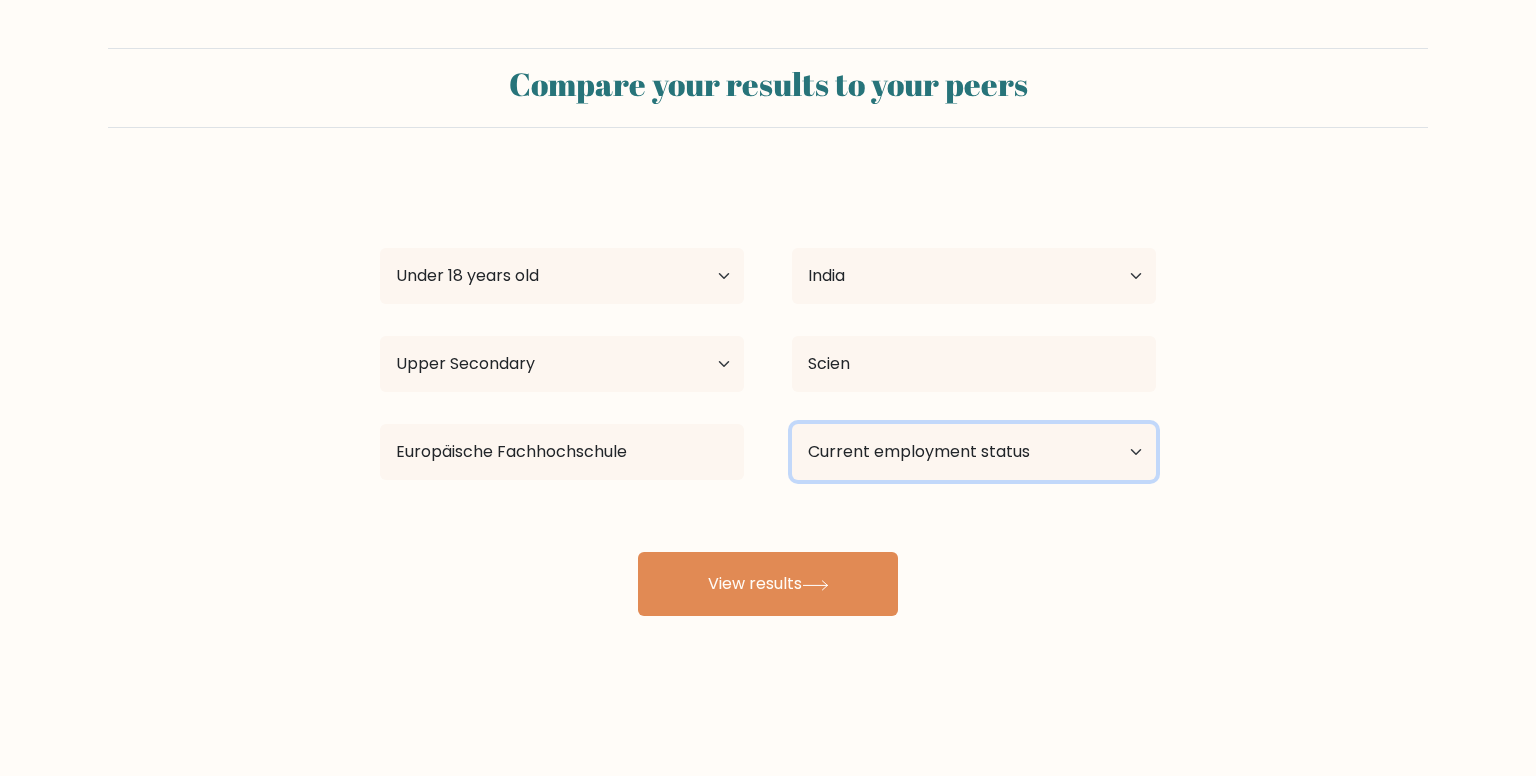 click on "Current employment status
Employed
Student
Retired
Other / prefer not to answer" at bounding box center (974, 452) 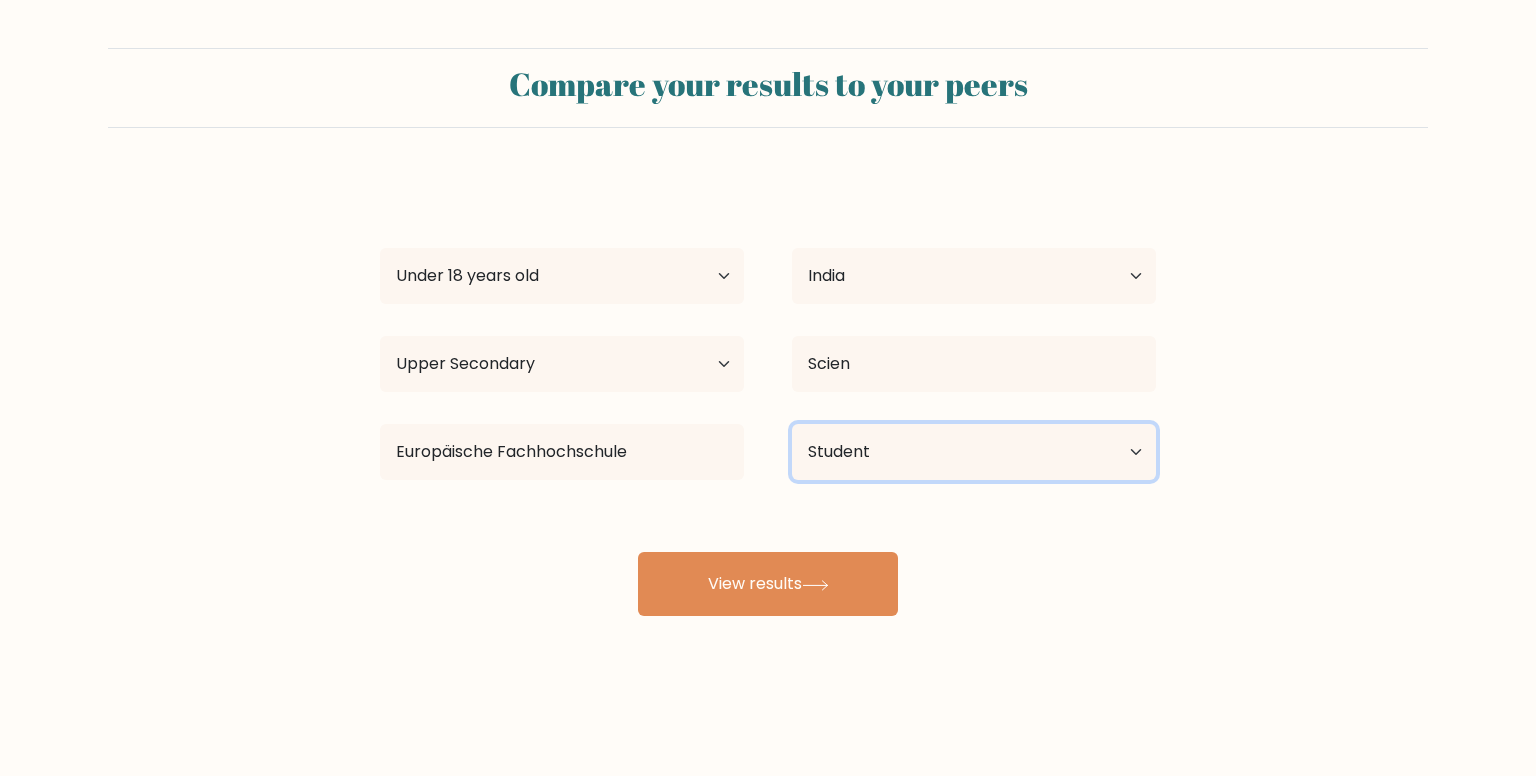 click on "Current employment status
Employed
Student
Retired
Other / prefer not to answer" at bounding box center (974, 452) 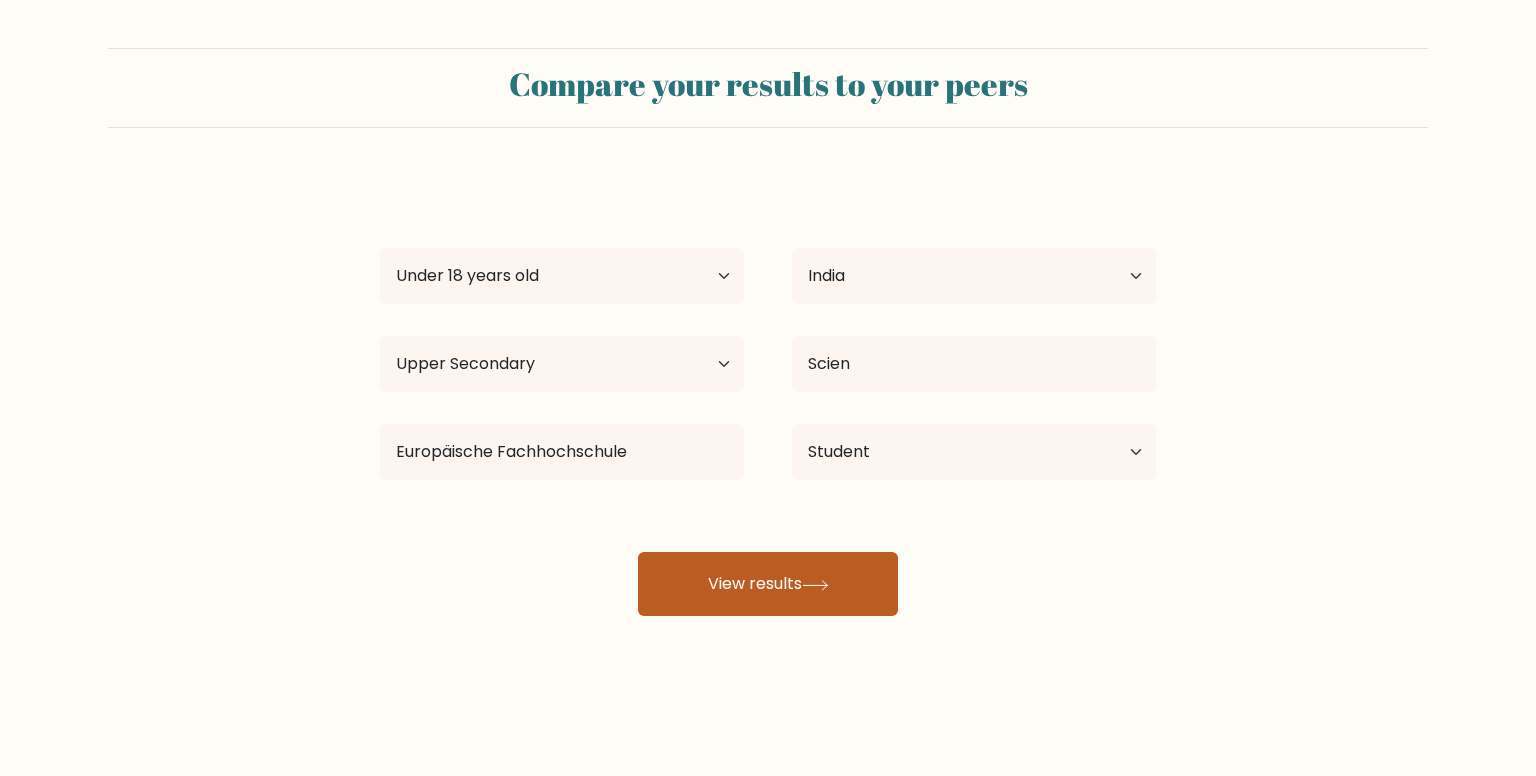 click on "View results" at bounding box center [768, 584] 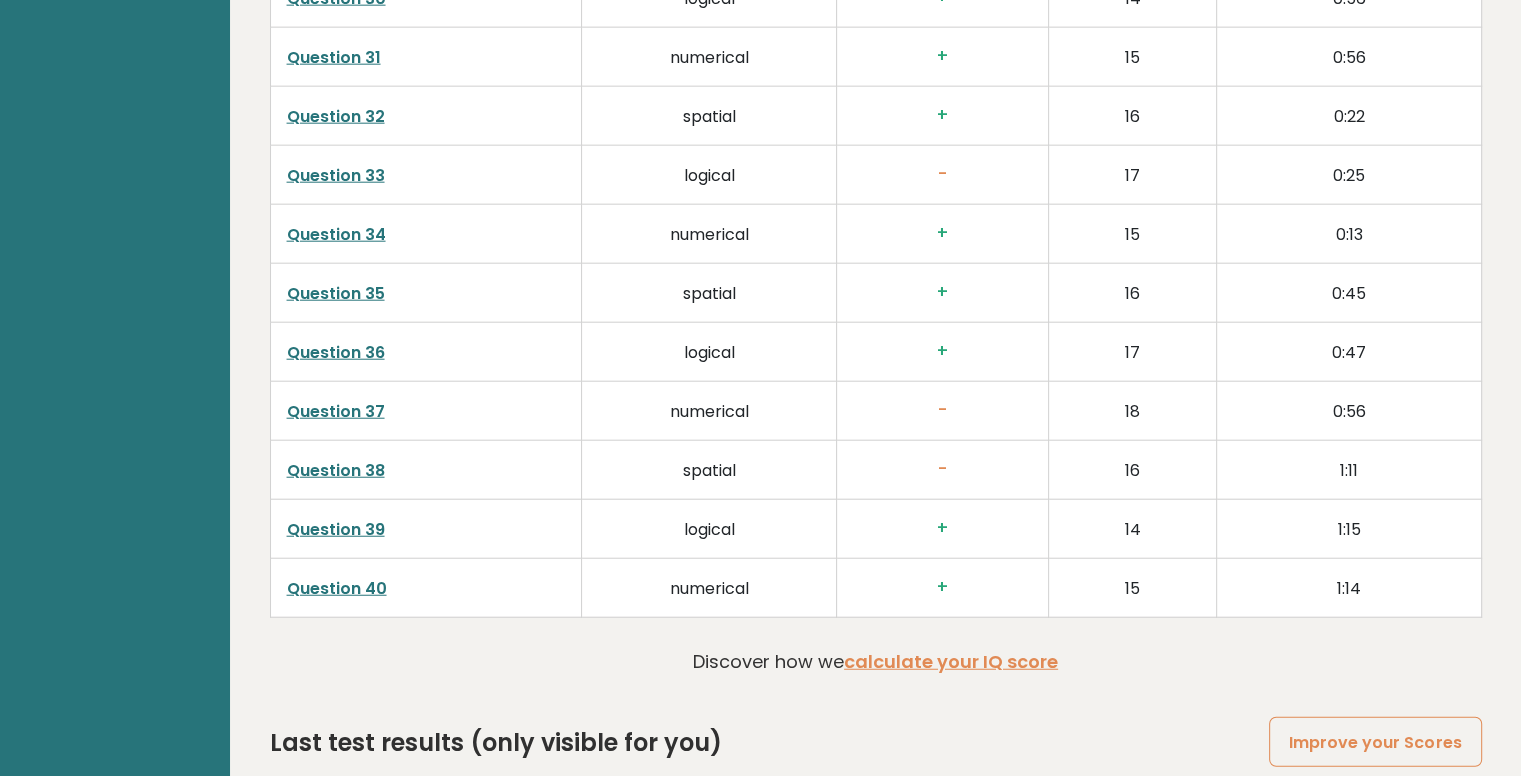 scroll, scrollTop: 5097, scrollLeft: 0, axis: vertical 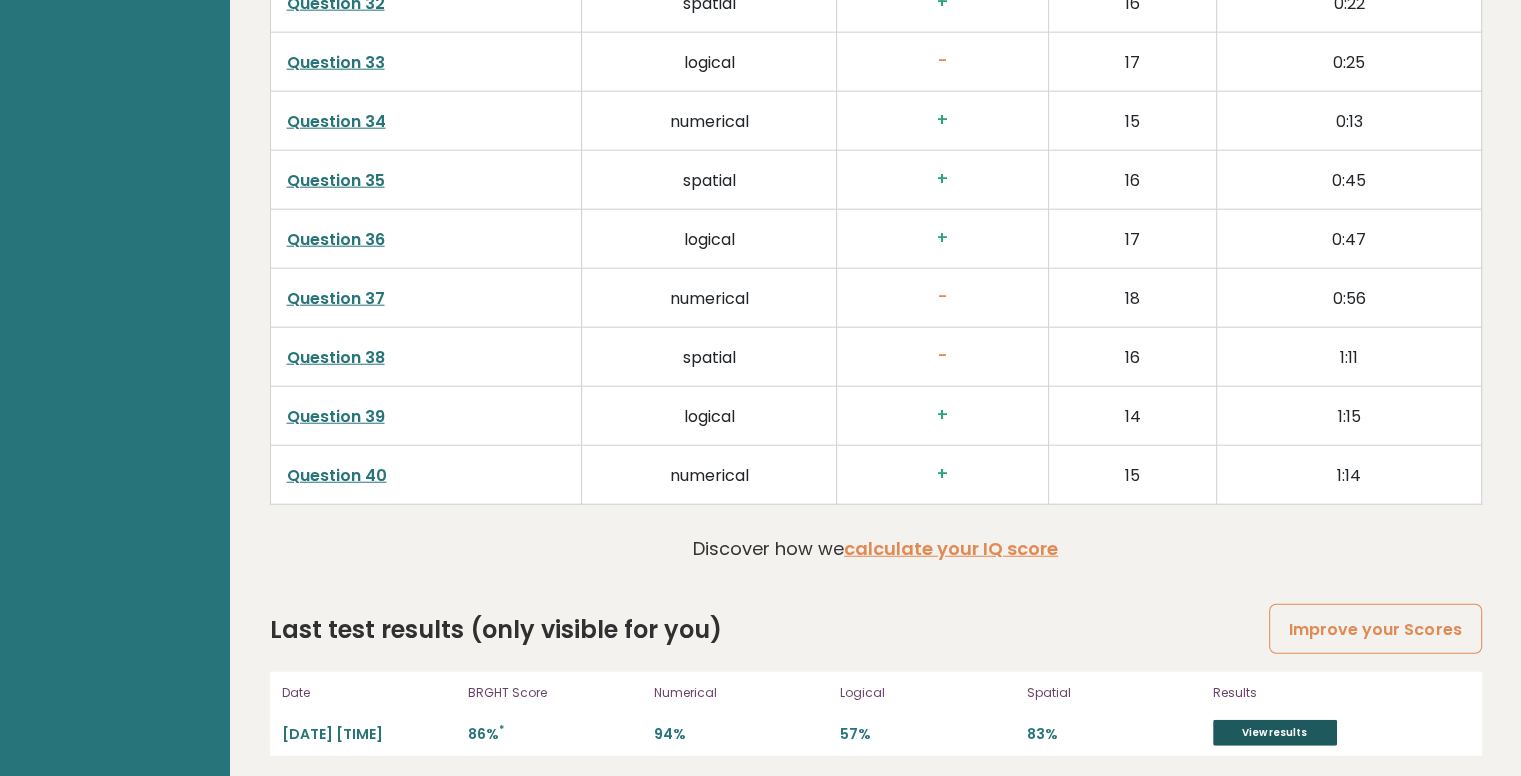 click on "View results" at bounding box center (1275, 733) 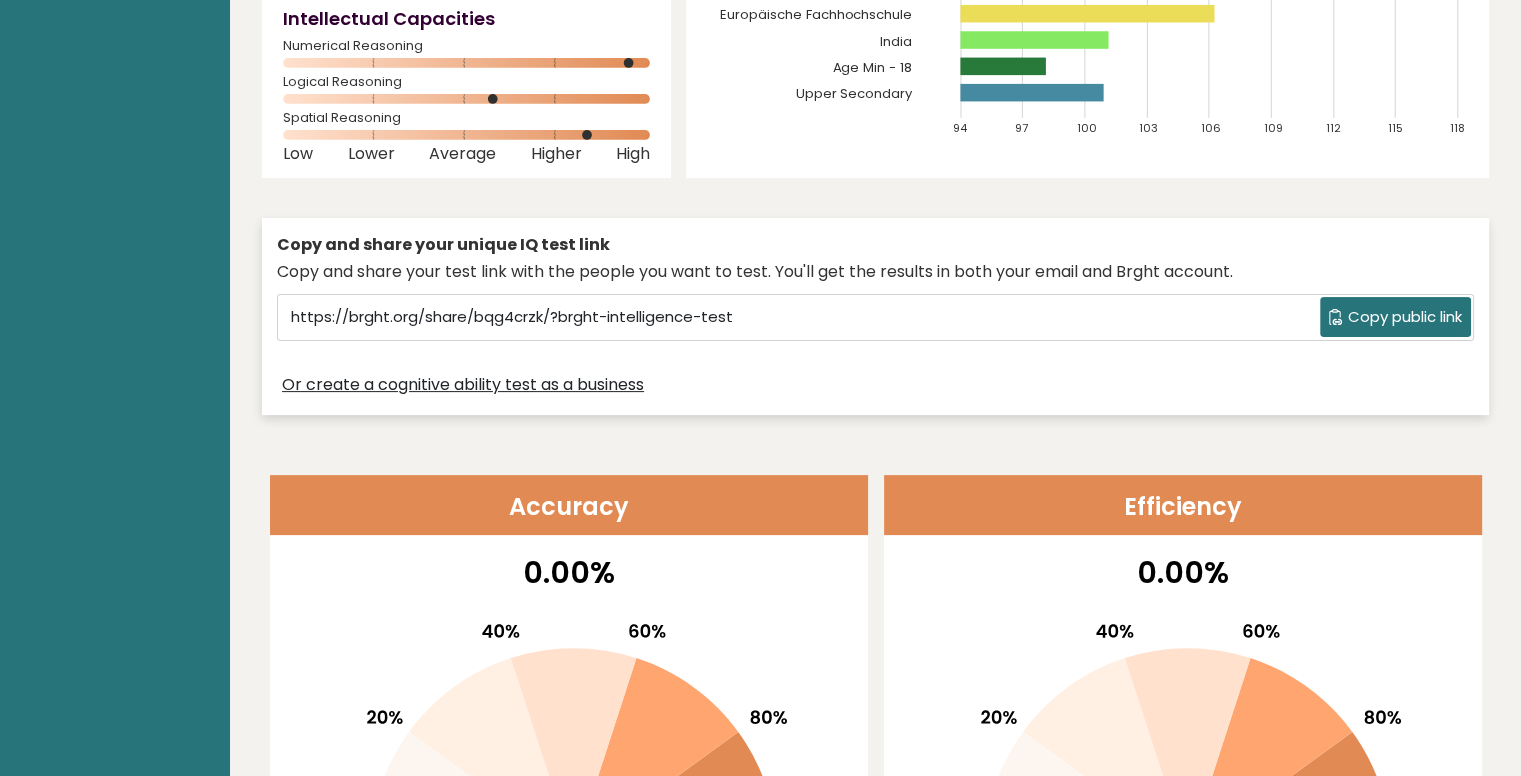 scroll, scrollTop: 0, scrollLeft: 0, axis: both 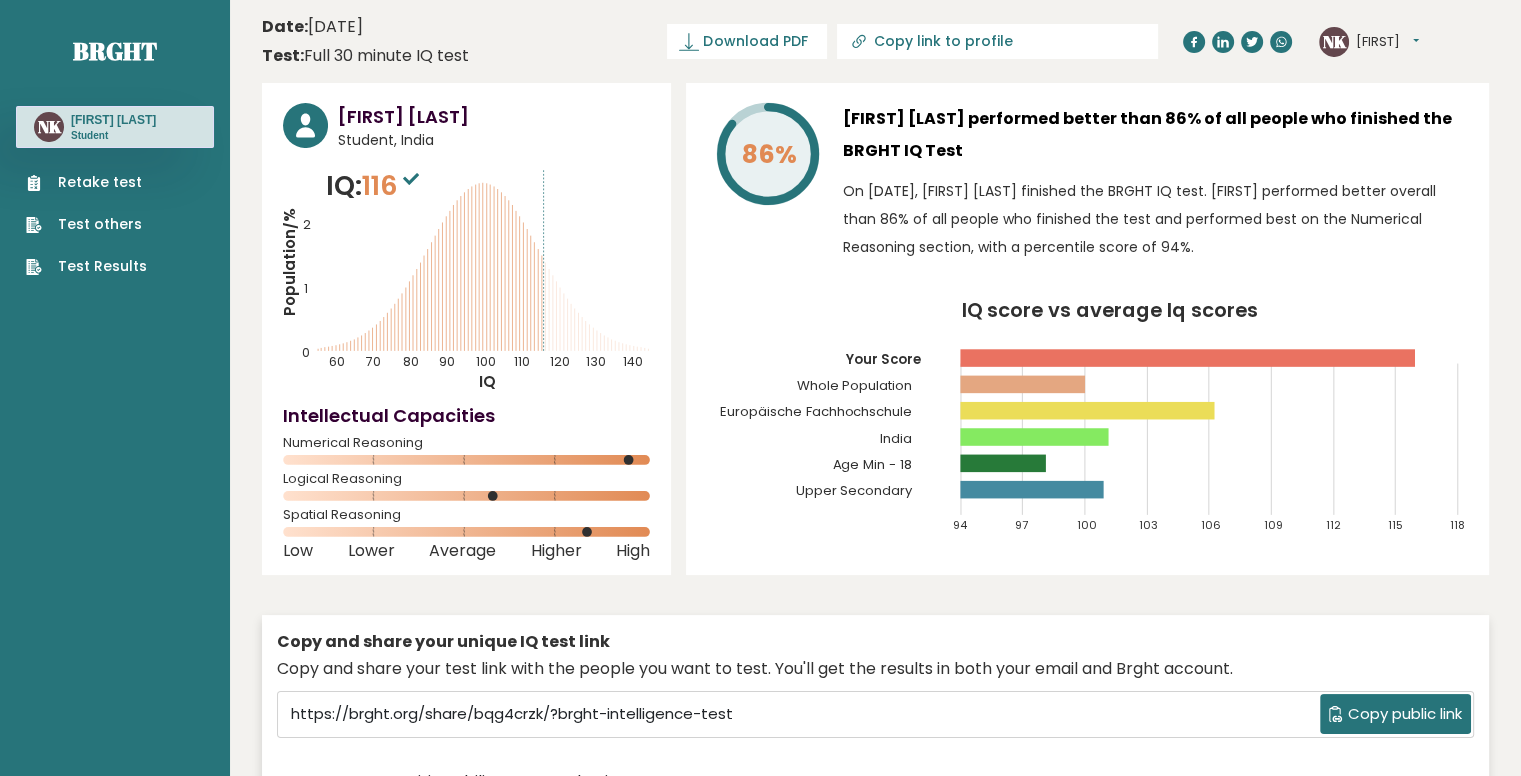 click on "[FIRST]" at bounding box center (1387, 42) 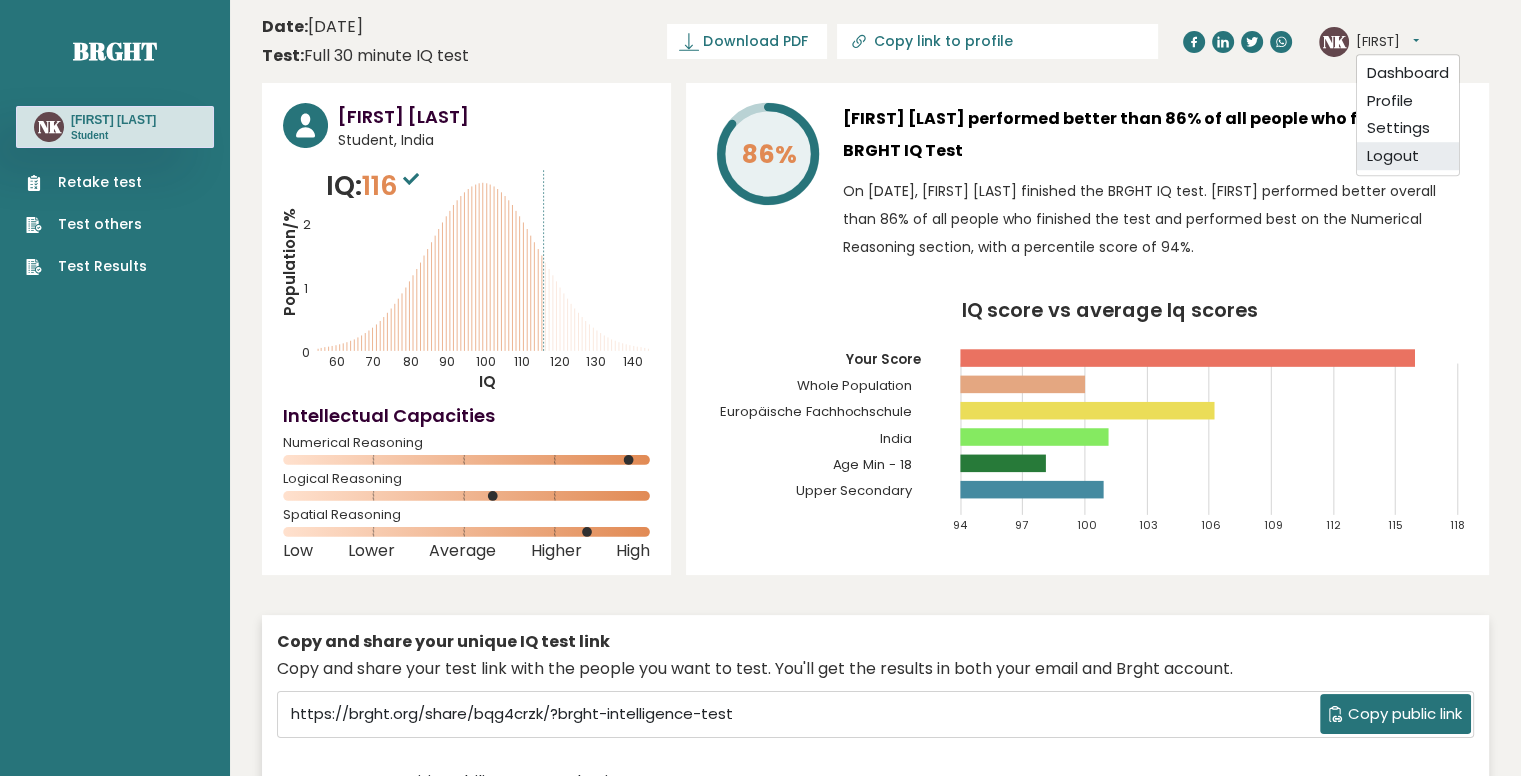 click on "Logout" at bounding box center (1408, 156) 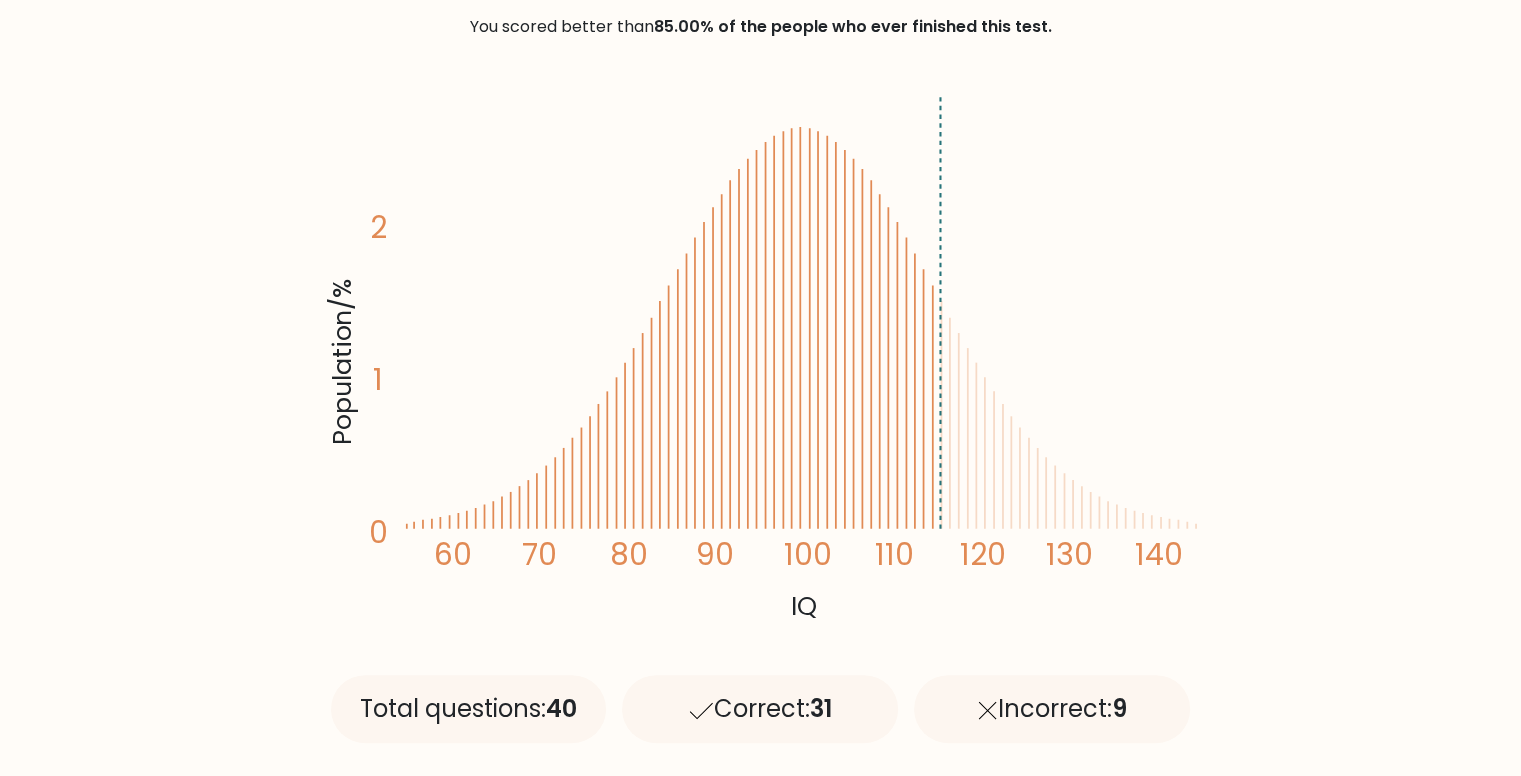 scroll, scrollTop: 300, scrollLeft: 0, axis: vertical 